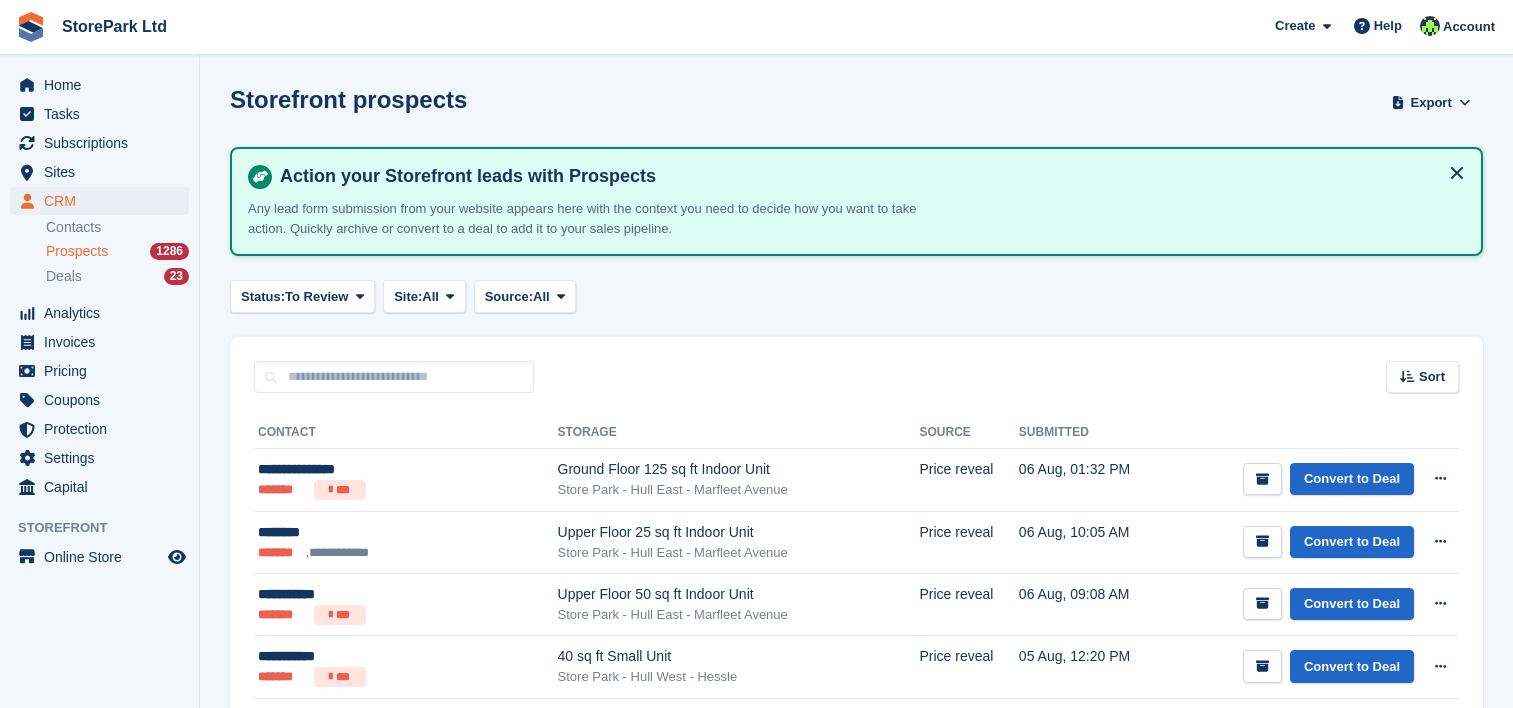 scroll, scrollTop: 0, scrollLeft: 0, axis: both 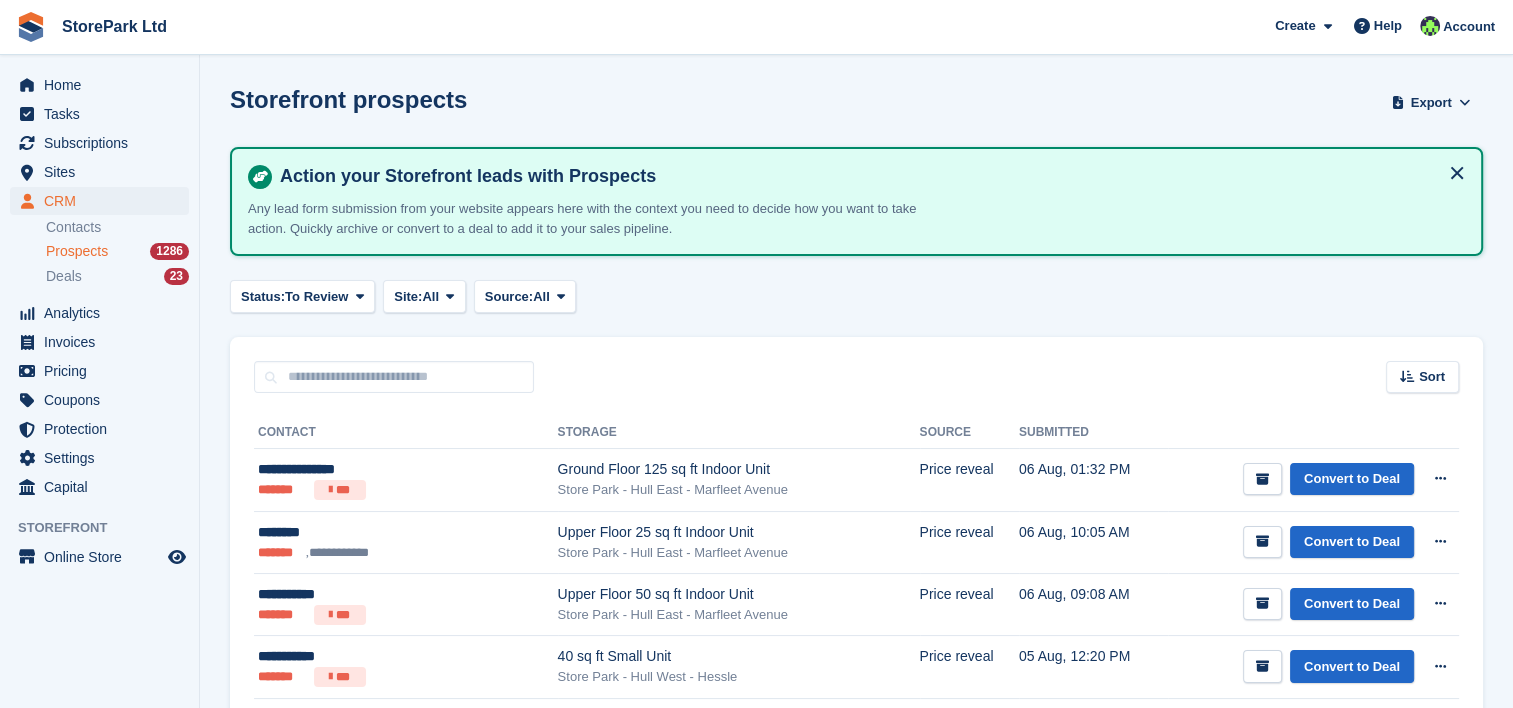 click on "Prospects" at bounding box center [77, 251] 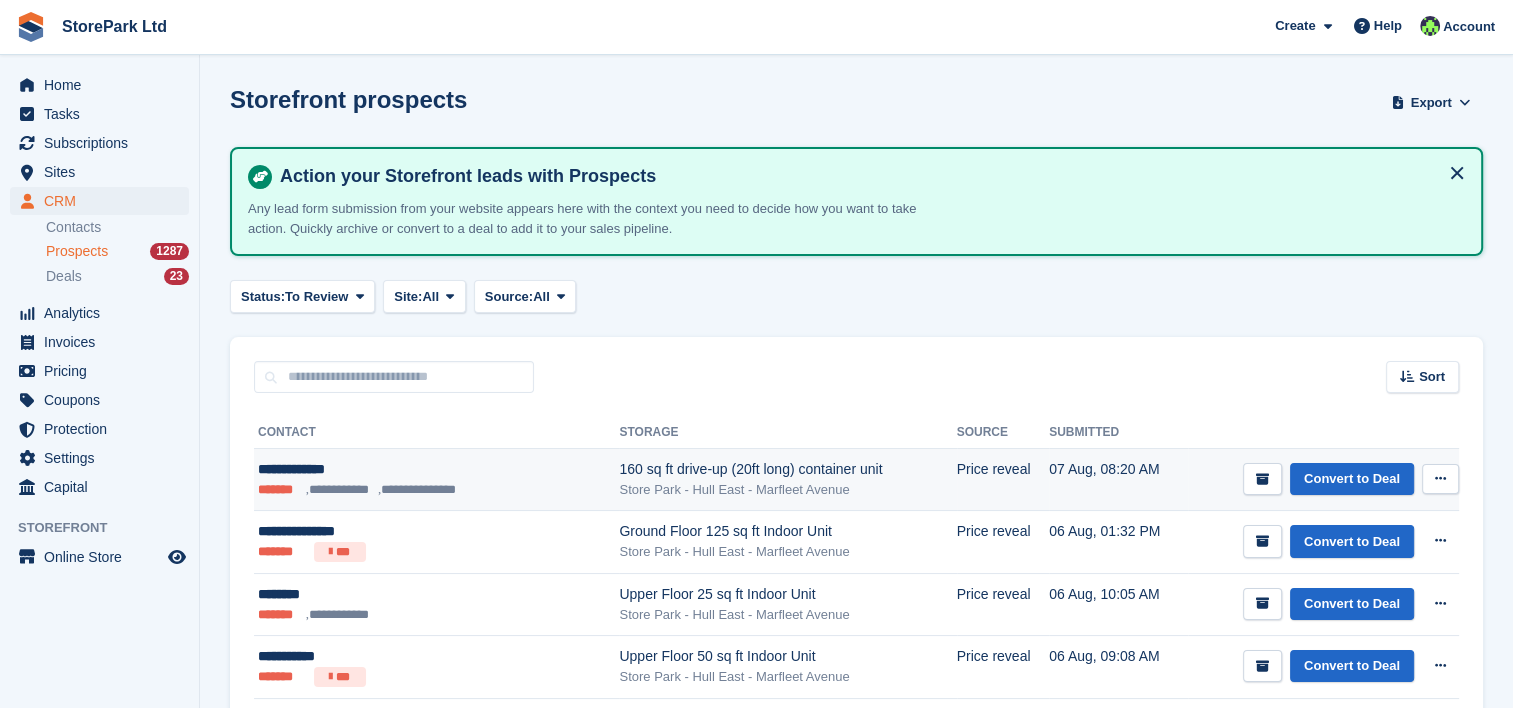 click on "**********" at bounding box center [402, 469] 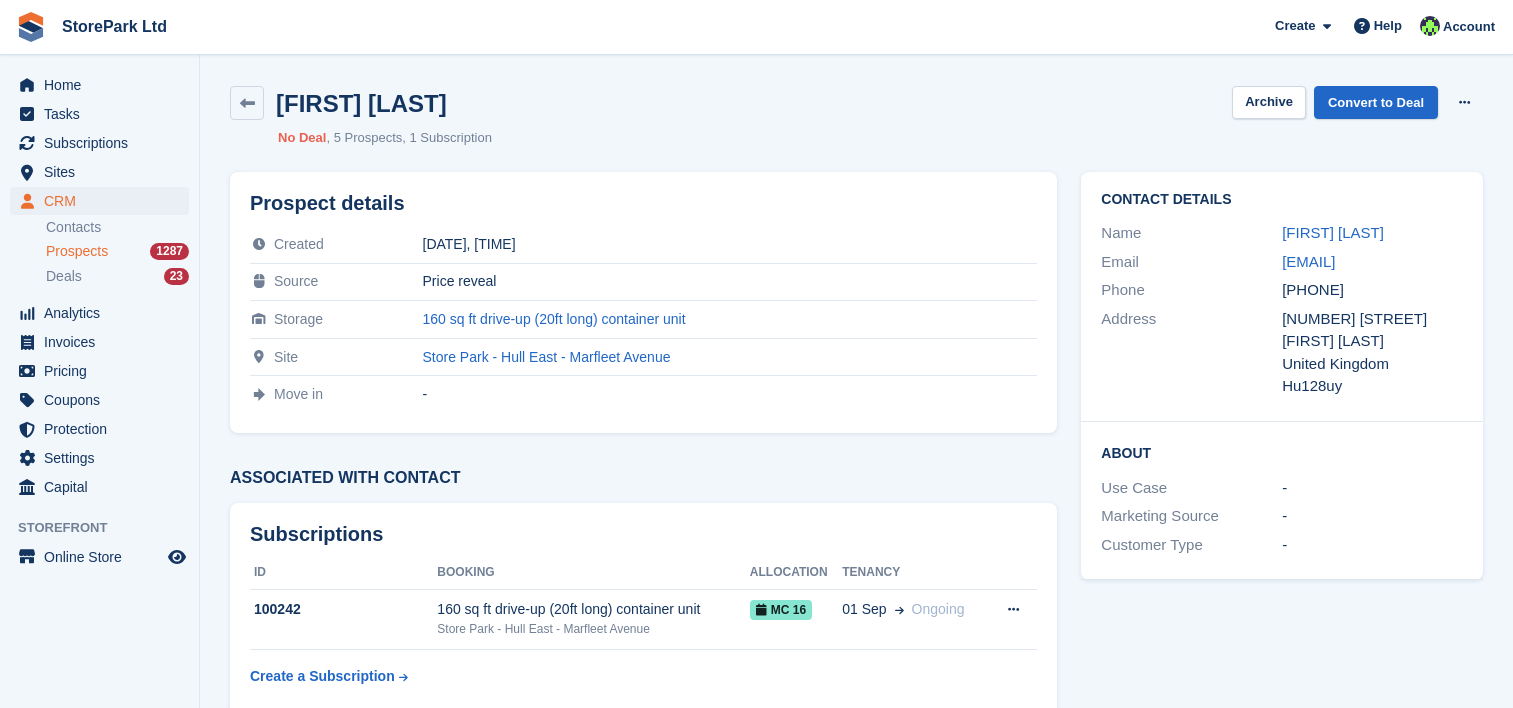 scroll, scrollTop: 0, scrollLeft: 0, axis: both 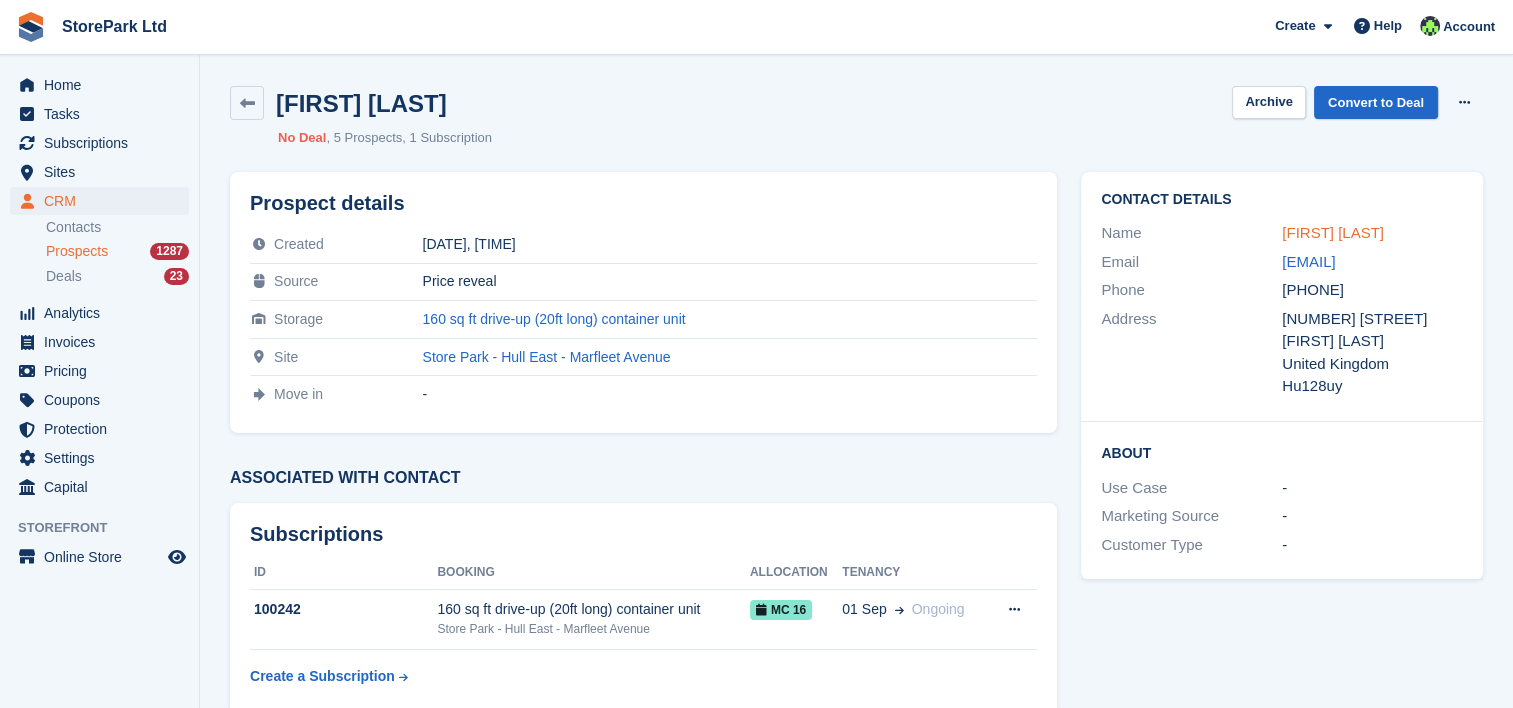 click on "[FIRST] [LAST]" at bounding box center (1333, 232) 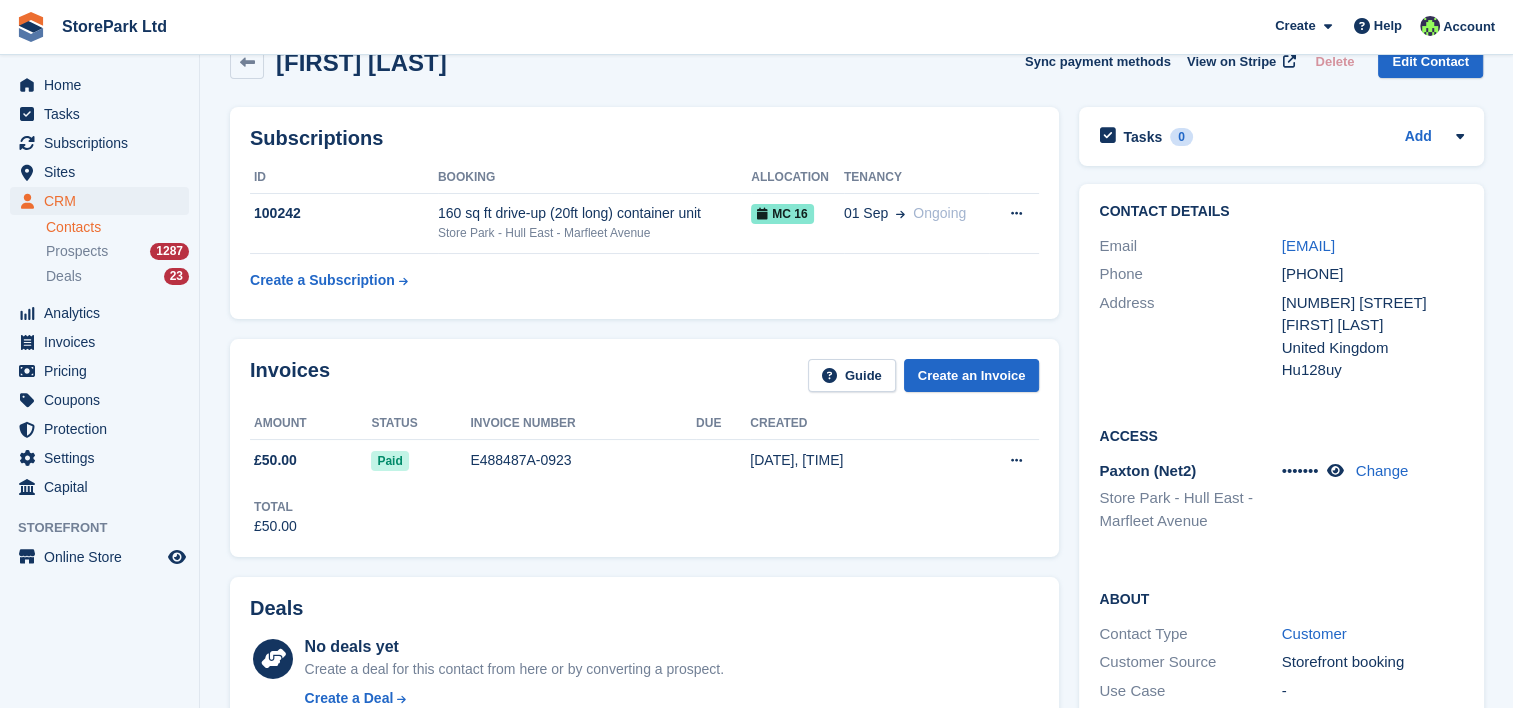scroll, scrollTop: 0, scrollLeft: 0, axis: both 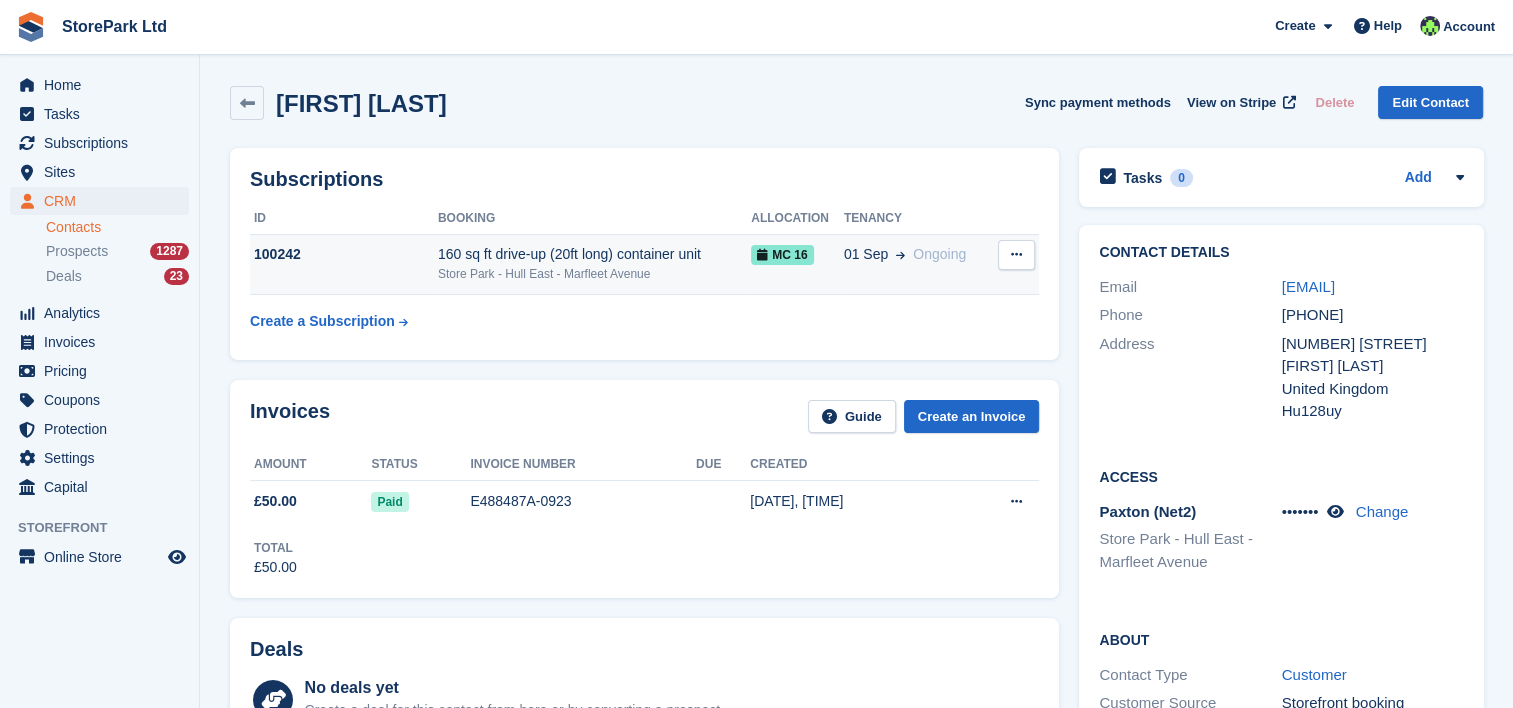 click on "160 sq ft drive-up (20ft long) container unit" at bounding box center (594, 254) 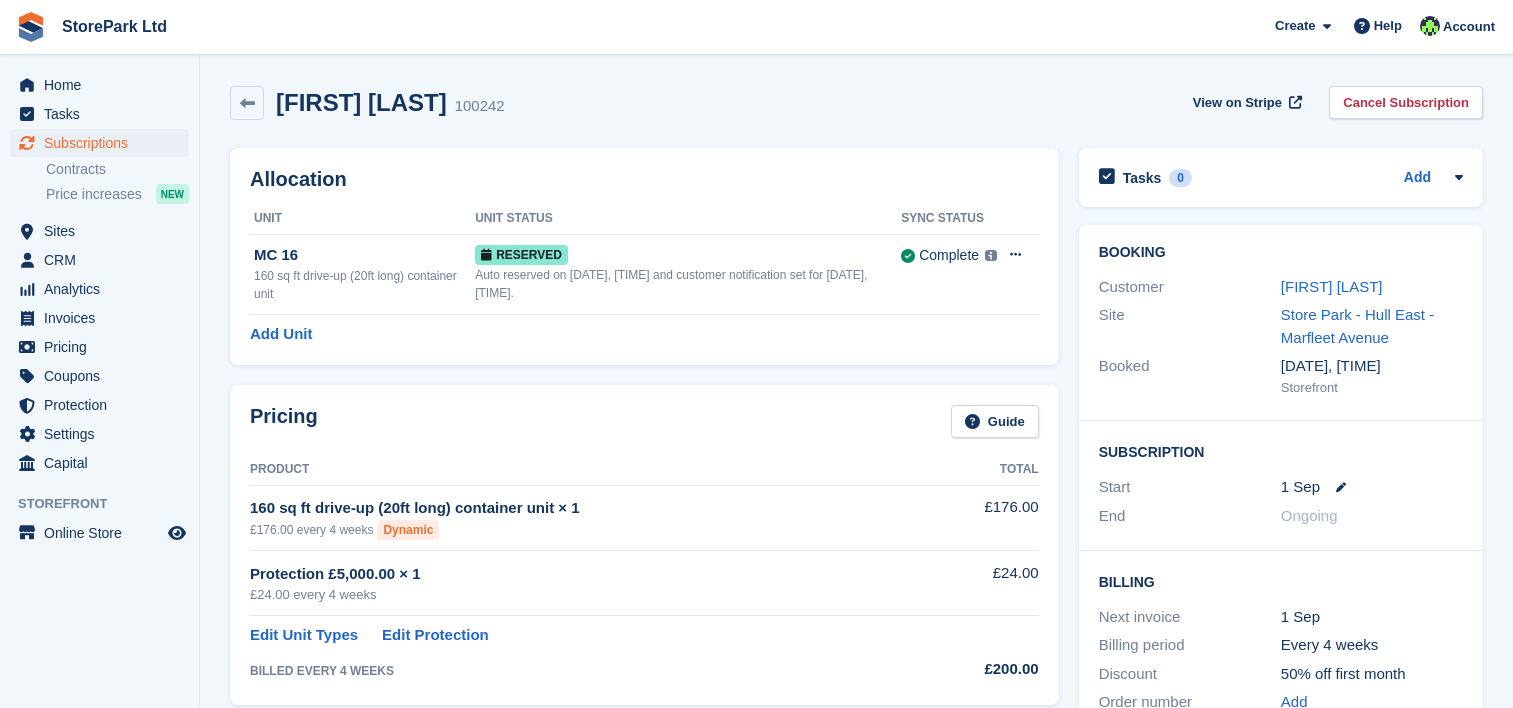 scroll, scrollTop: 0, scrollLeft: 0, axis: both 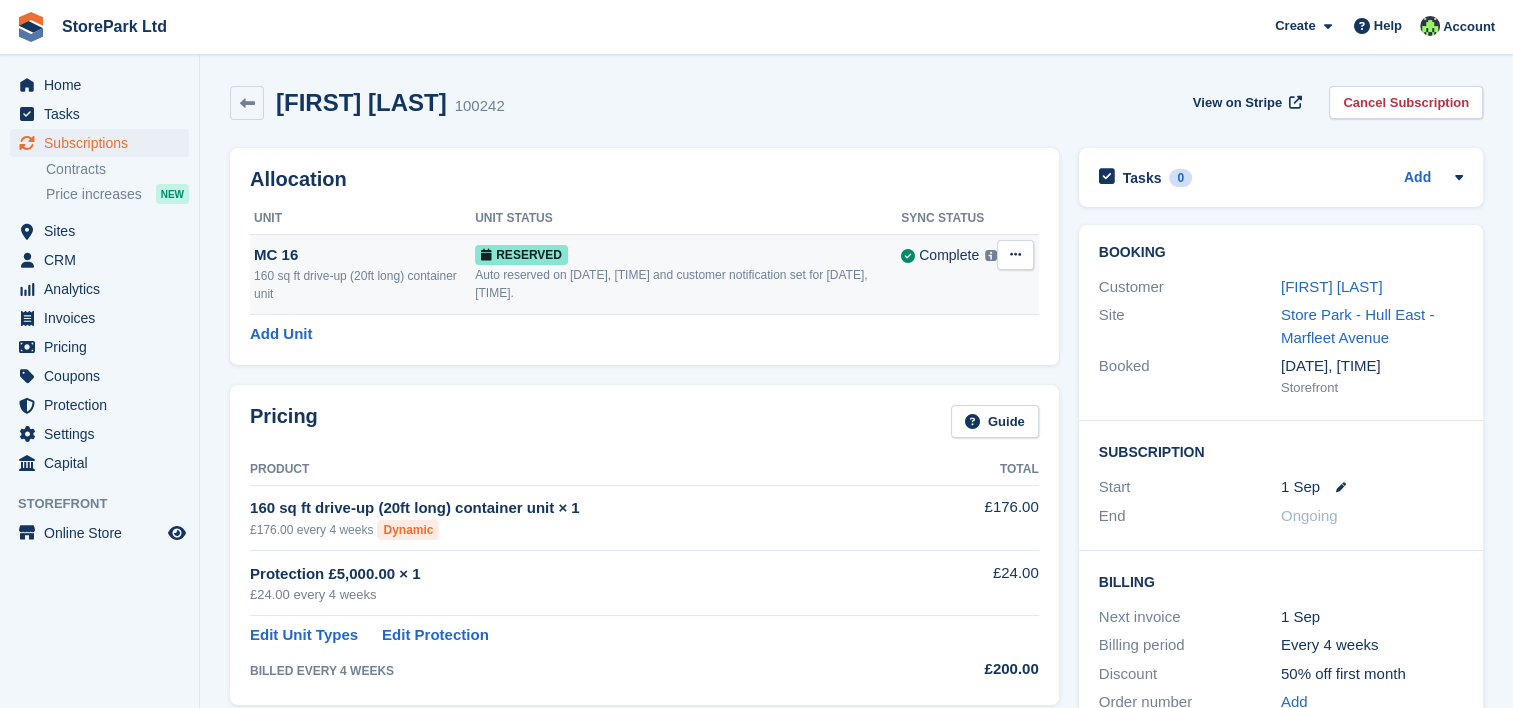 click at bounding box center [1015, 254] 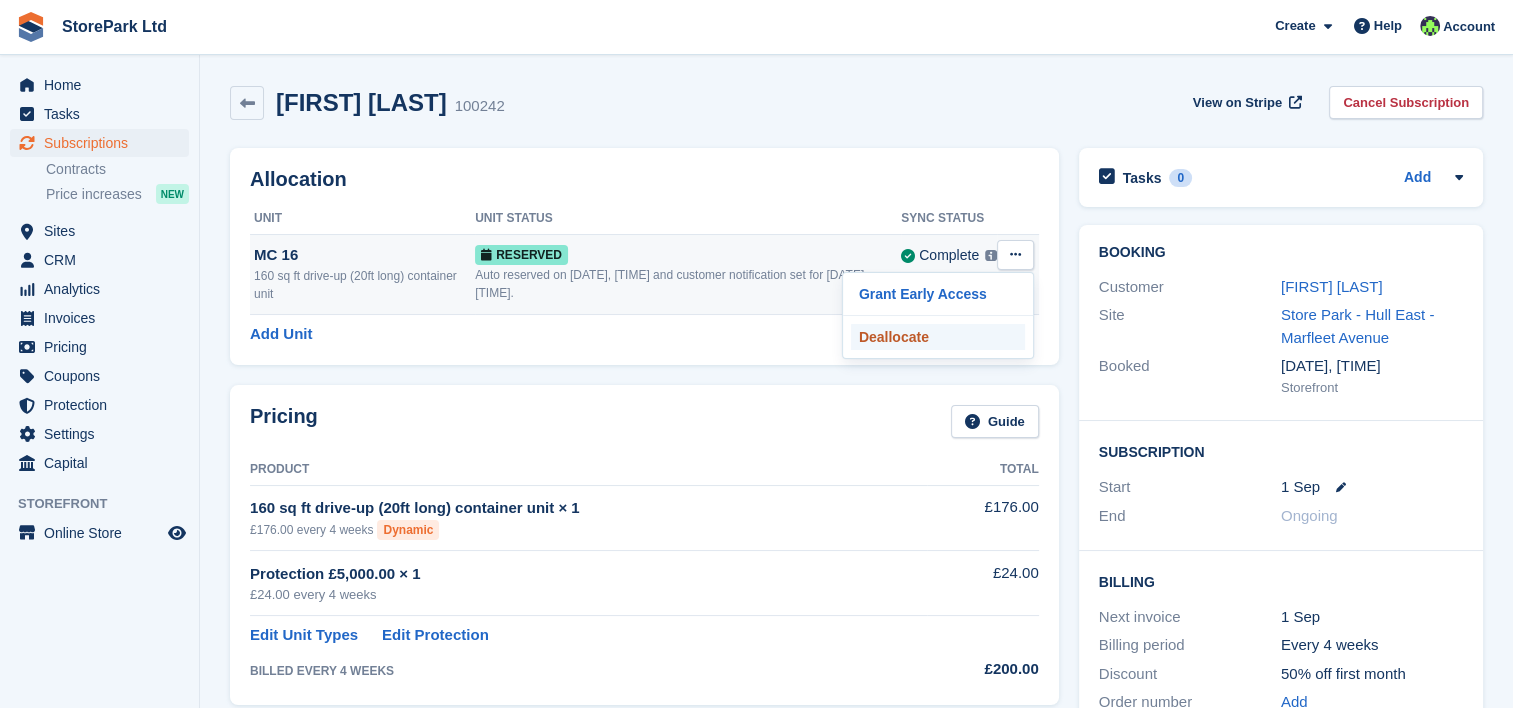 click on "Deallocate" at bounding box center (938, 337) 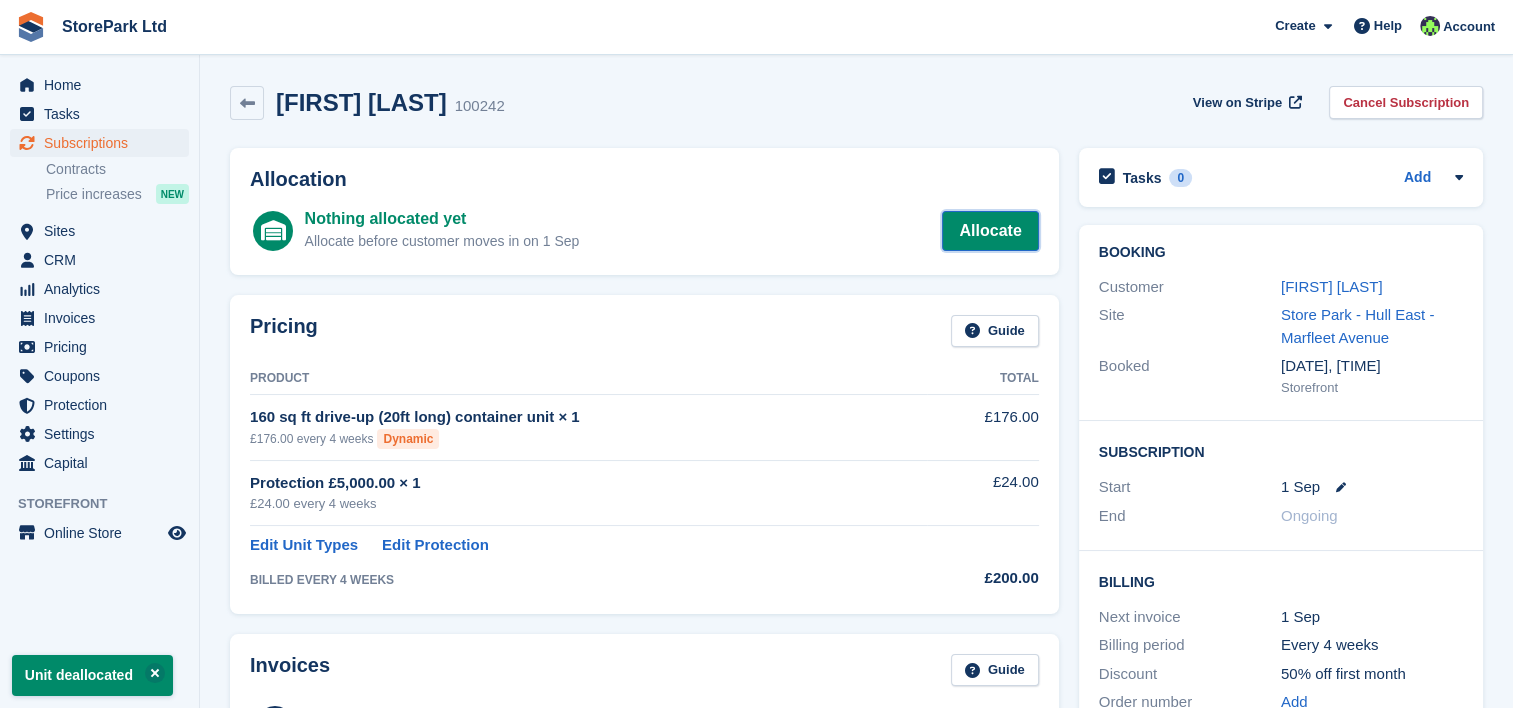 click on "Allocate" at bounding box center (990, 231) 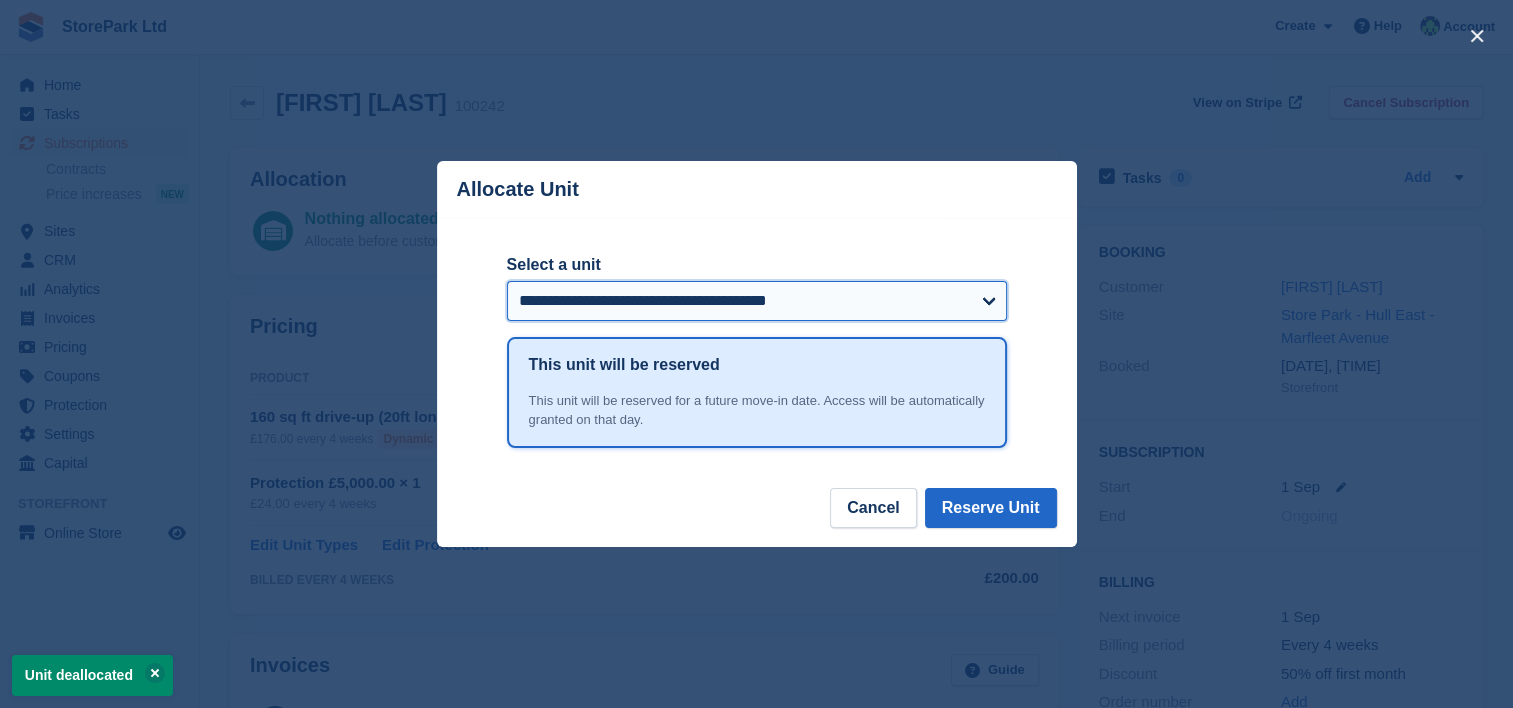 click on "**********" at bounding box center [757, 301] 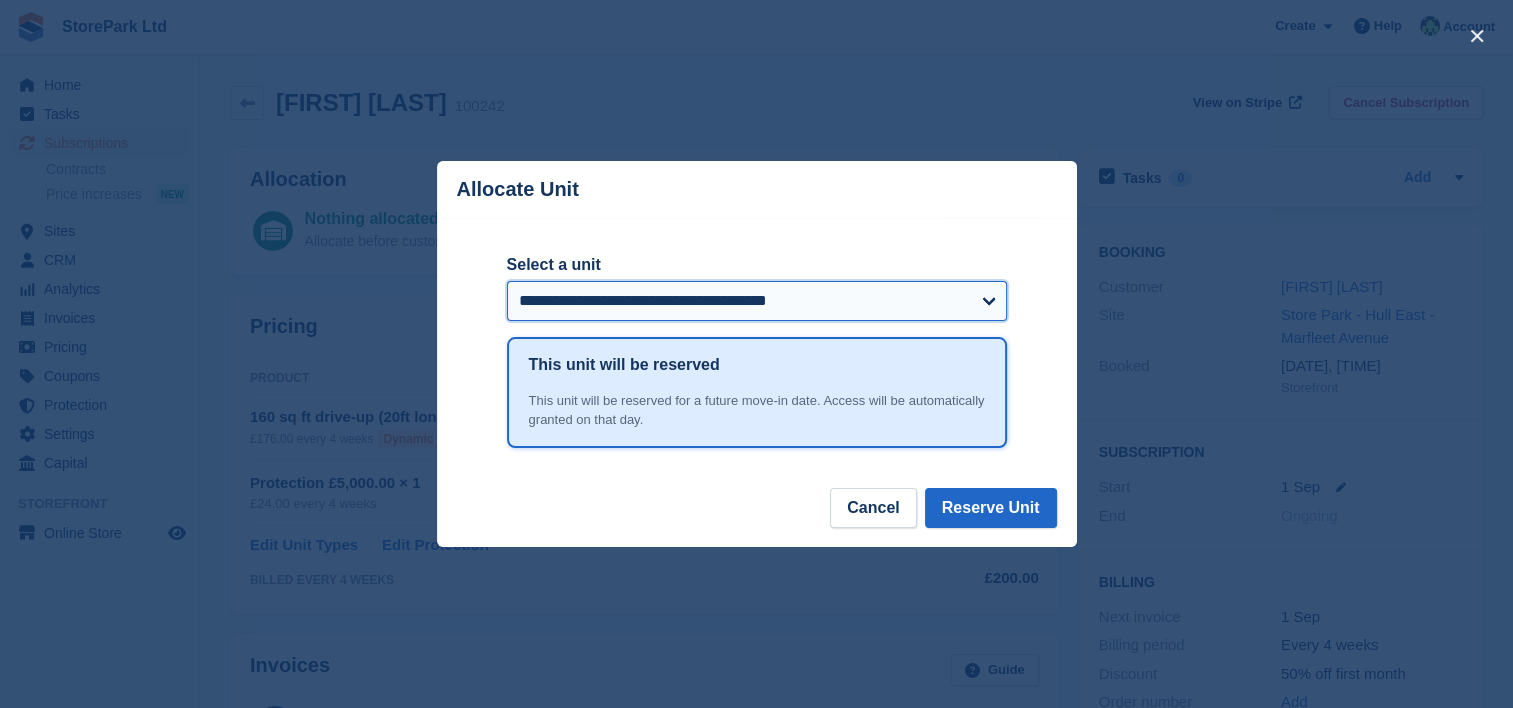 select on "******" 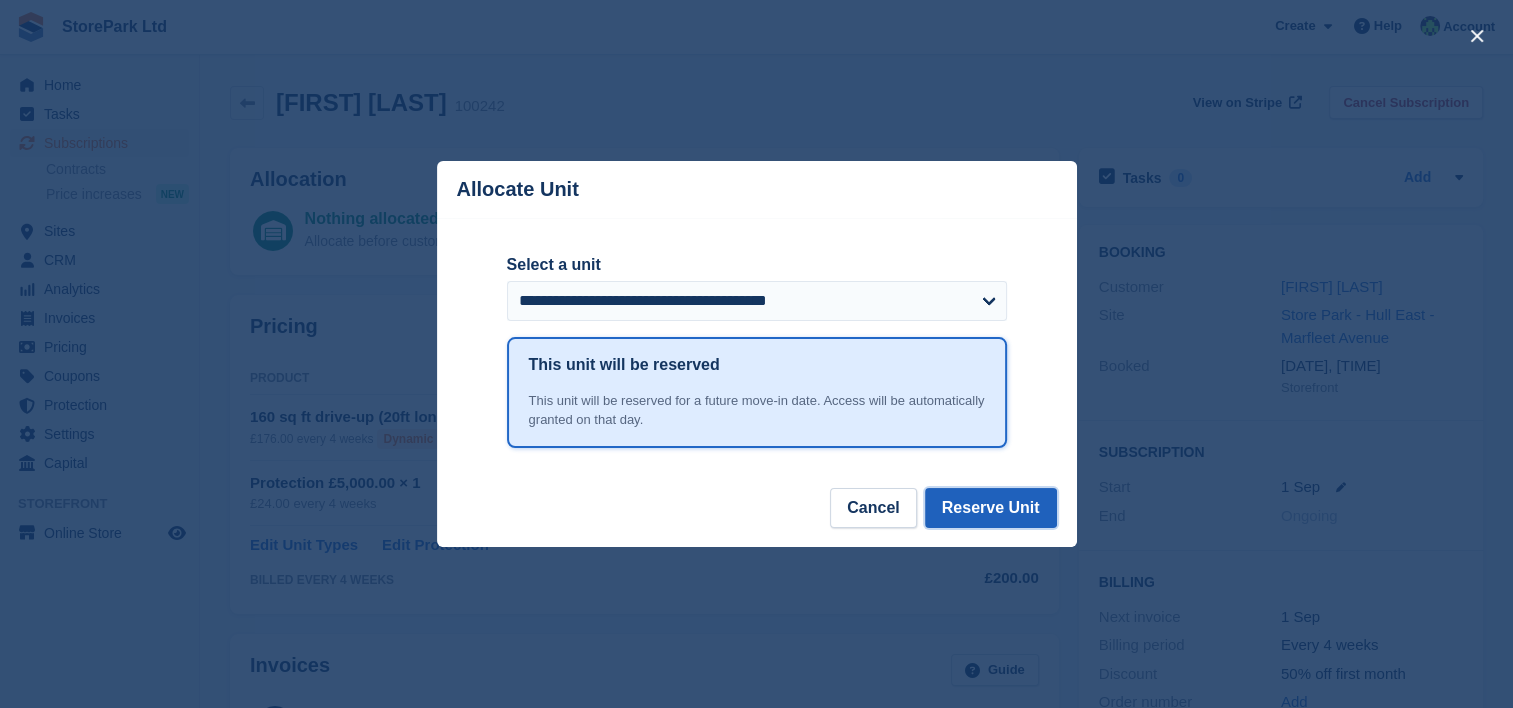click on "Reserve Unit" at bounding box center [991, 508] 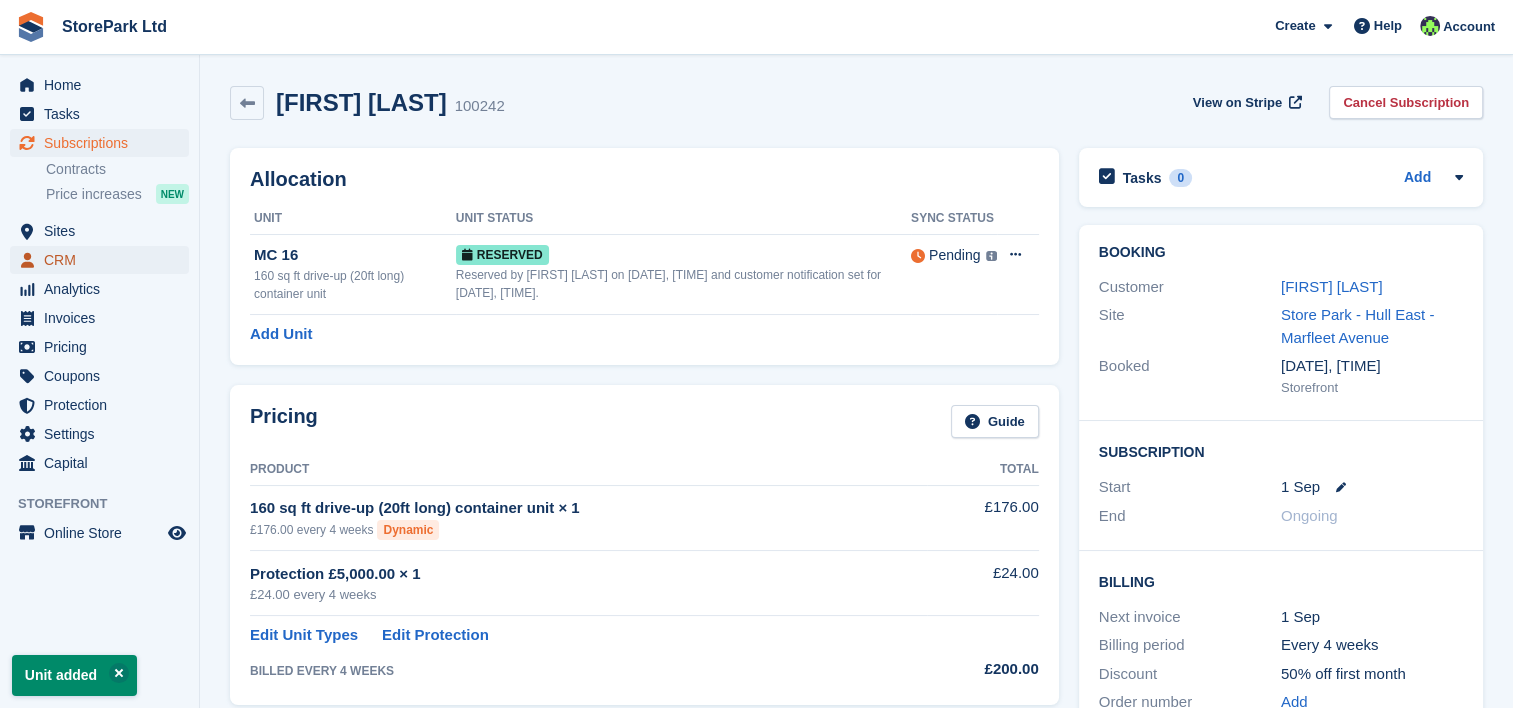 click on "CRM" at bounding box center [104, 260] 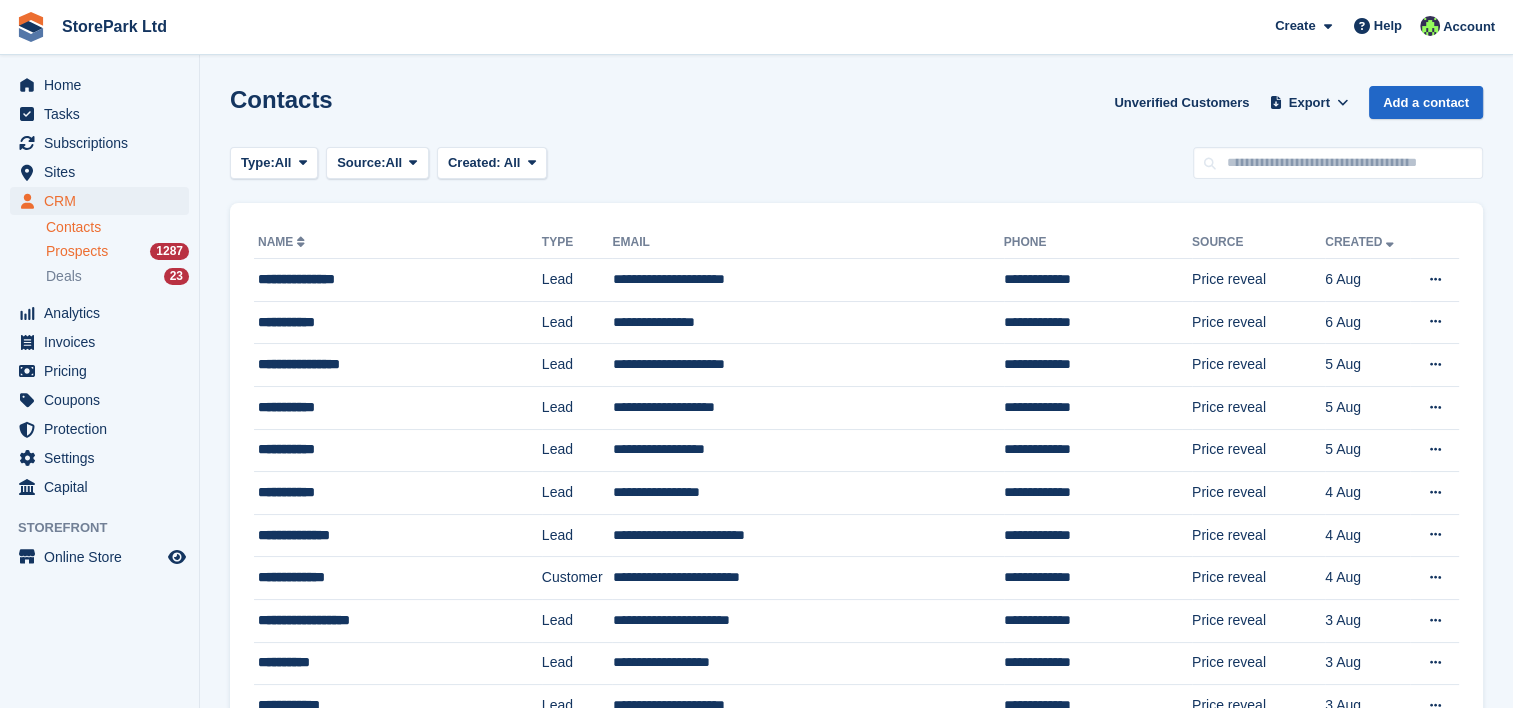 click on "Prospects
1287" at bounding box center (117, 251) 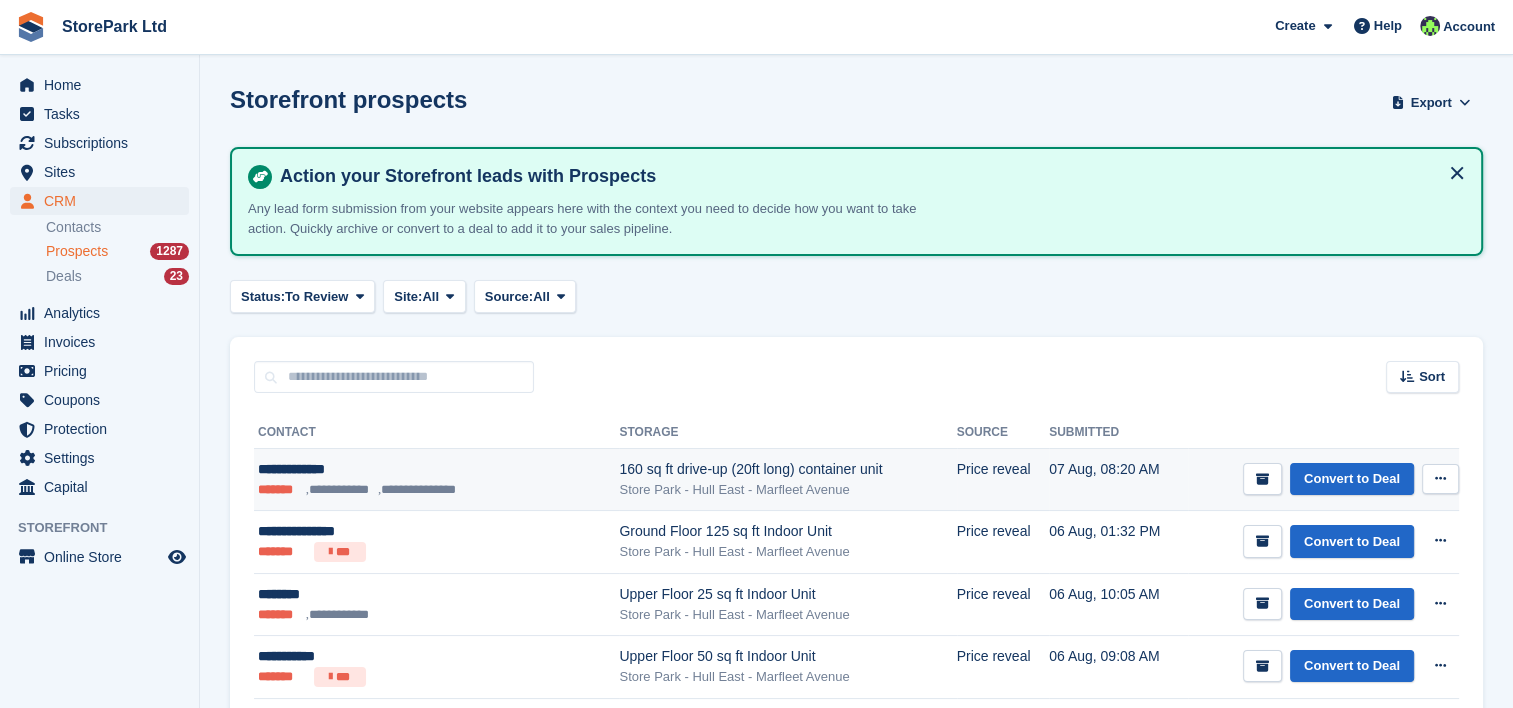 click on "**********" at bounding box center (436, 480) 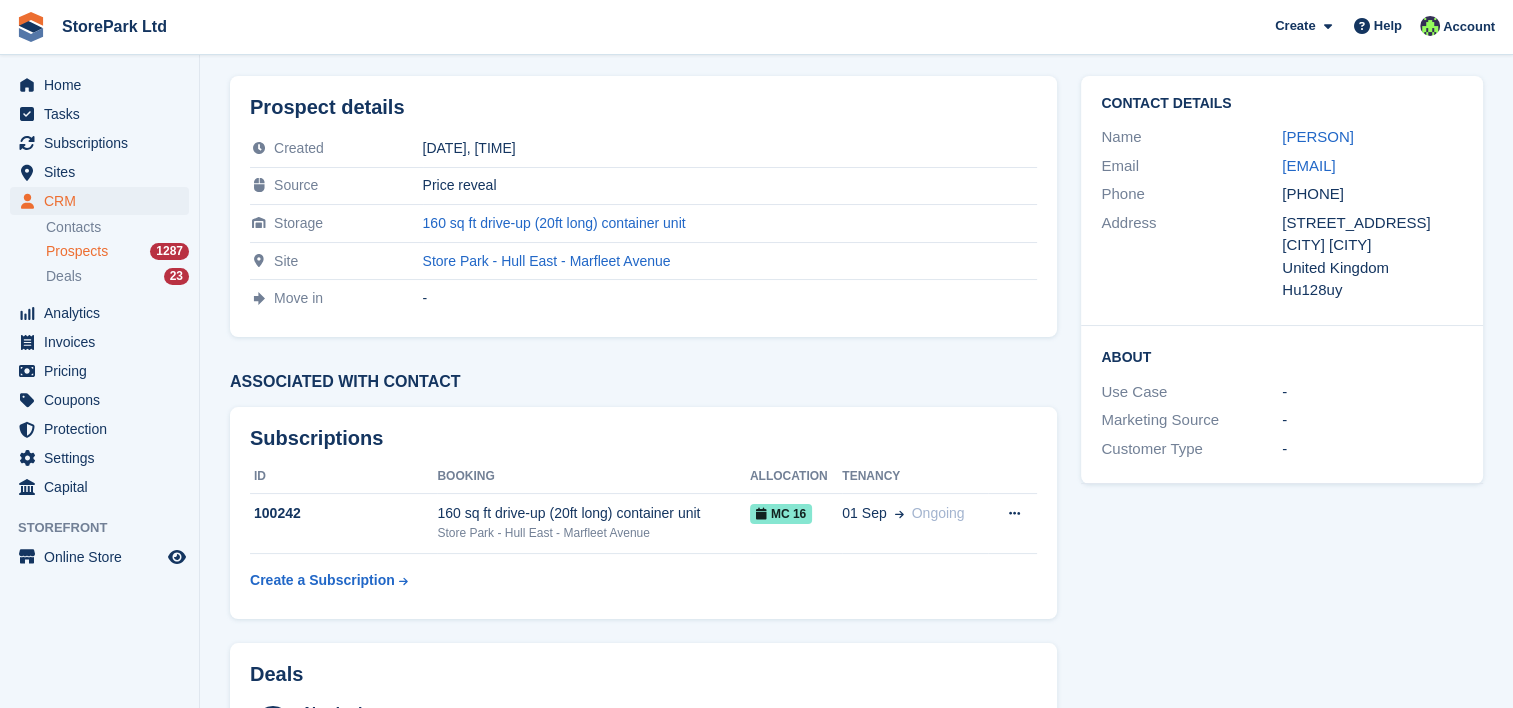 scroll, scrollTop: 0, scrollLeft: 0, axis: both 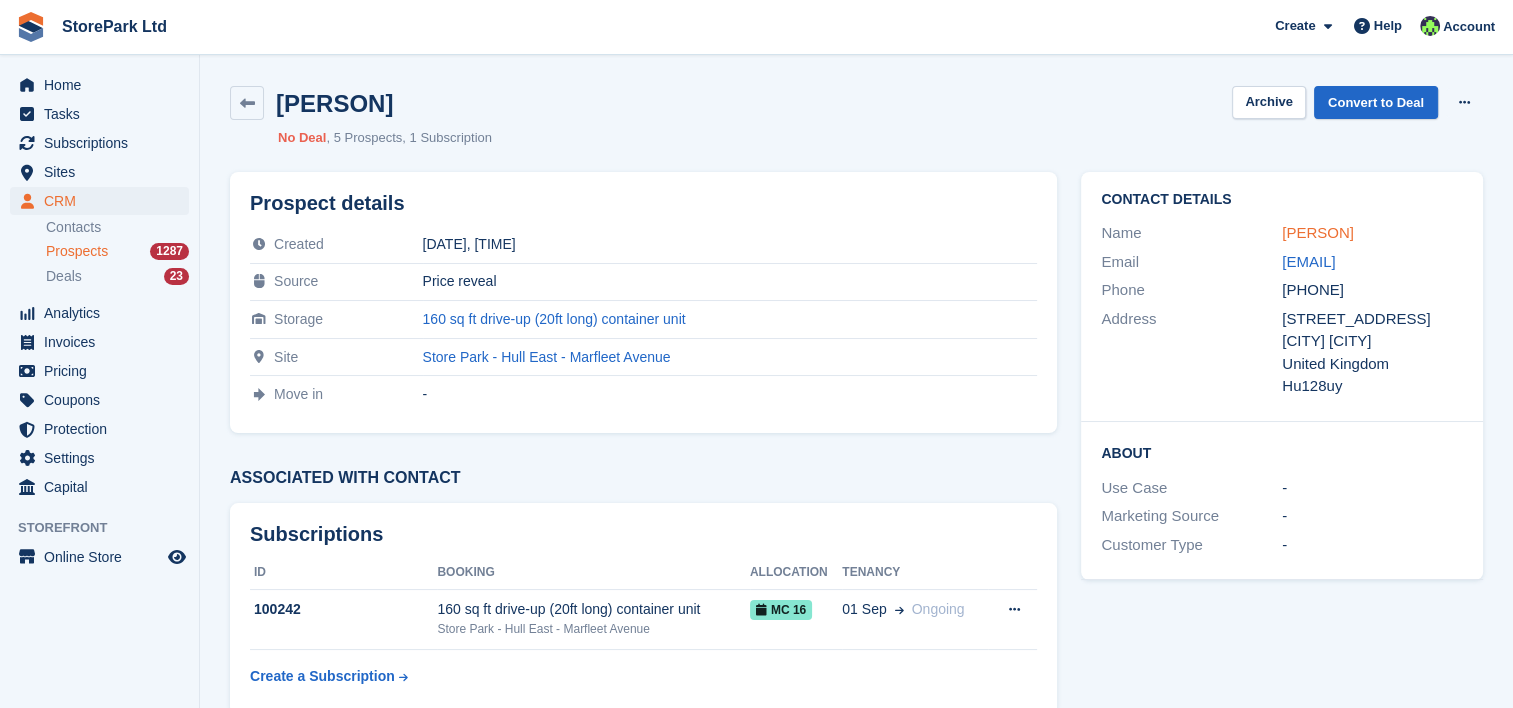 click on "[FIRST] [LAST]" at bounding box center [1318, 232] 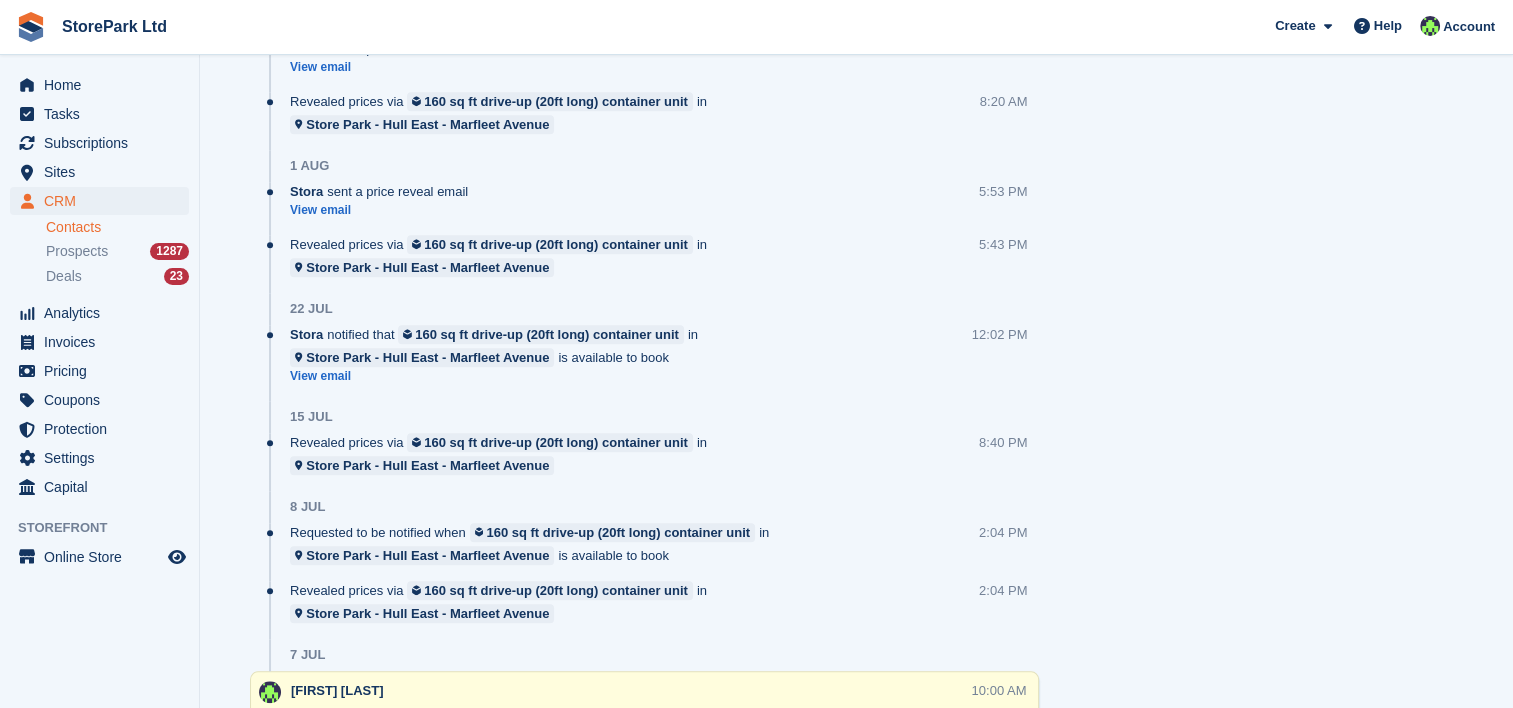 scroll, scrollTop: 1936, scrollLeft: 0, axis: vertical 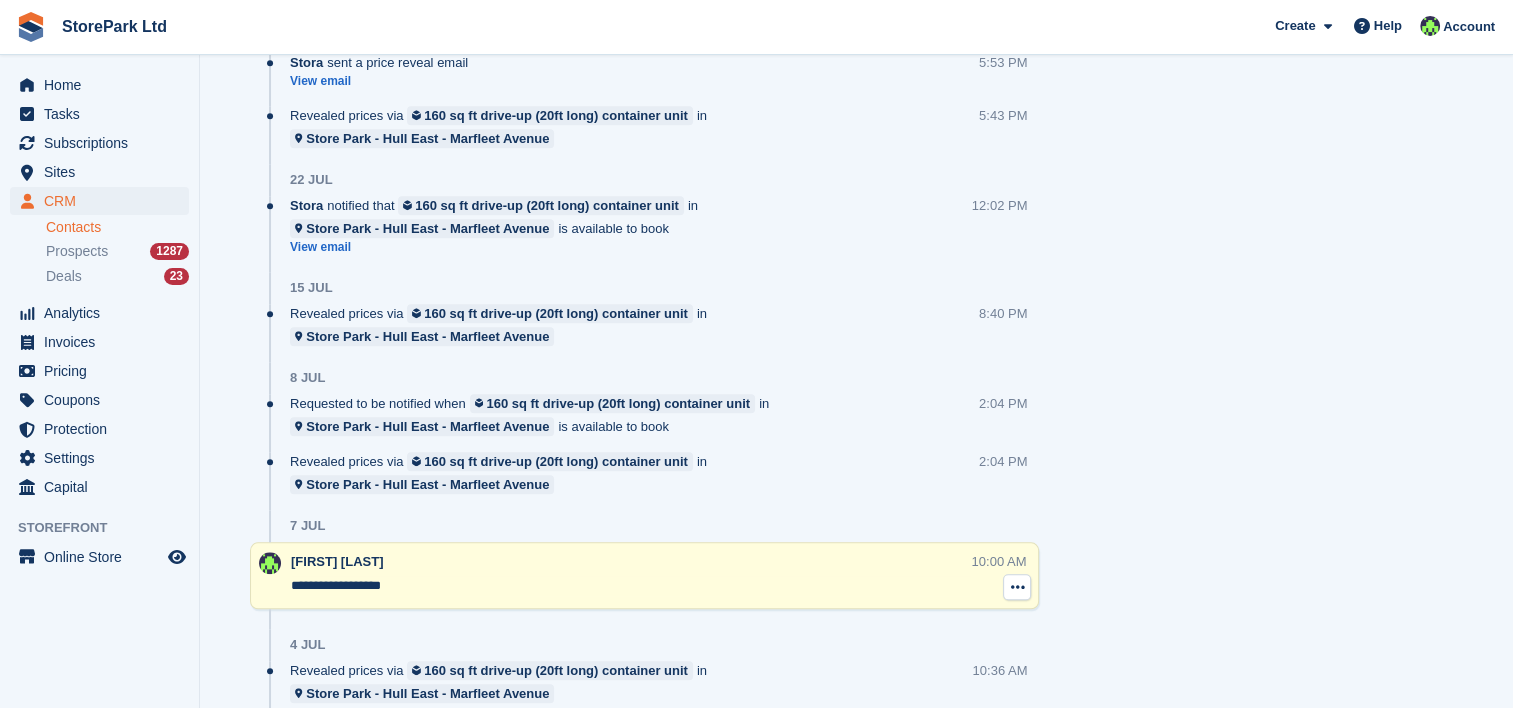 click at bounding box center [1017, 587] 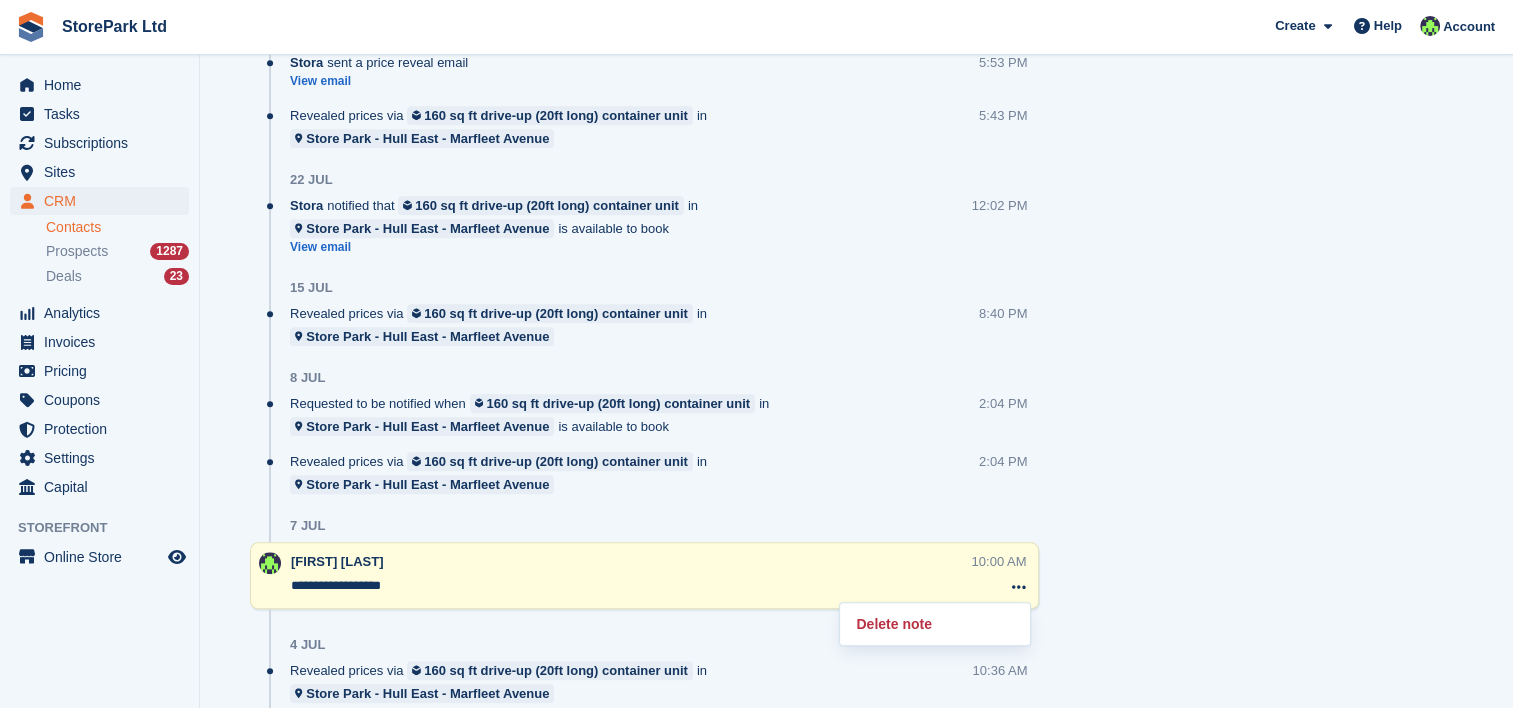 click on "Tasks
0
Add
No tasks related to Katie Beckett
Contact Details
Email
ktbnutmegs@hotmail.com
Phone
+447809222945
Address
128 station road
Preston Hull
United Kingdom
Hu128uy
Access
Paxton (Net2)" at bounding box center [1281, -495] 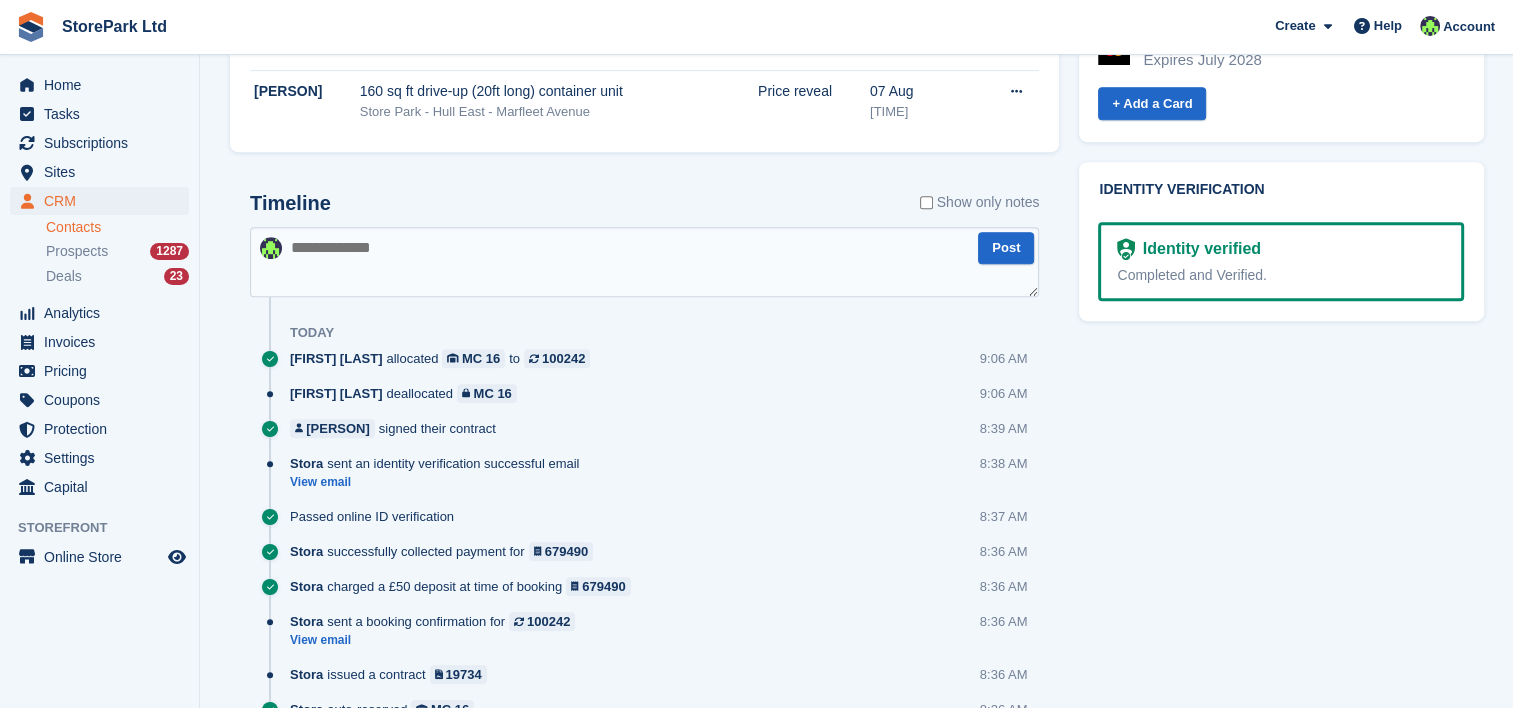 scroll, scrollTop: 1073, scrollLeft: 0, axis: vertical 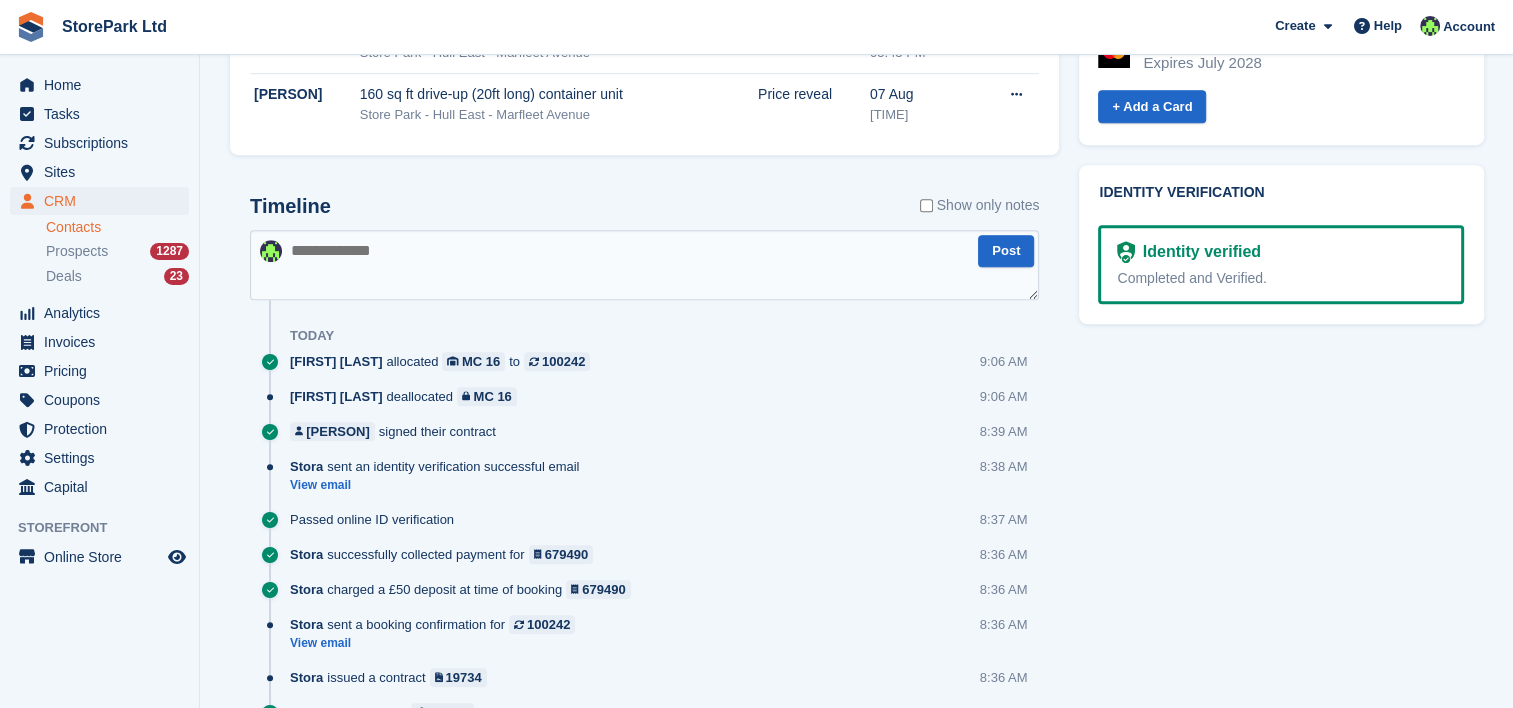 click at bounding box center (644, 265) 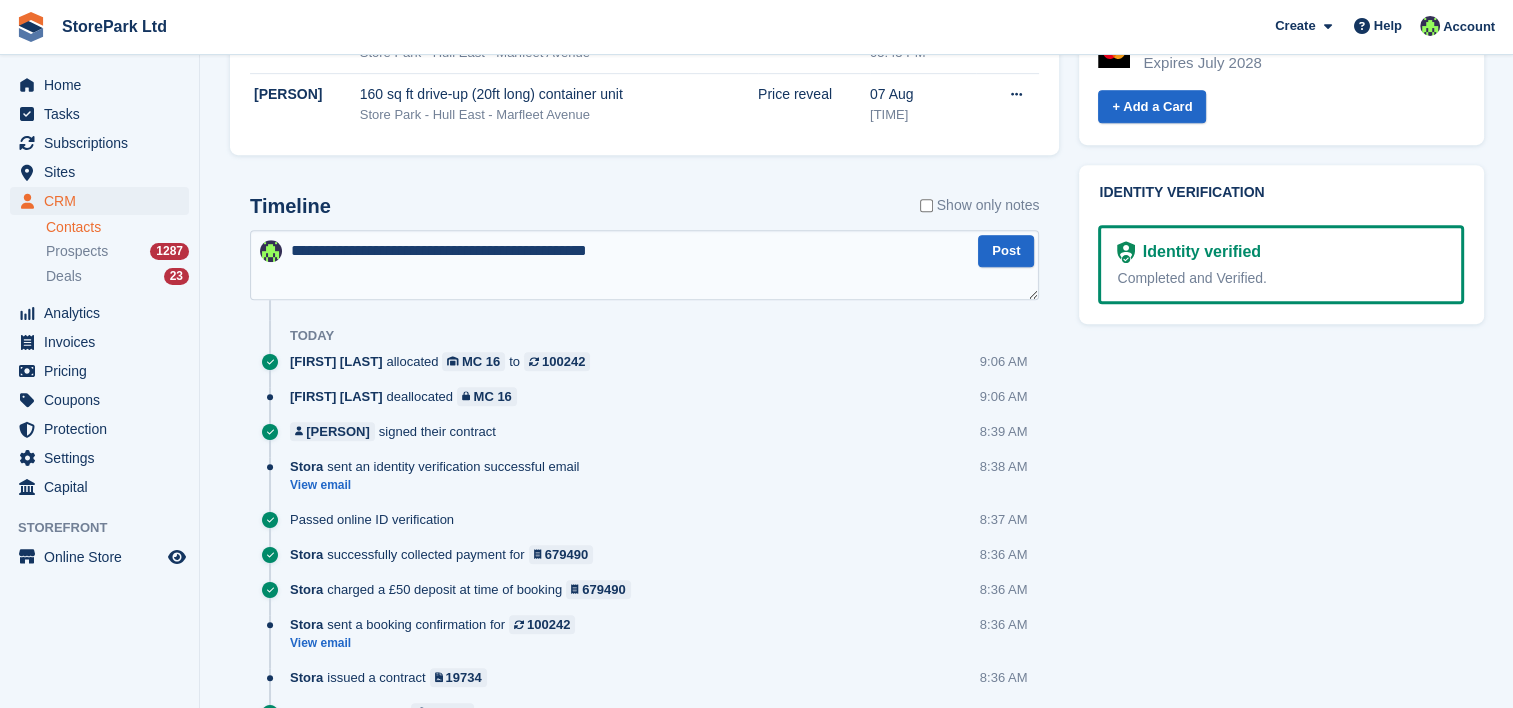 type on "**********" 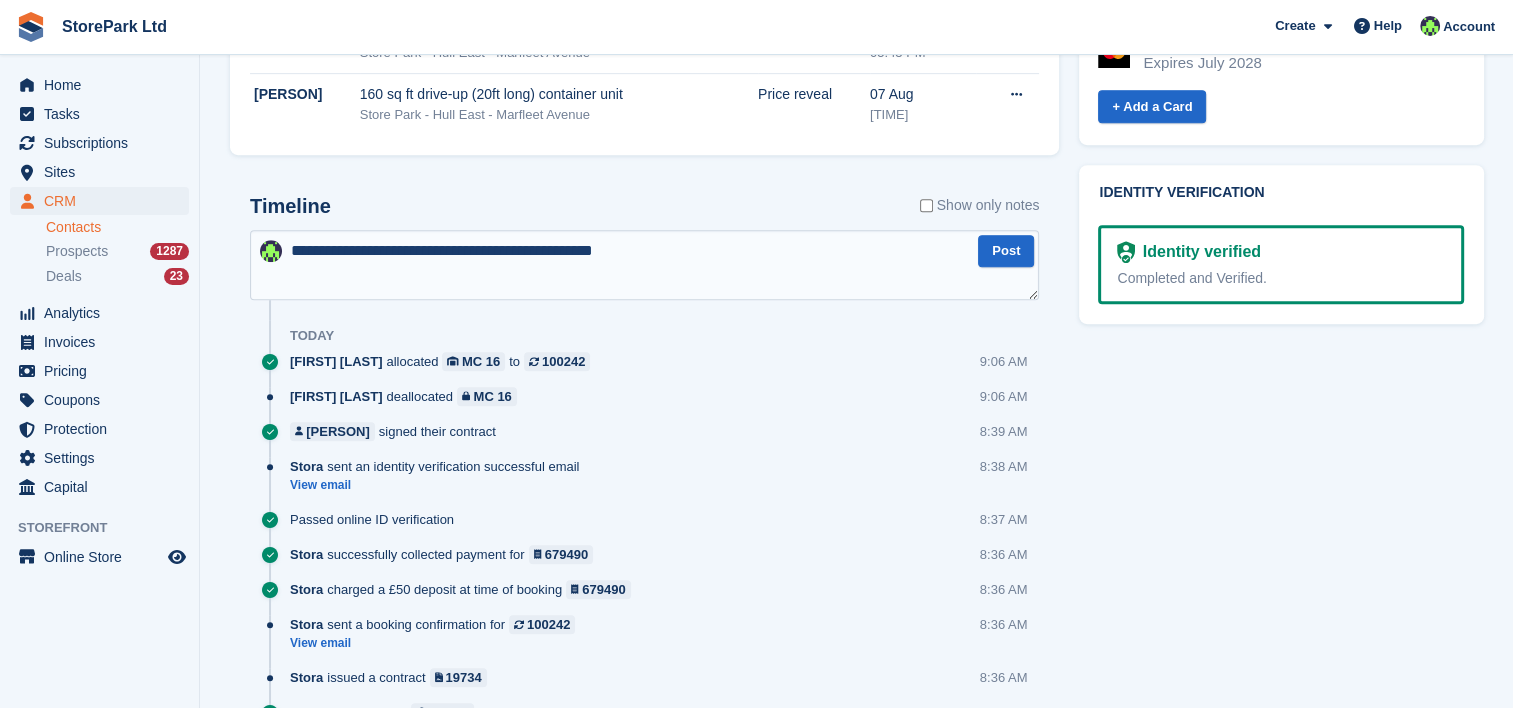 type 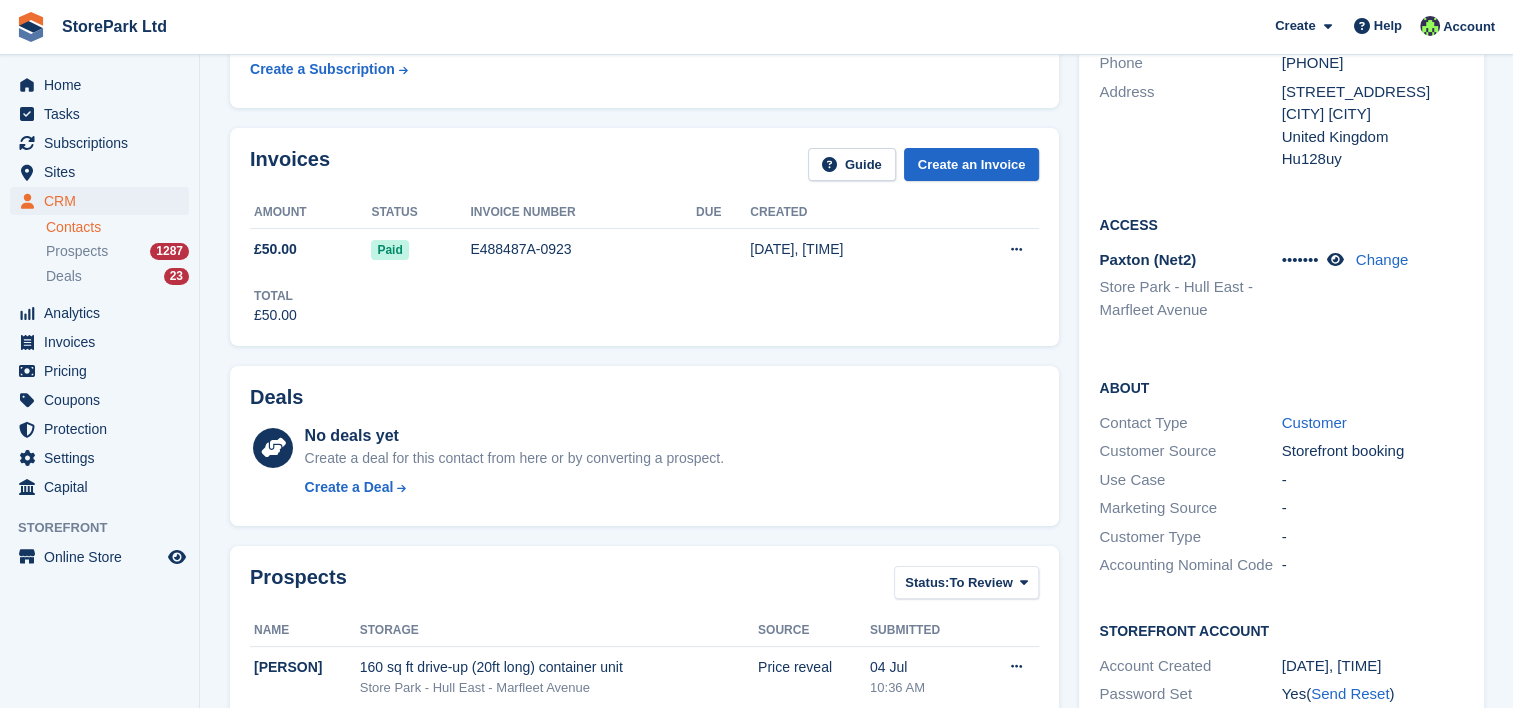 scroll, scrollTop: 0, scrollLeft: 0, axis: both 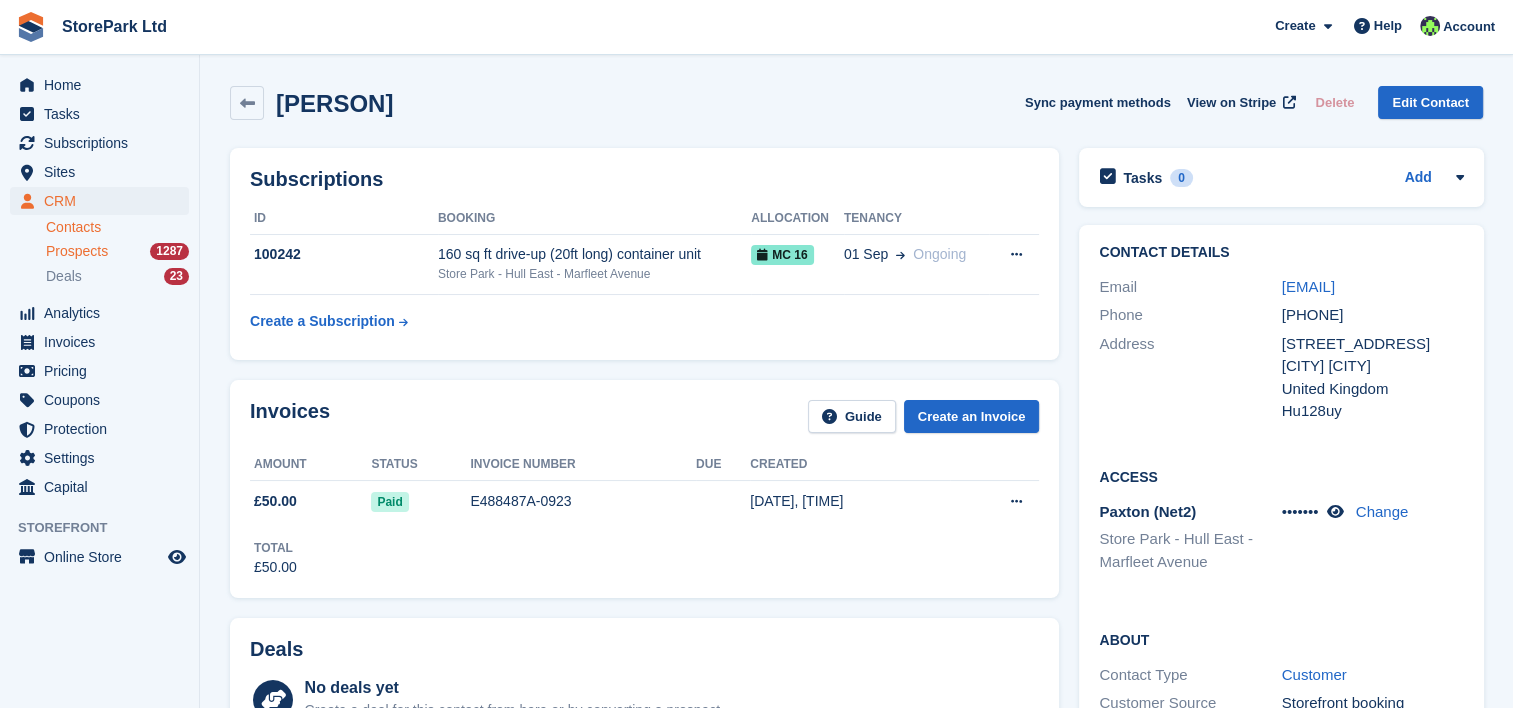 click on "Prospects" at bounding box center (77, 251) 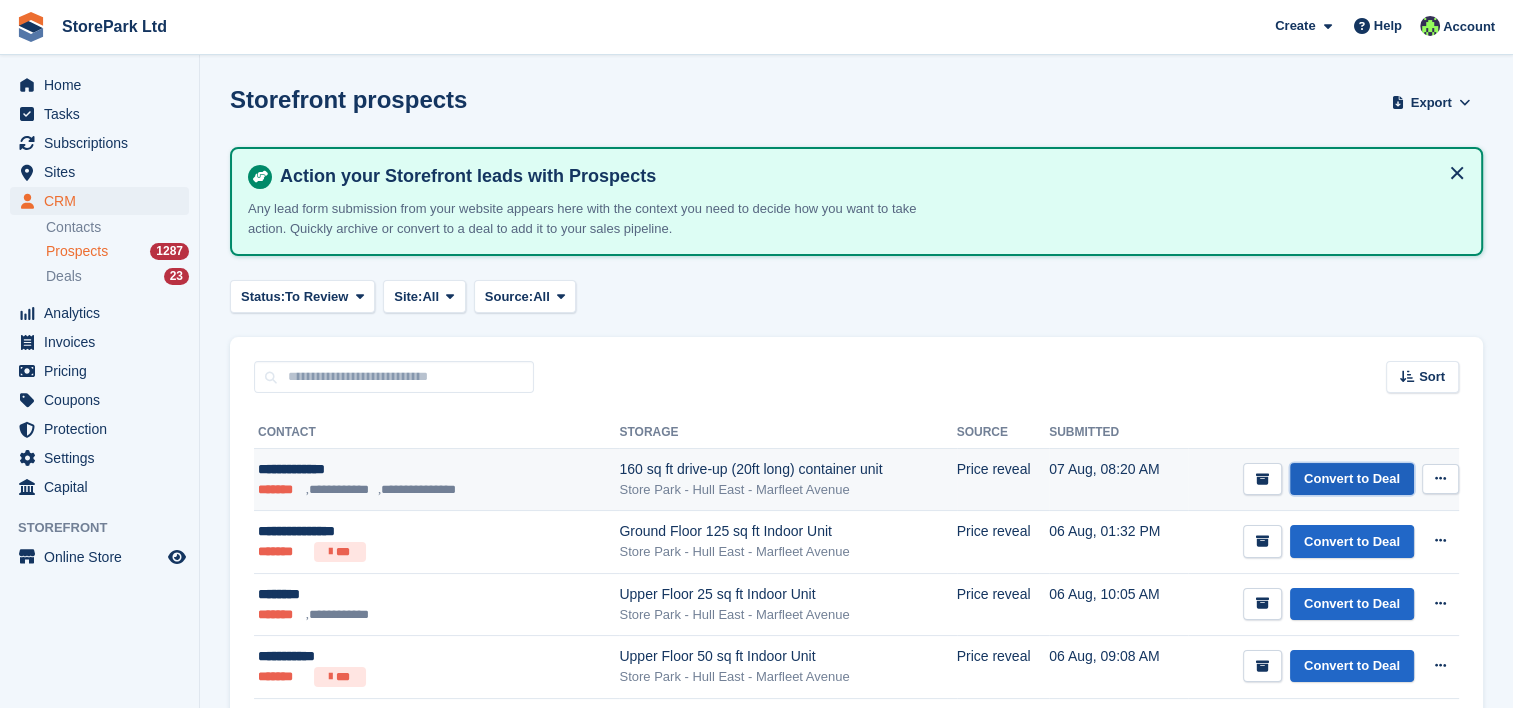 click on "Convert to Deal" at bounding box center [1352, 479] 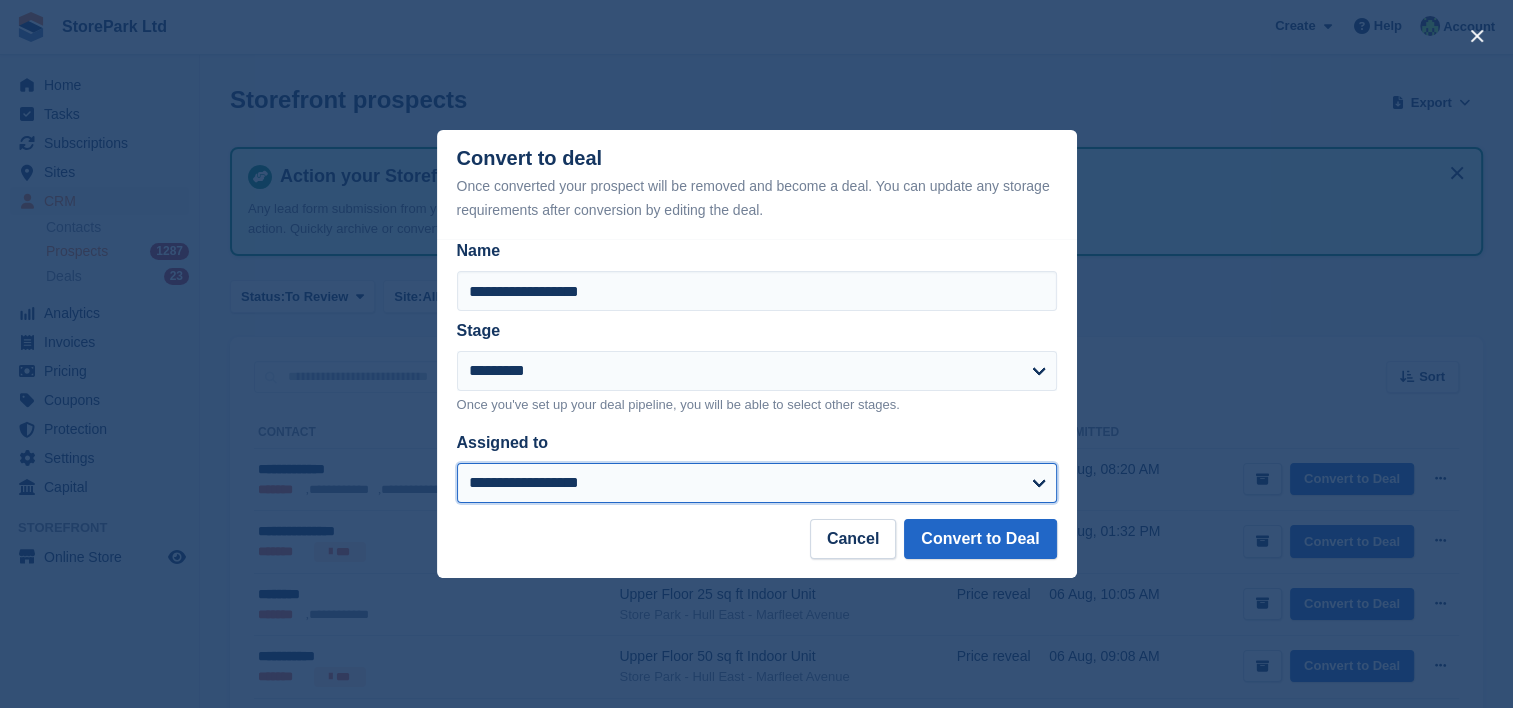 click on "**********" at bounding box center [757, 483] 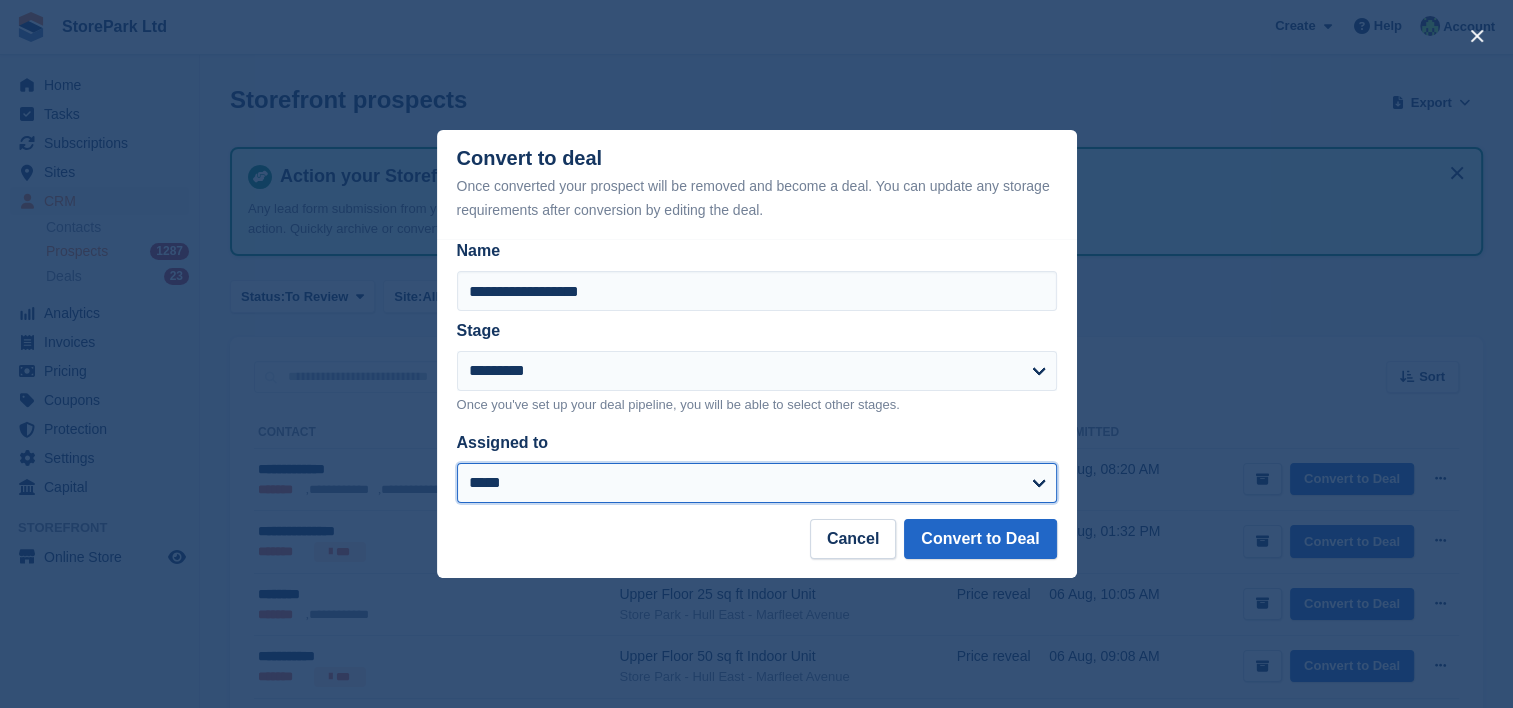 click on "**********" at bounding box center [757, 483] 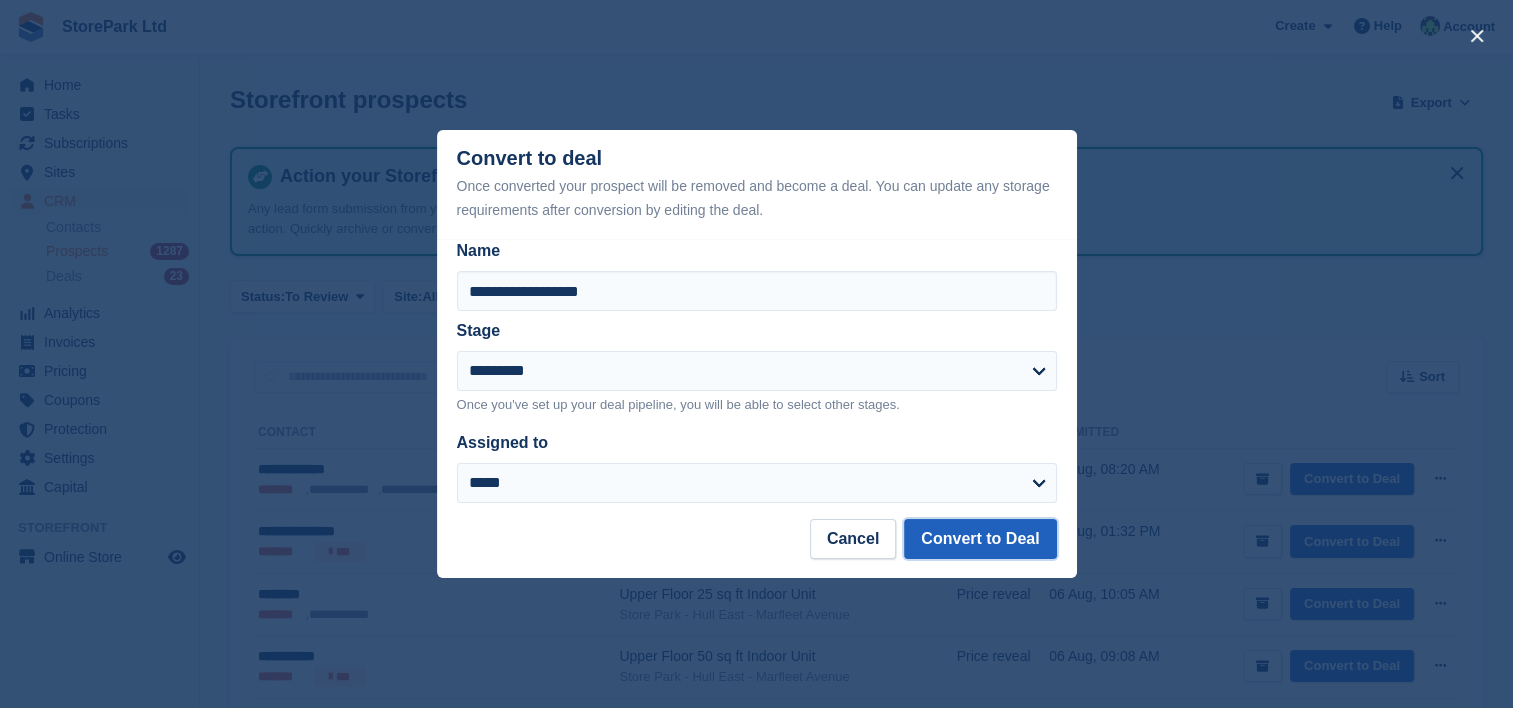 click on "Convert to Deal" at bounding box center [980, 539] 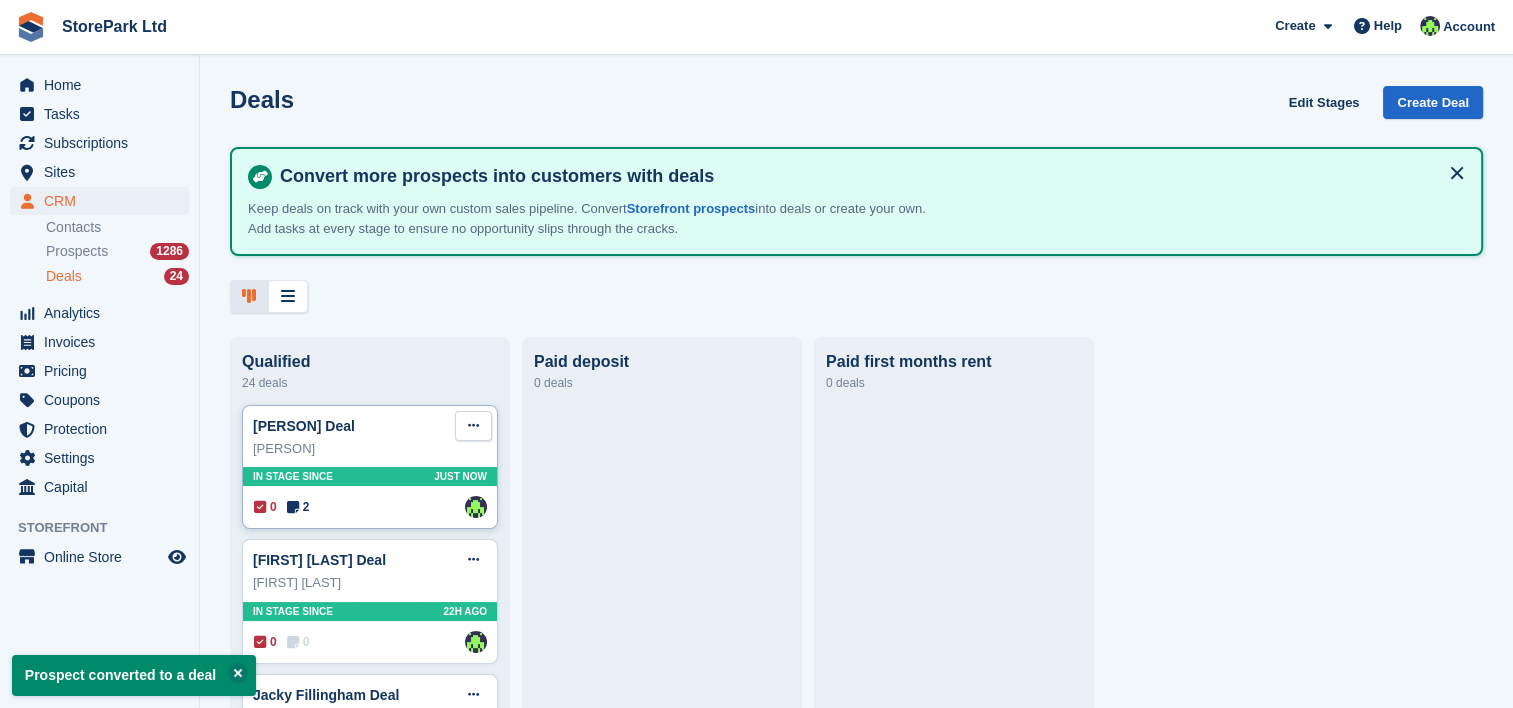 click at bounding box center (473, 426) 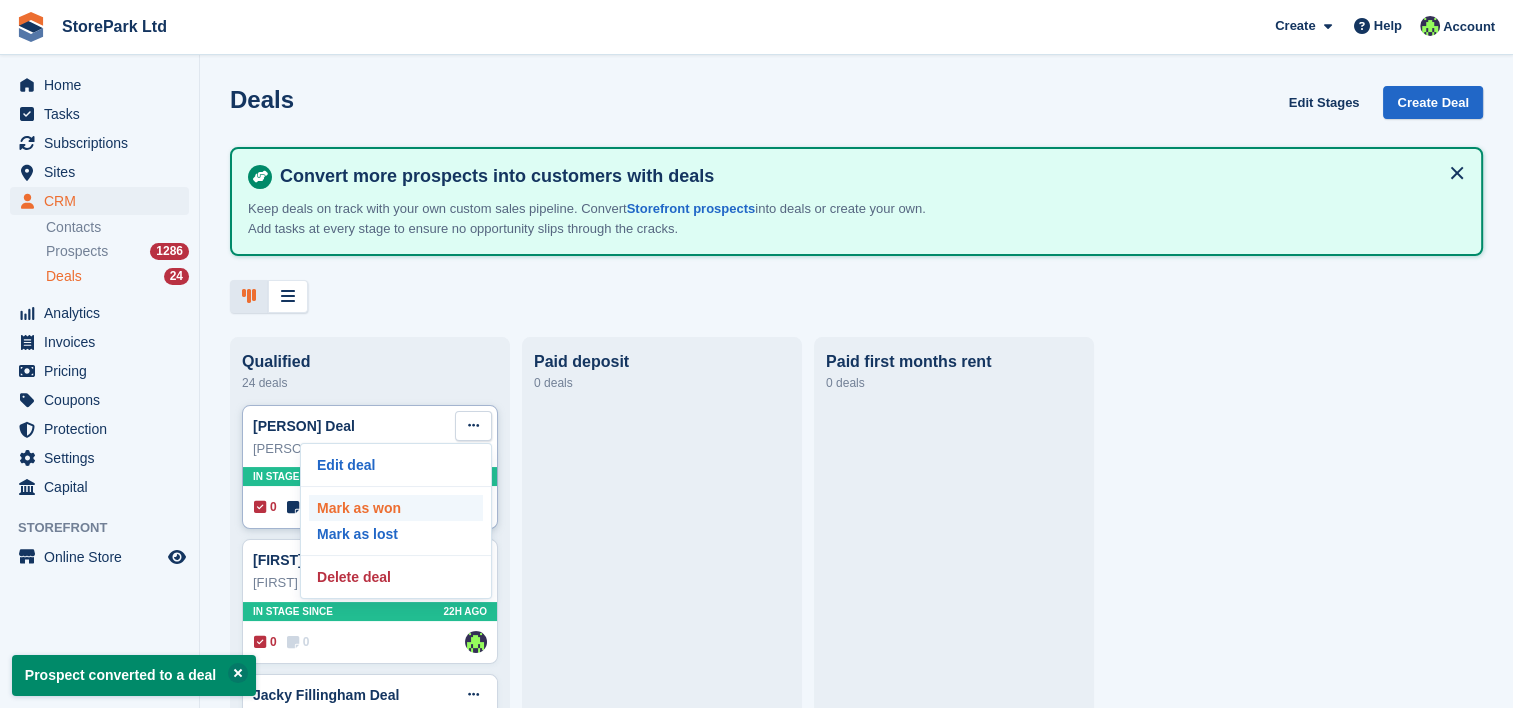 click on "Mark as won" at bounding box center [396, 508] 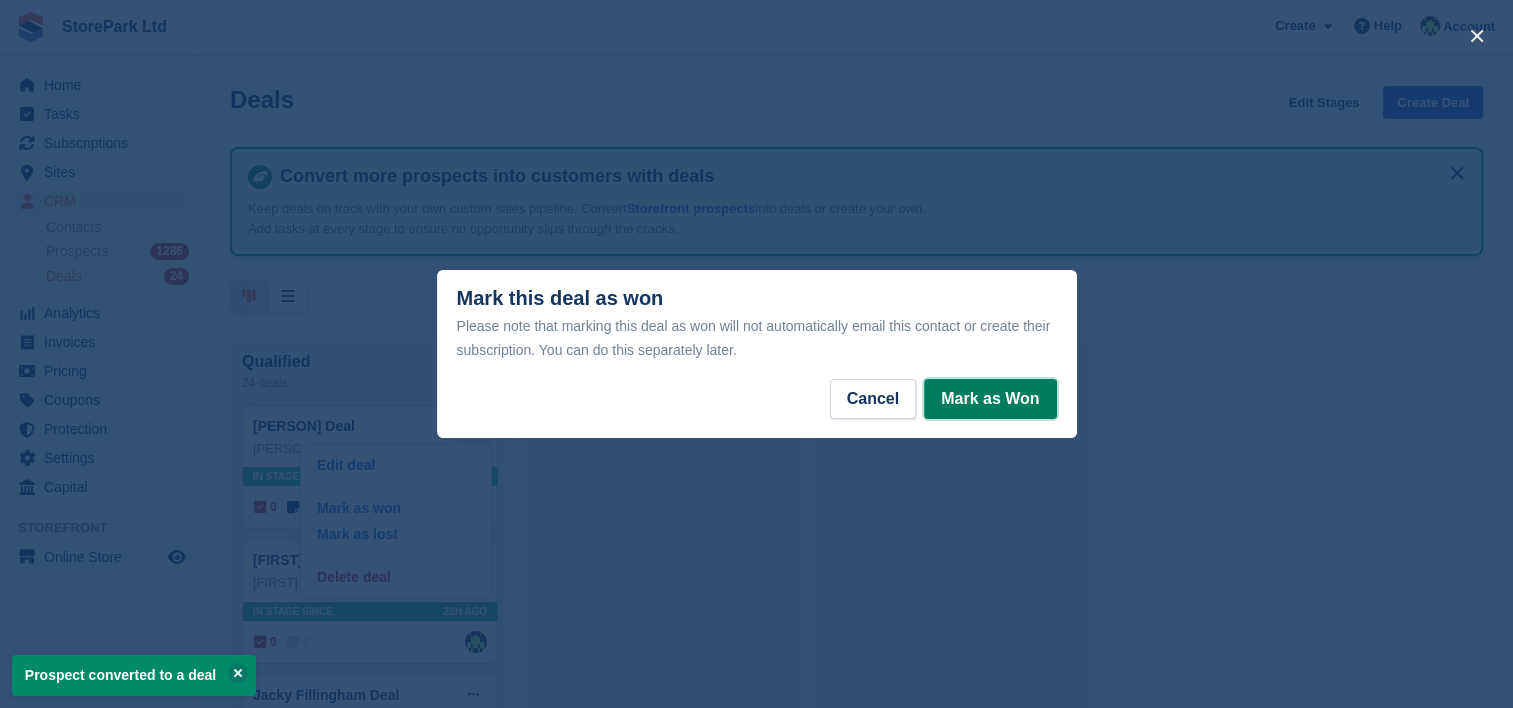 click on "Mark as Won" at bounding box center [990, 399] 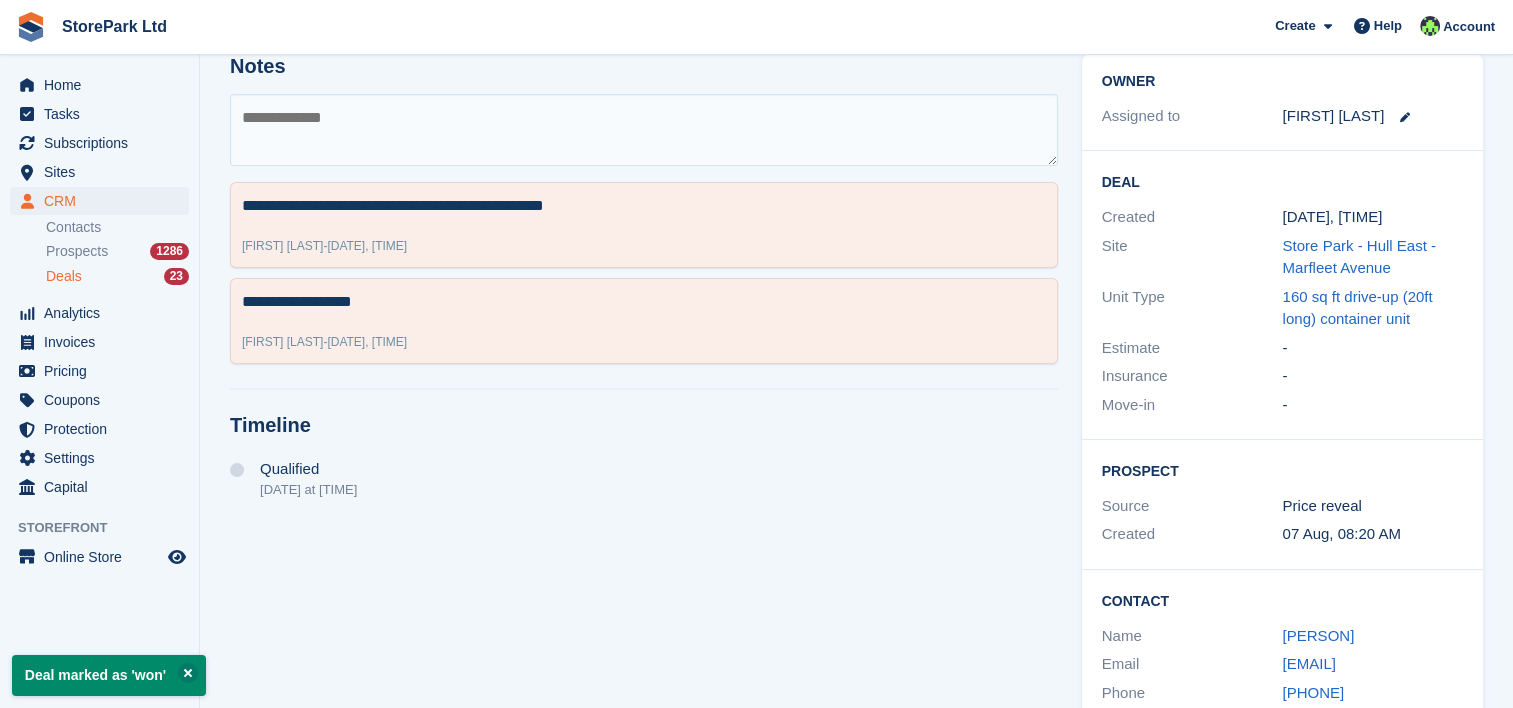 scroll, scrollTop: 335, scrollLeft: 0, axis: vertical 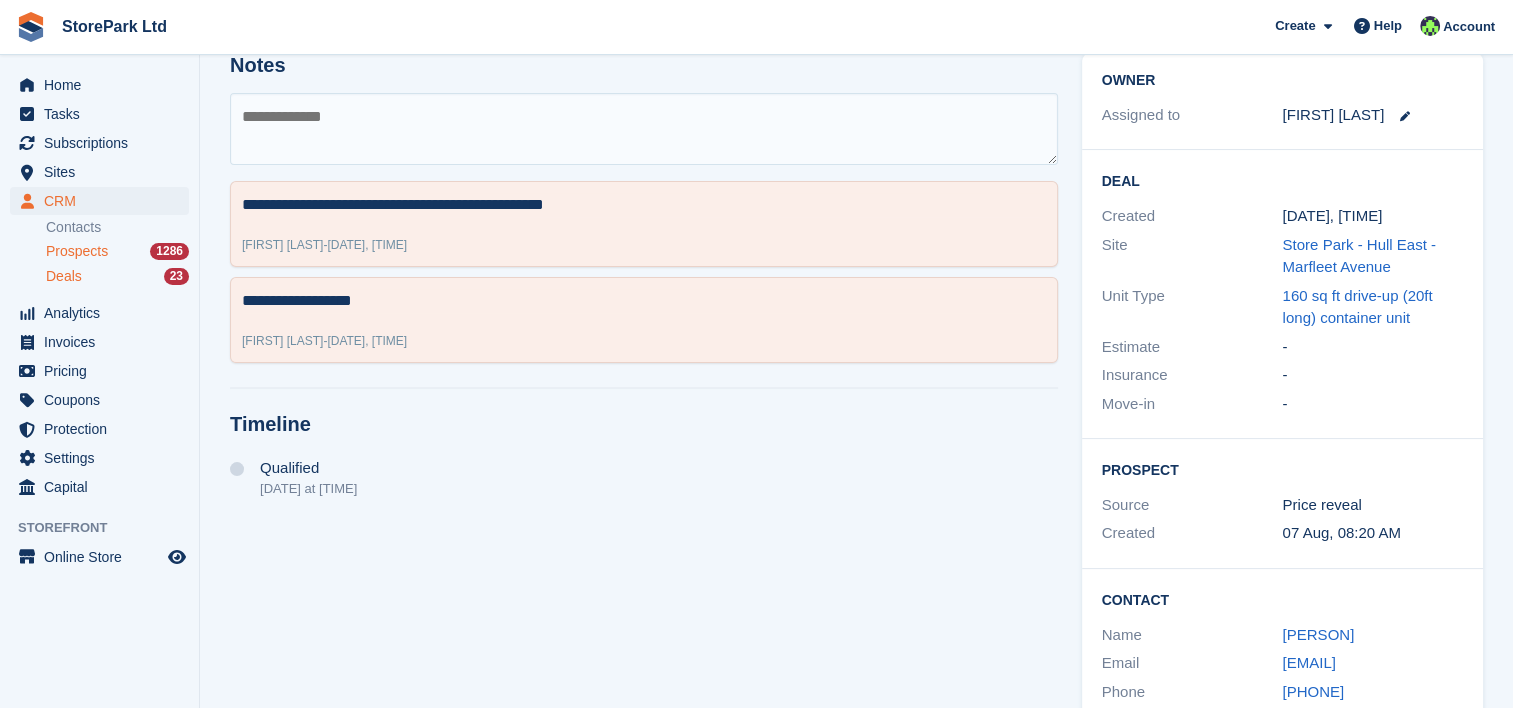 click on "Prospects" at bounding box center [77, 251] 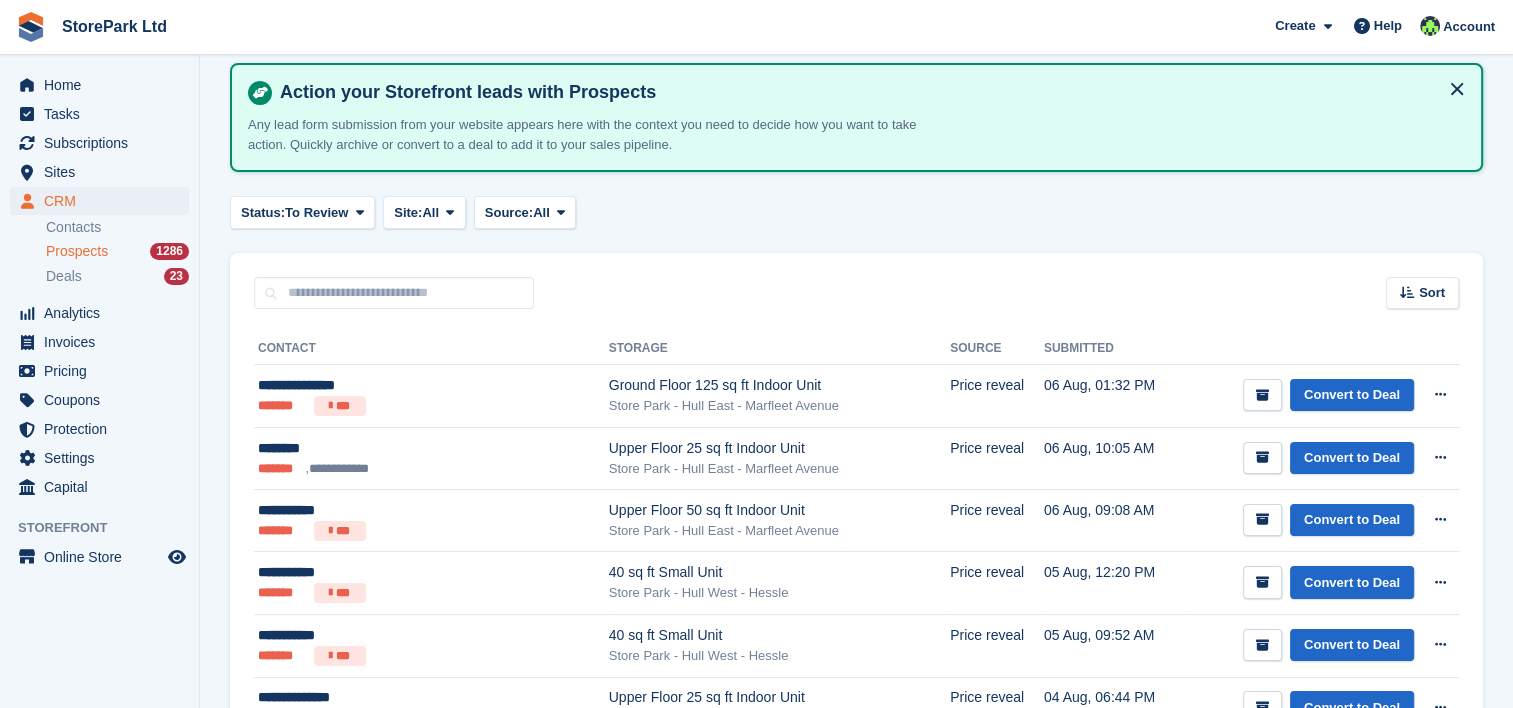 scroll, scrollTop: 75, scrollLeft: 0, axis: vertical 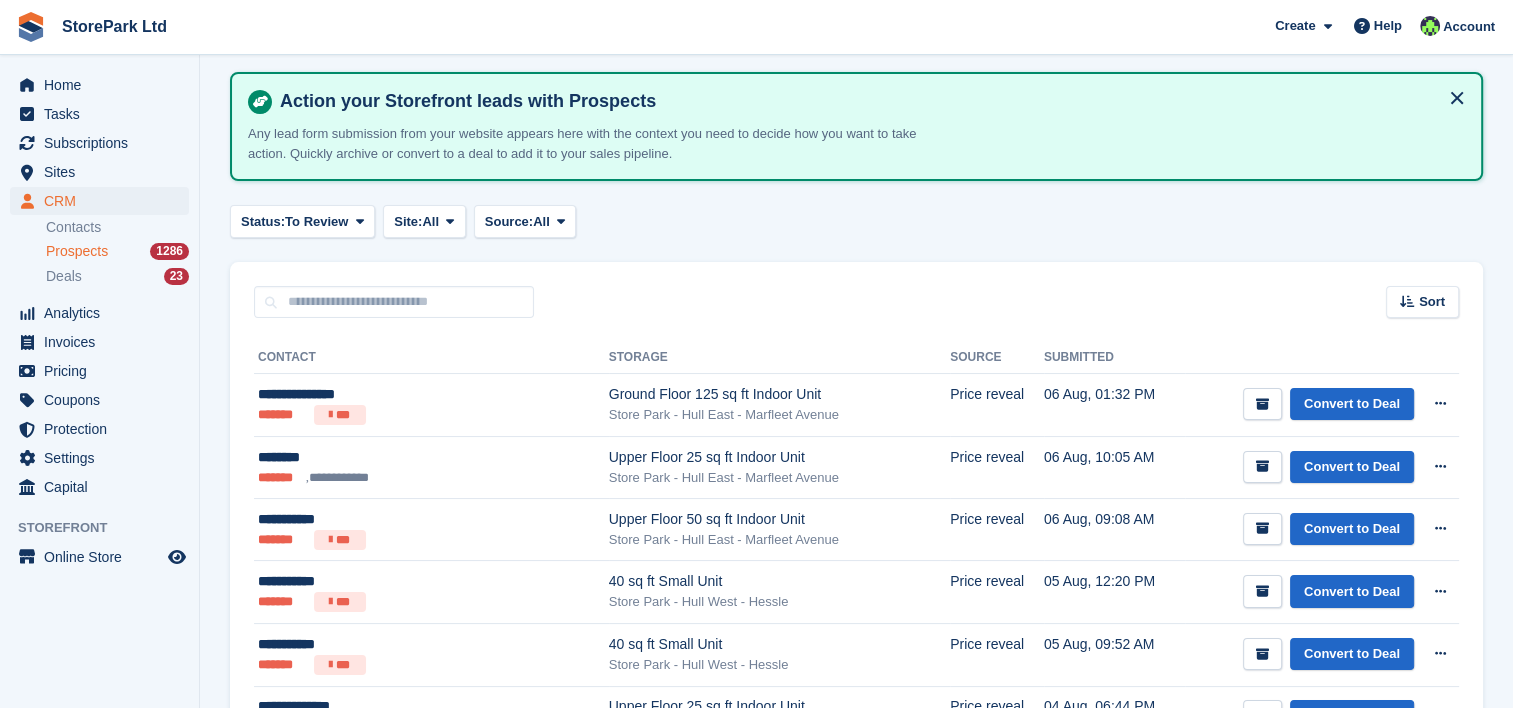 click on "Prospects" at bounding box center [77, 251] 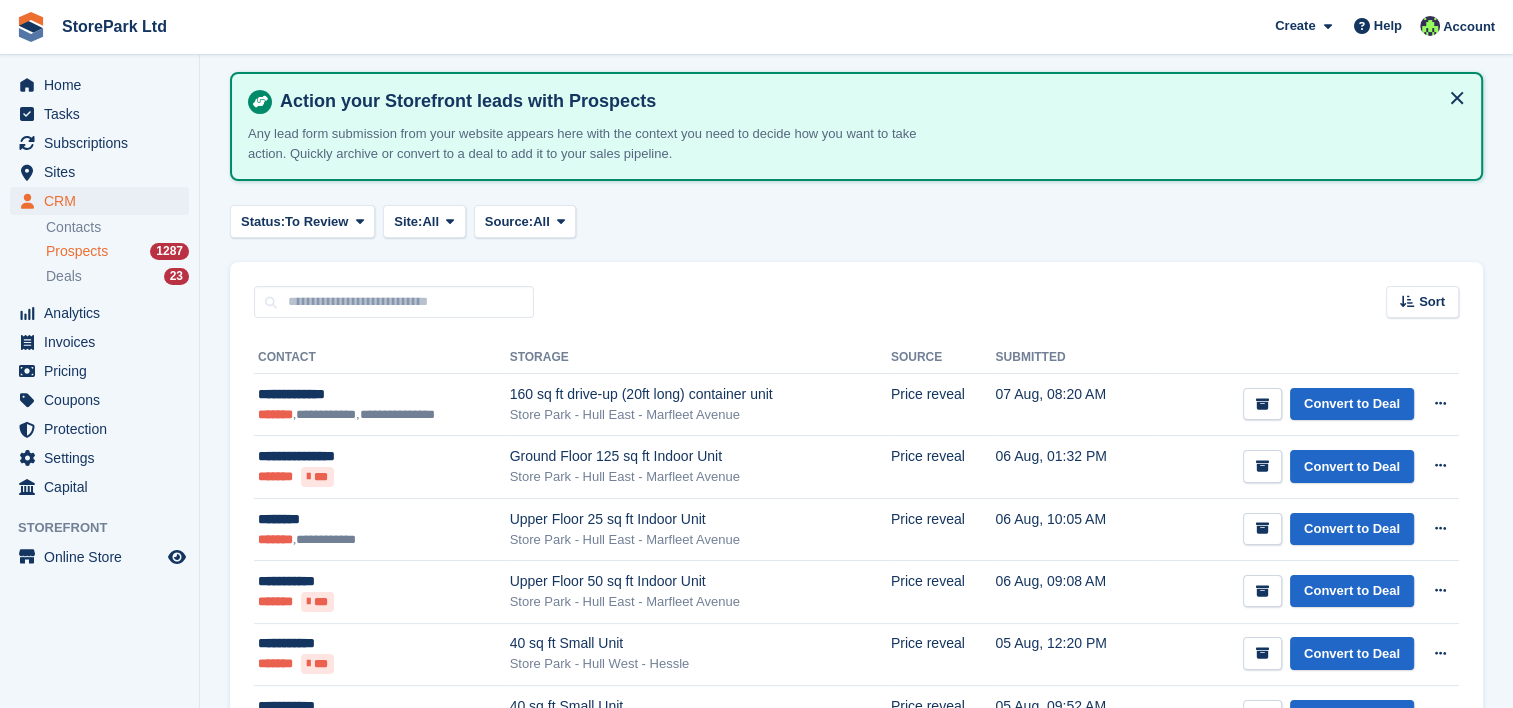scroll, scrollTop: 0, scrollLeft: 0, axis: both 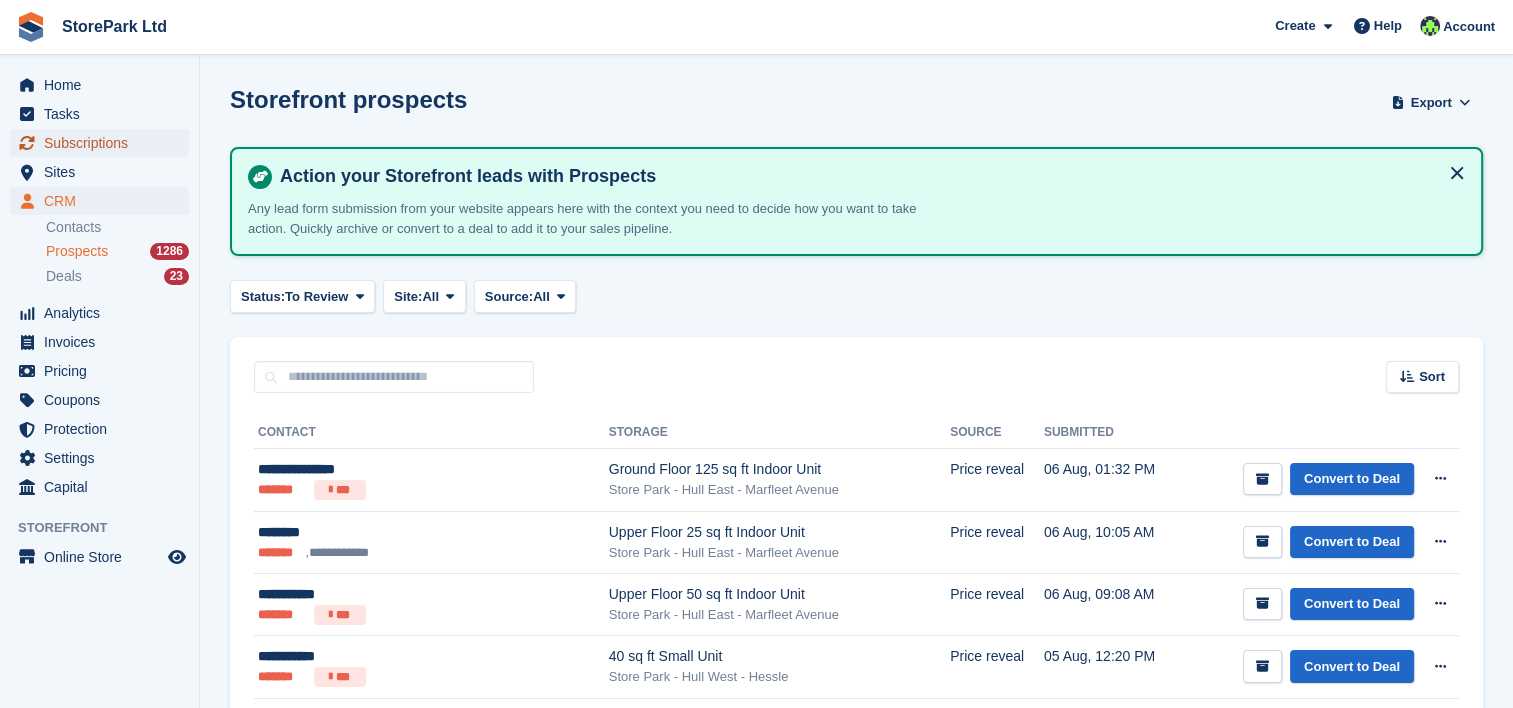click on "Subscriptions" at bounding box center [104, 143] 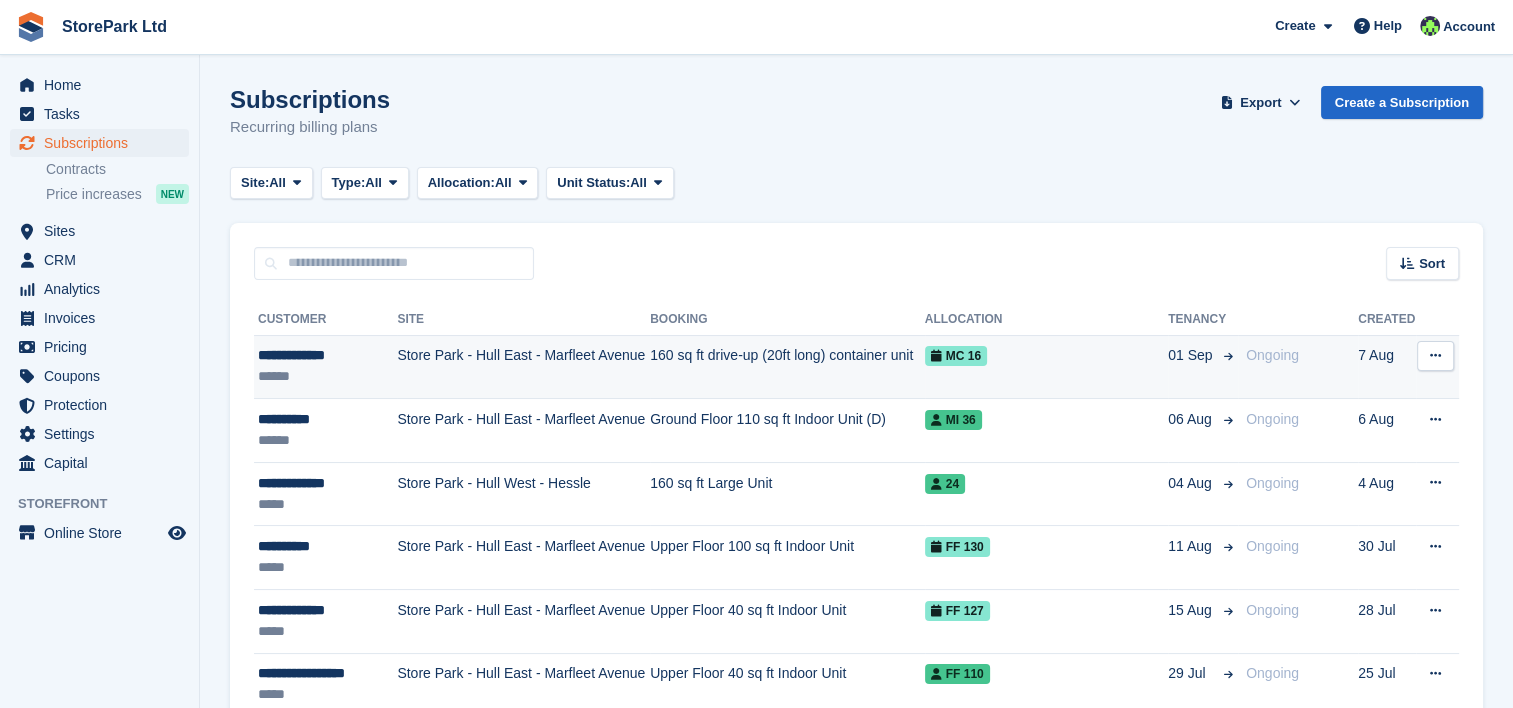 click on "MC 16" at bounding box center (1046, 355) 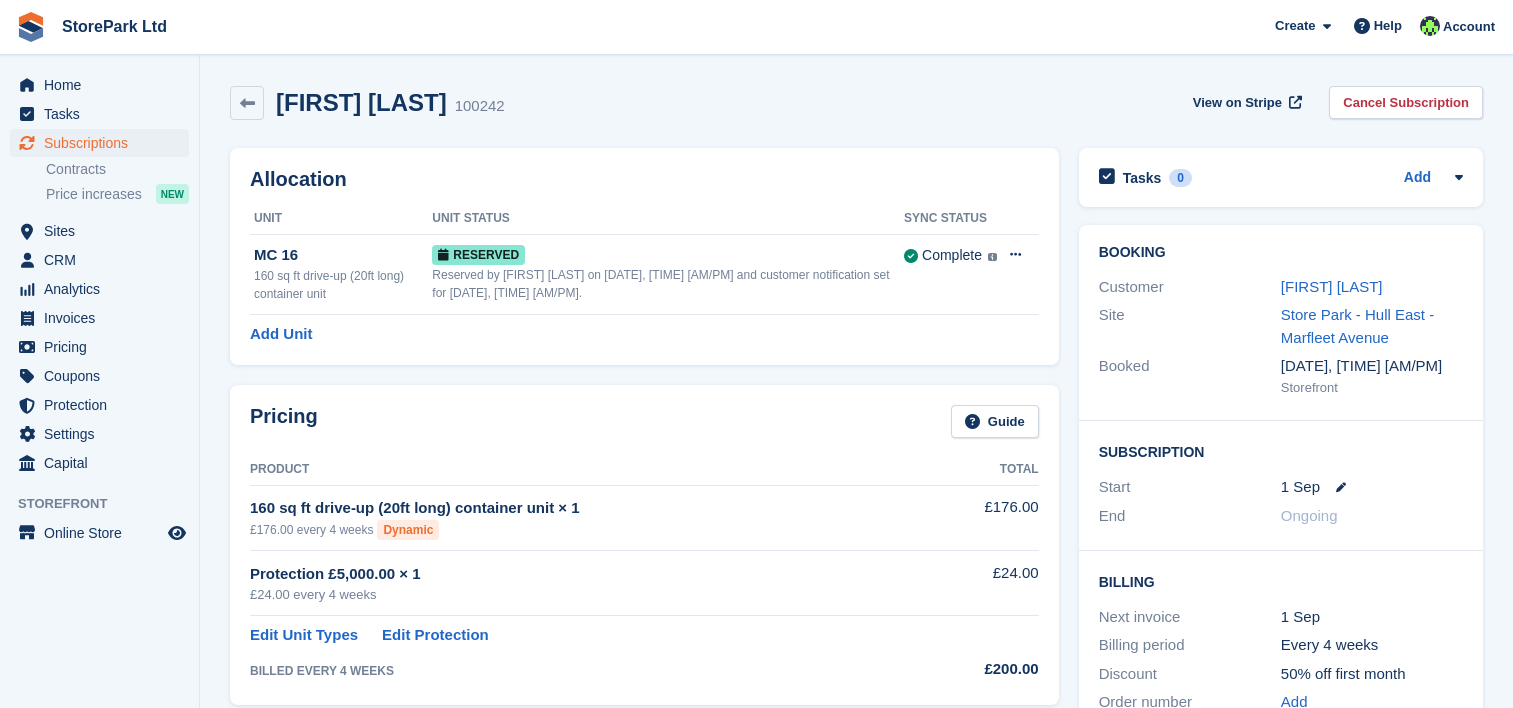 scroll, scrollTop: 0, scrollLeft: 0, axis: both 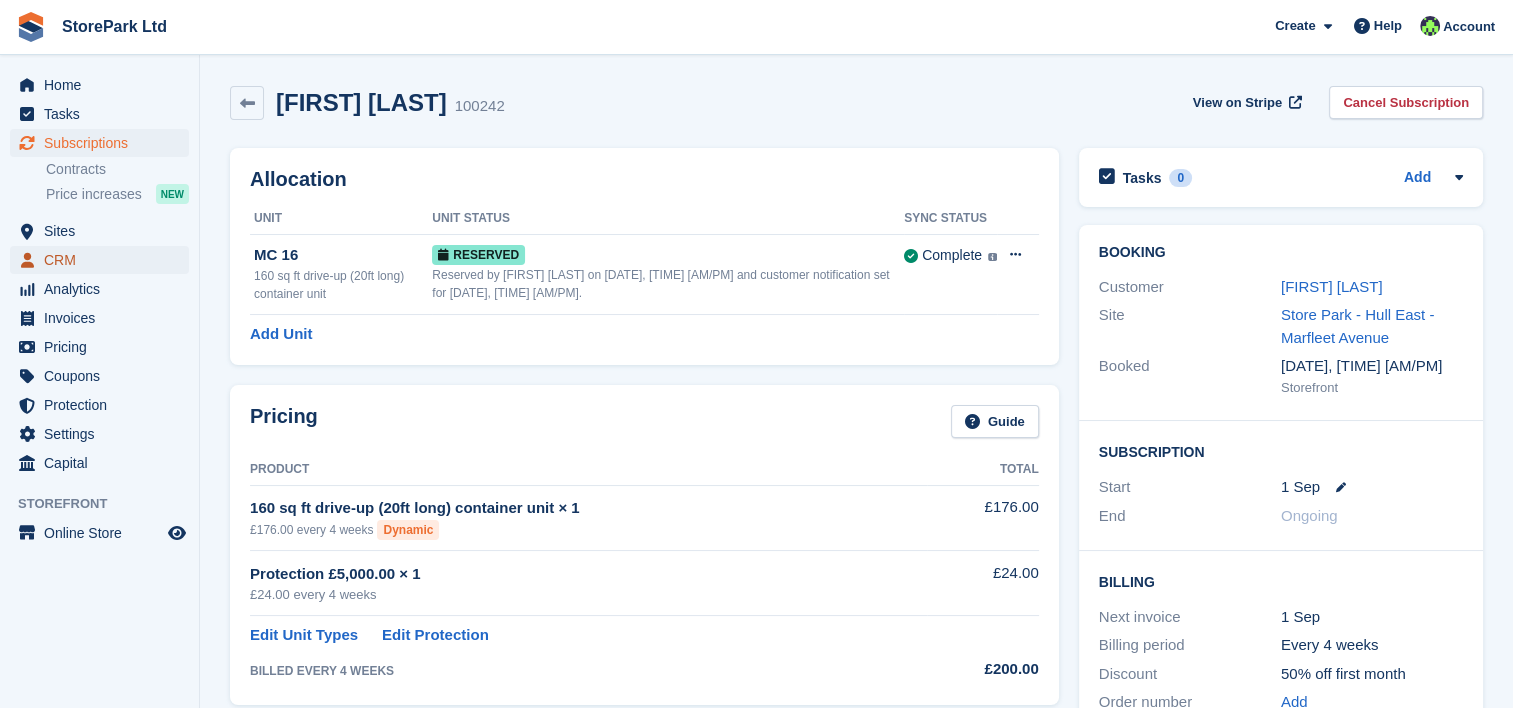 click on "CRM" at bounding box center (104, 260) 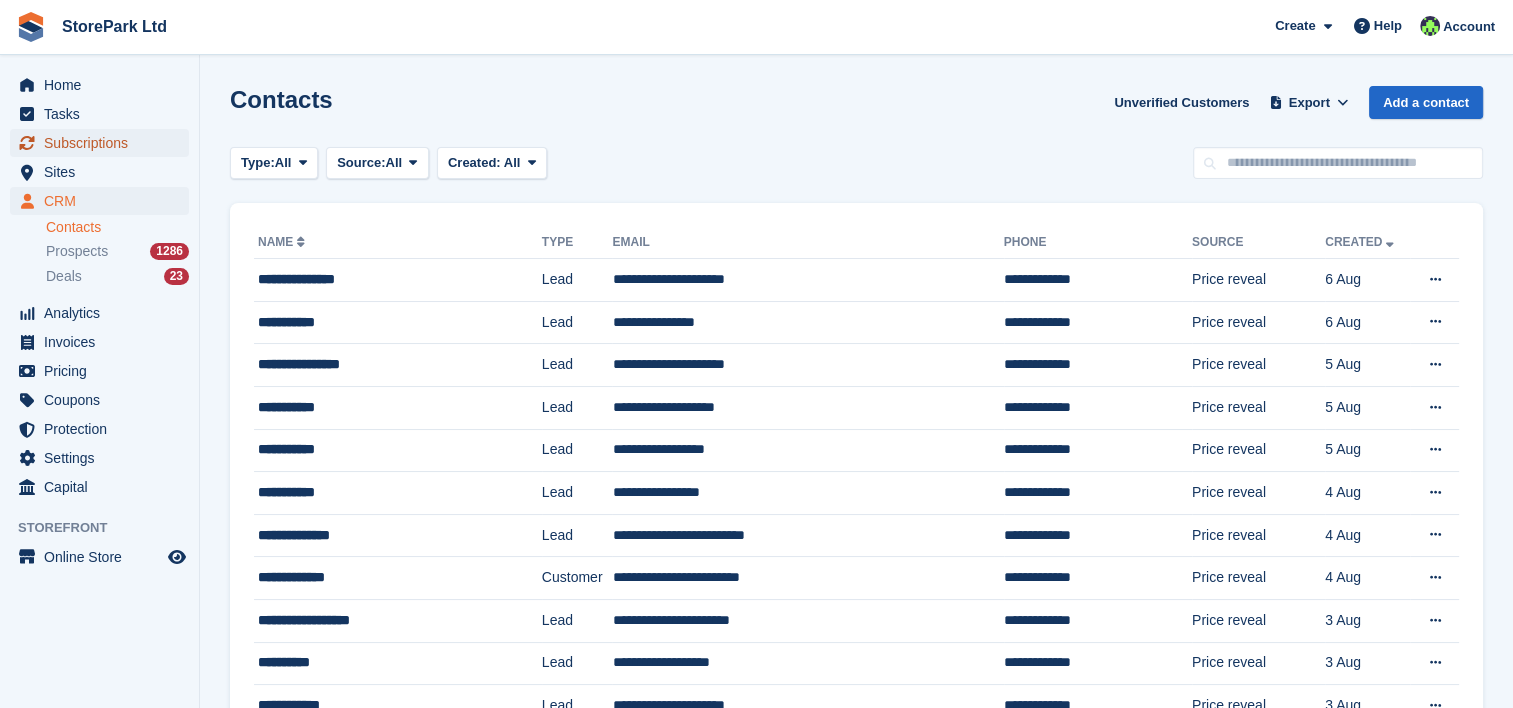 click on "Subscriptions" at bounding box center [104, 143] 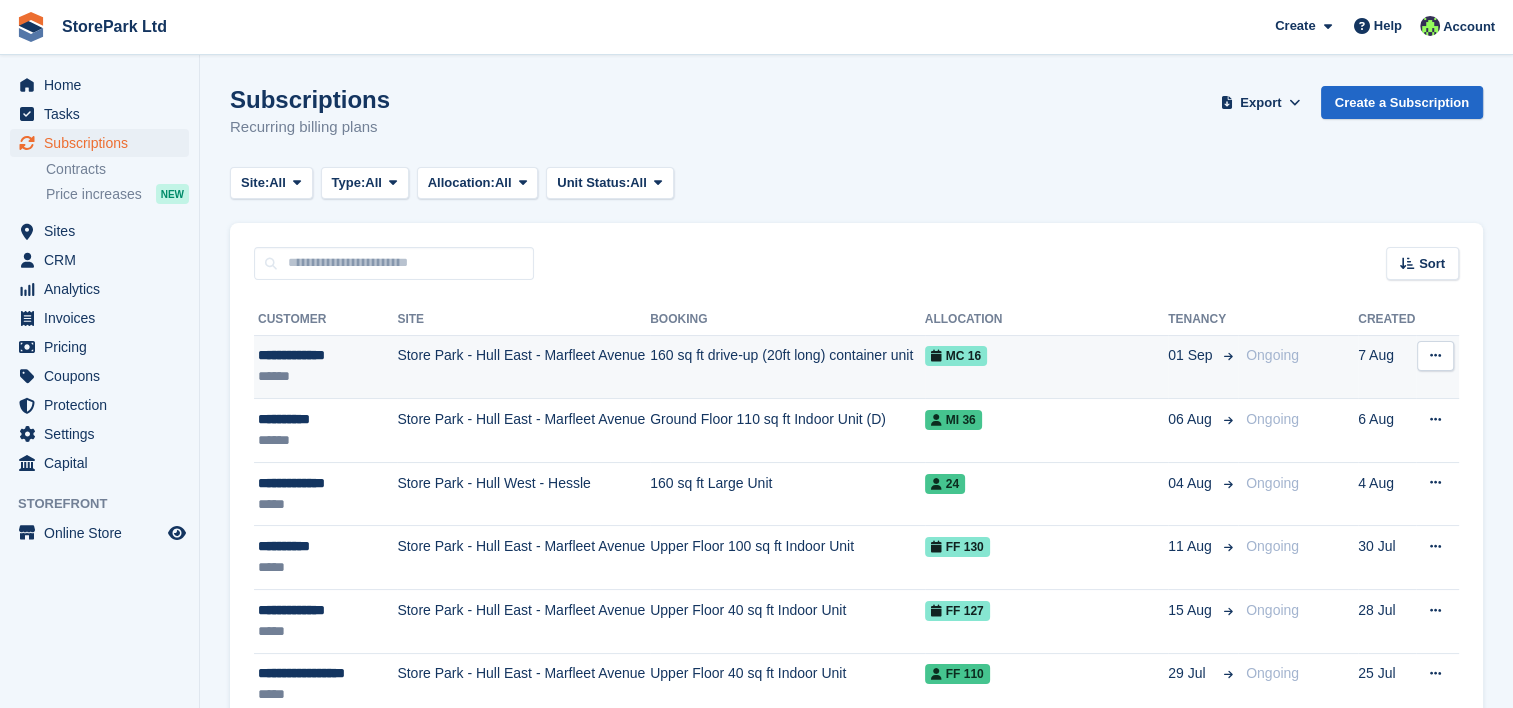 click on "******" at bounding box center (326, 376) 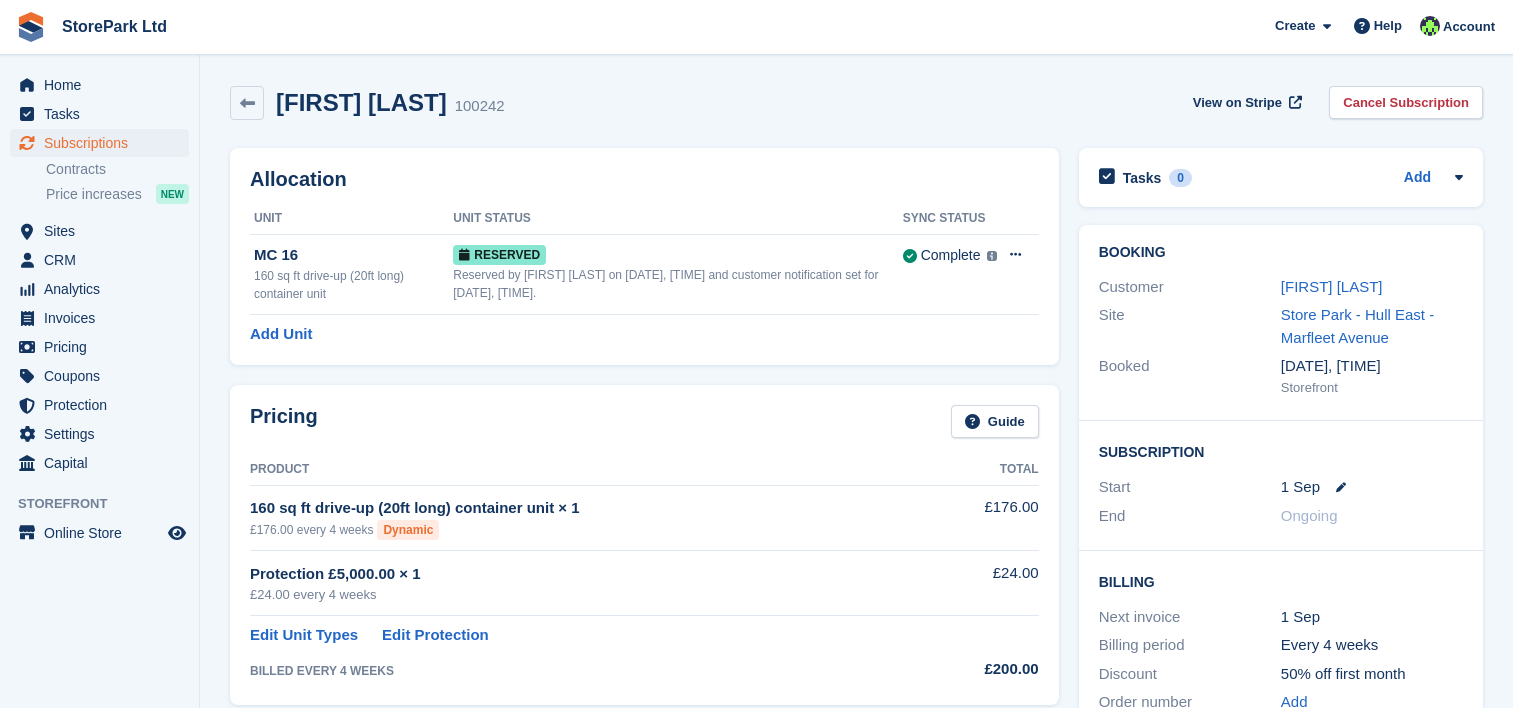 scroll, scrollTop: 0, scrollLeft: 0, axis: both 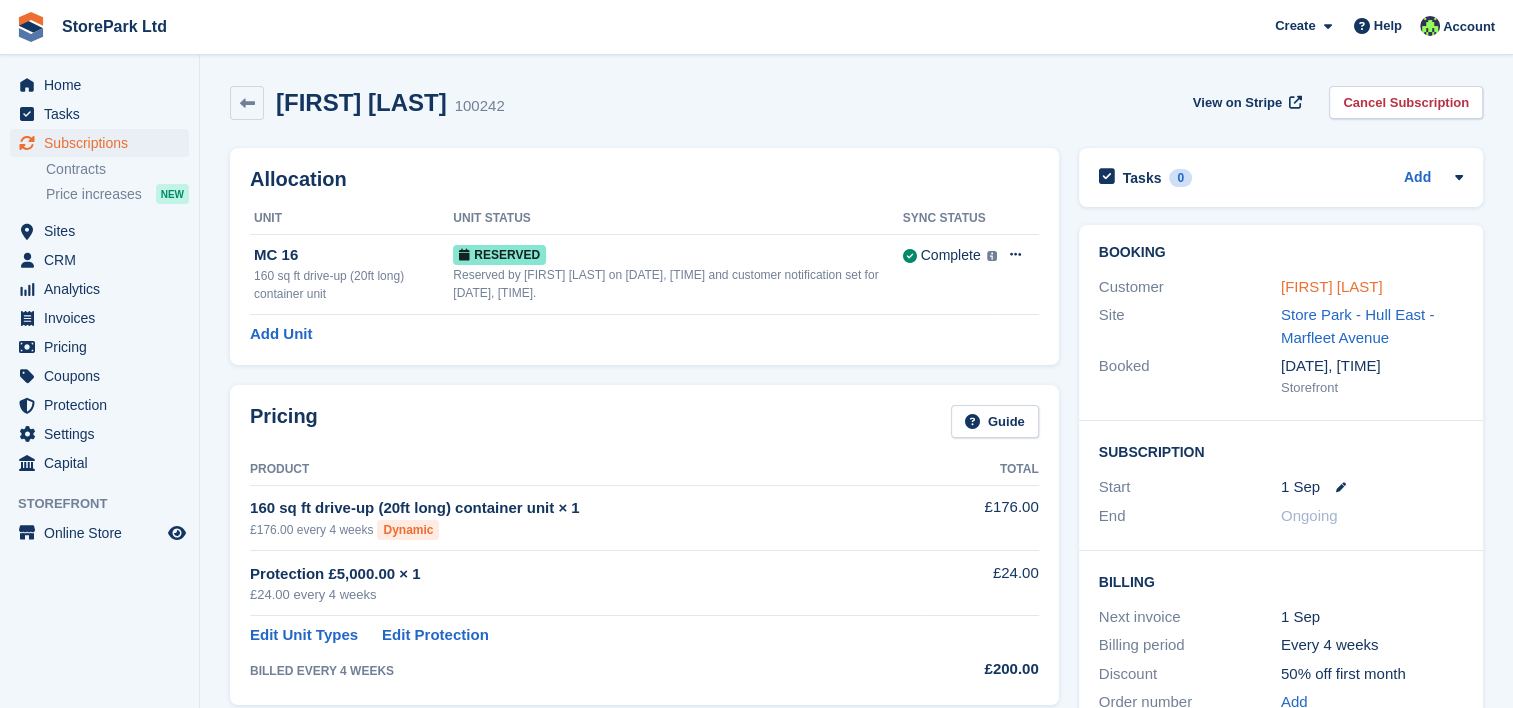 click on "[FIRST] [LAST]" at bounding box center (1332, 286) 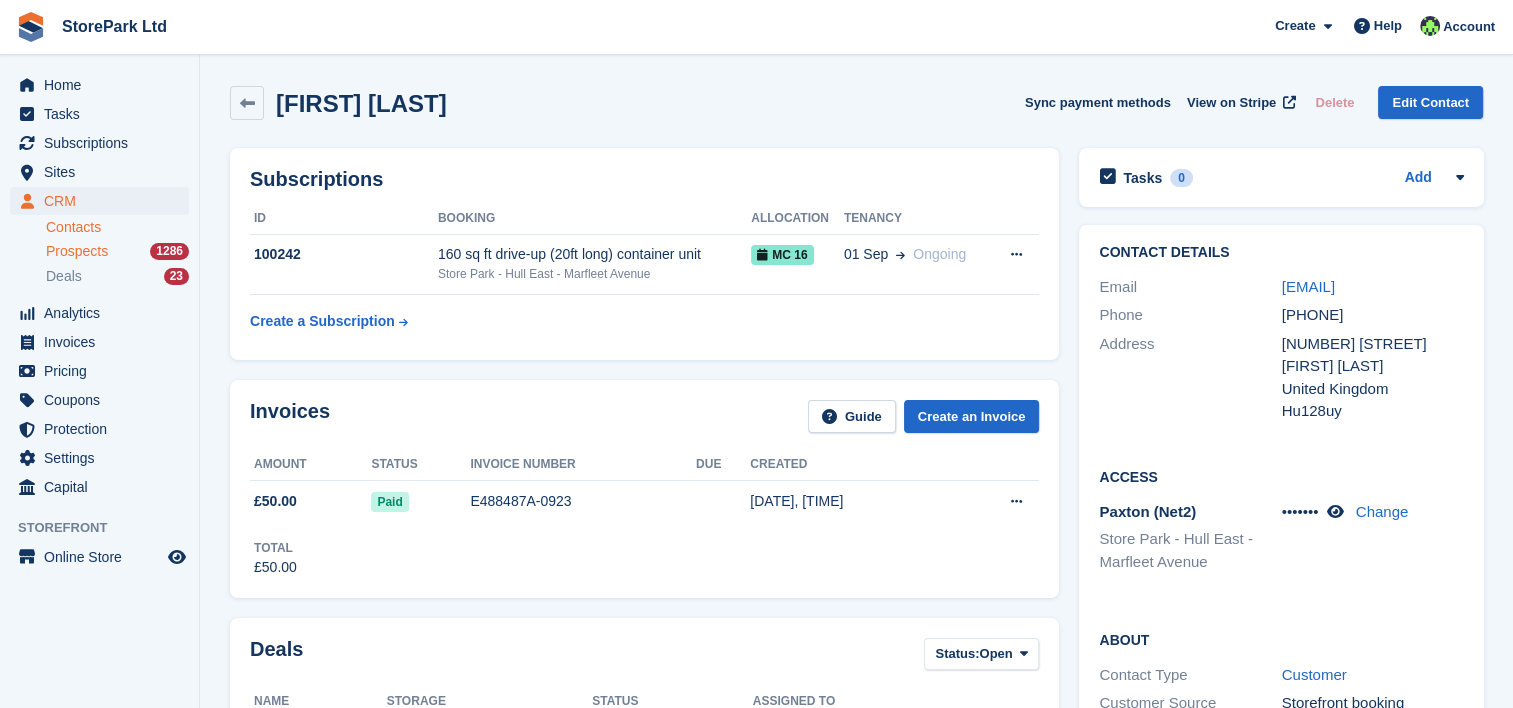 click on "1286" at bounding box center [169, 251] 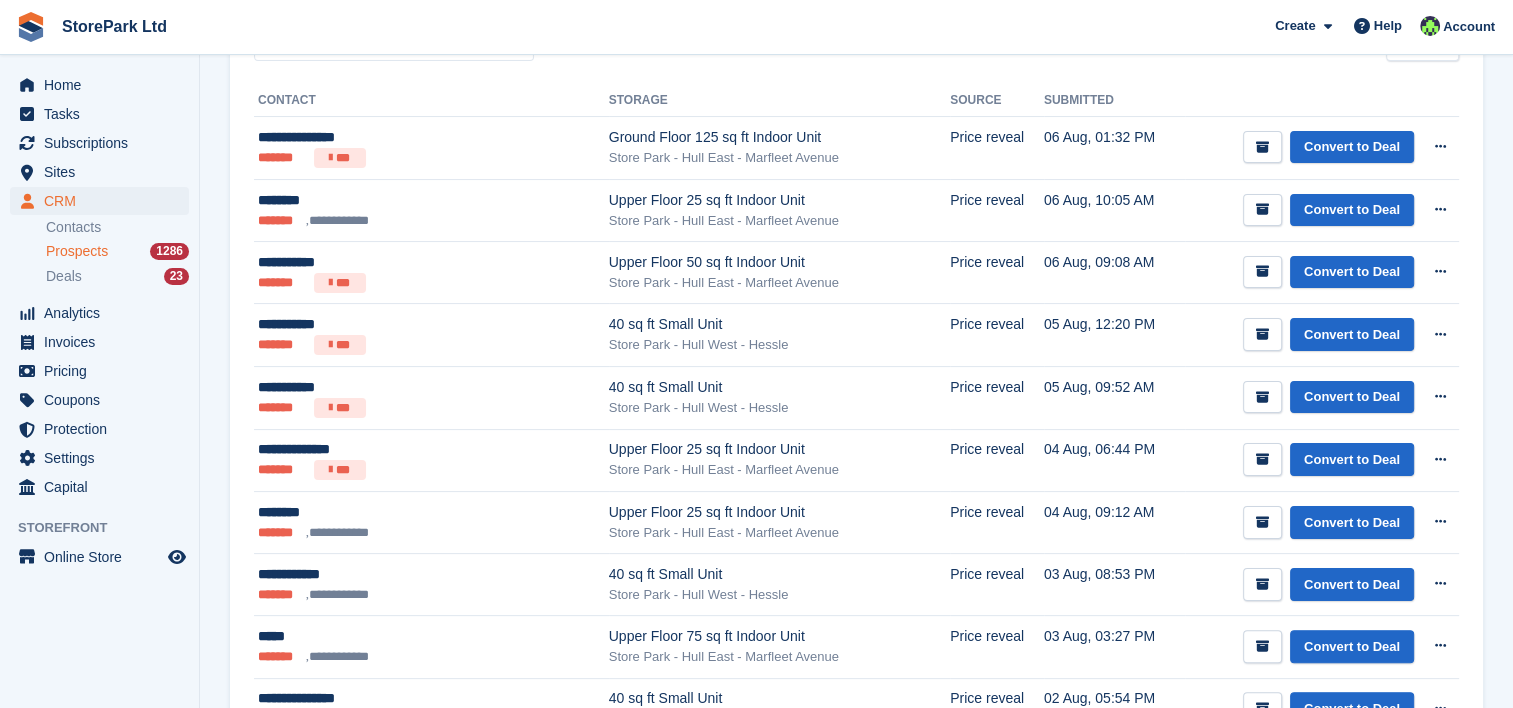 scroll, scrollTop: 335, scrollLeft: 0, axis: vertical 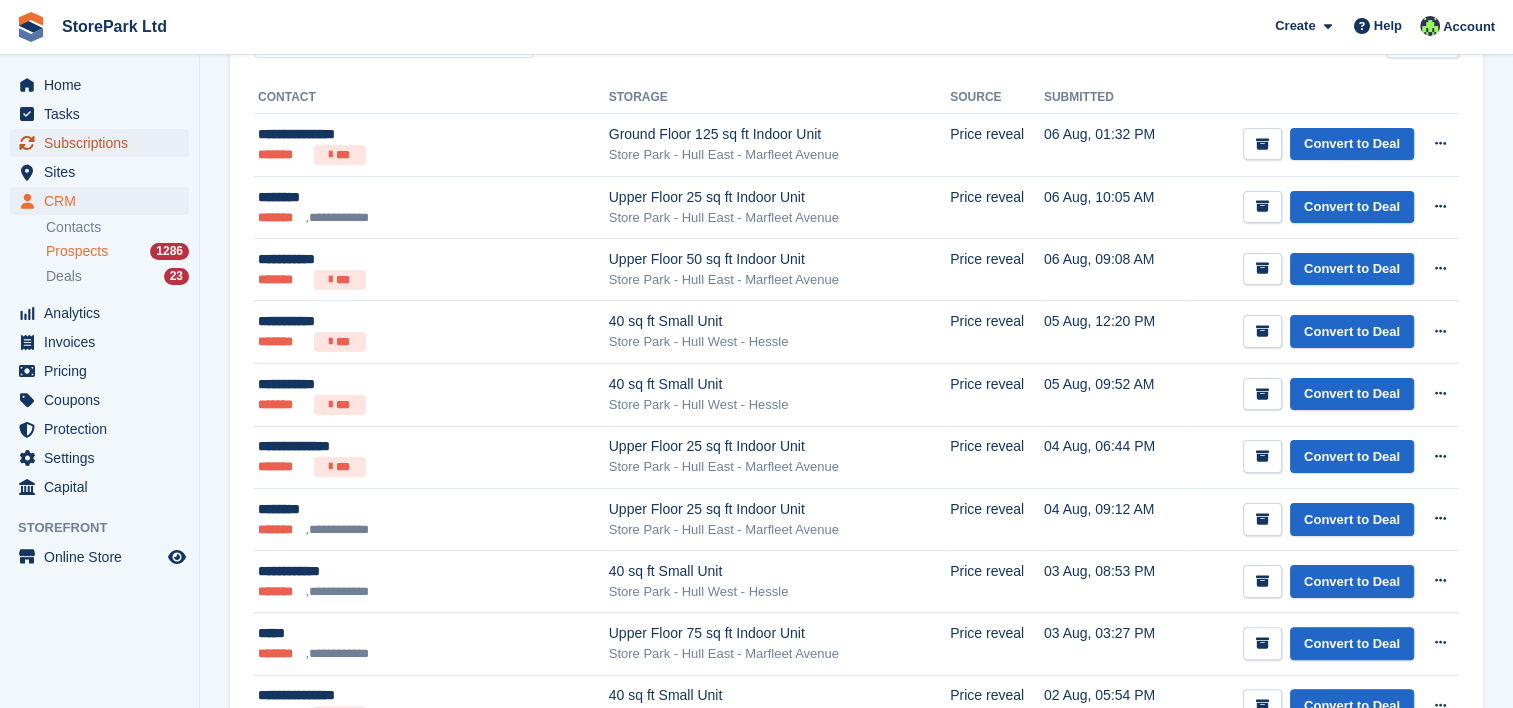 click on "Subscriptions" at bounding box center (99, 143) 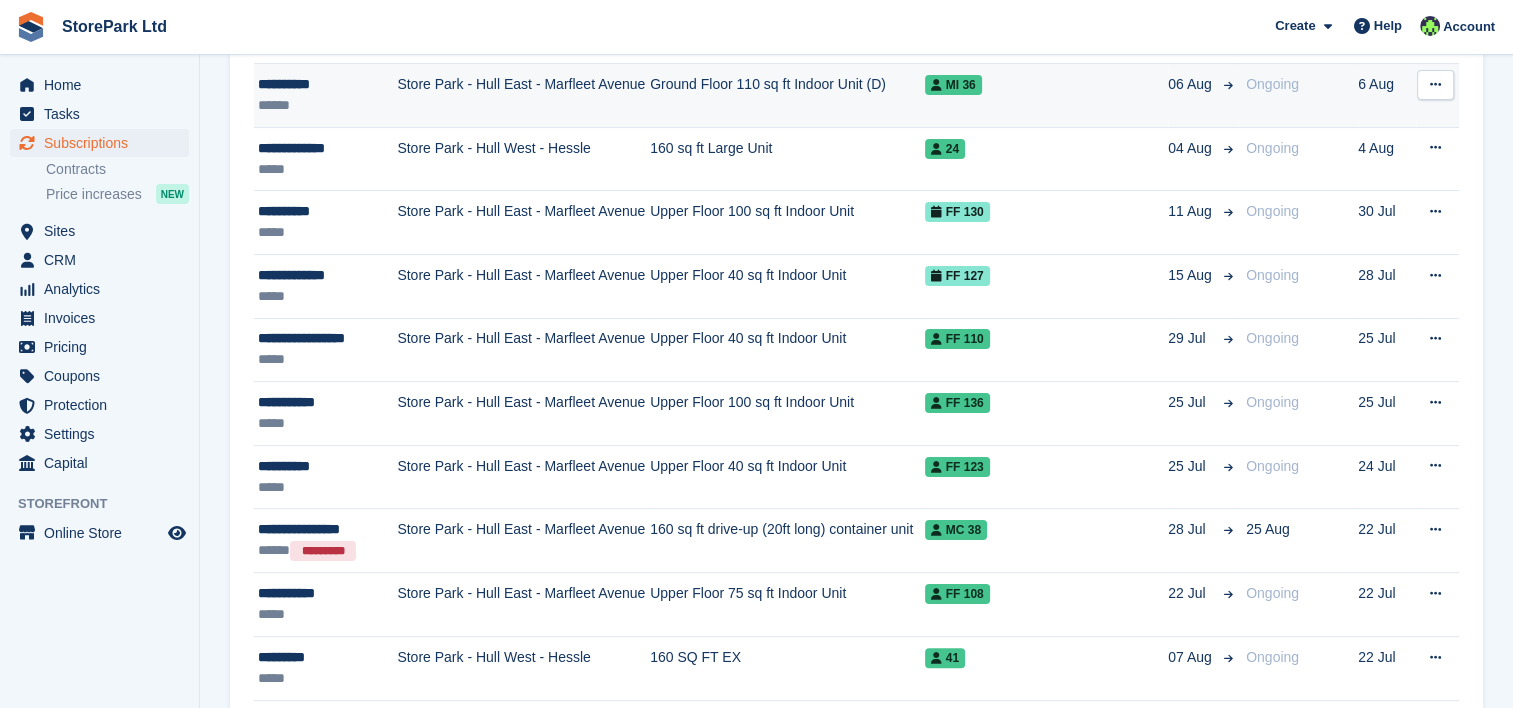 scroll, scrollTop: 0, scrollLeft: 0, axis: both 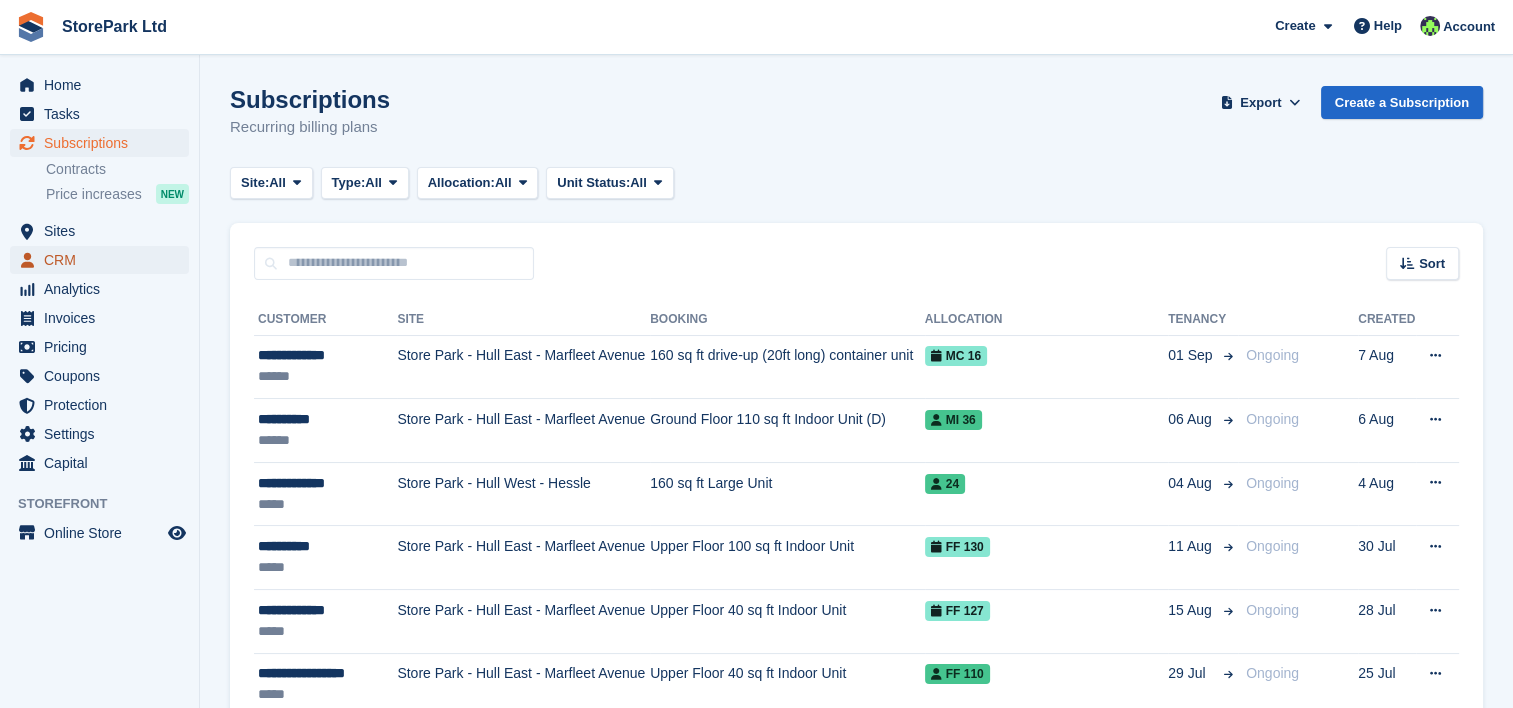 click on "CRM" at bounding box center (104, 260) 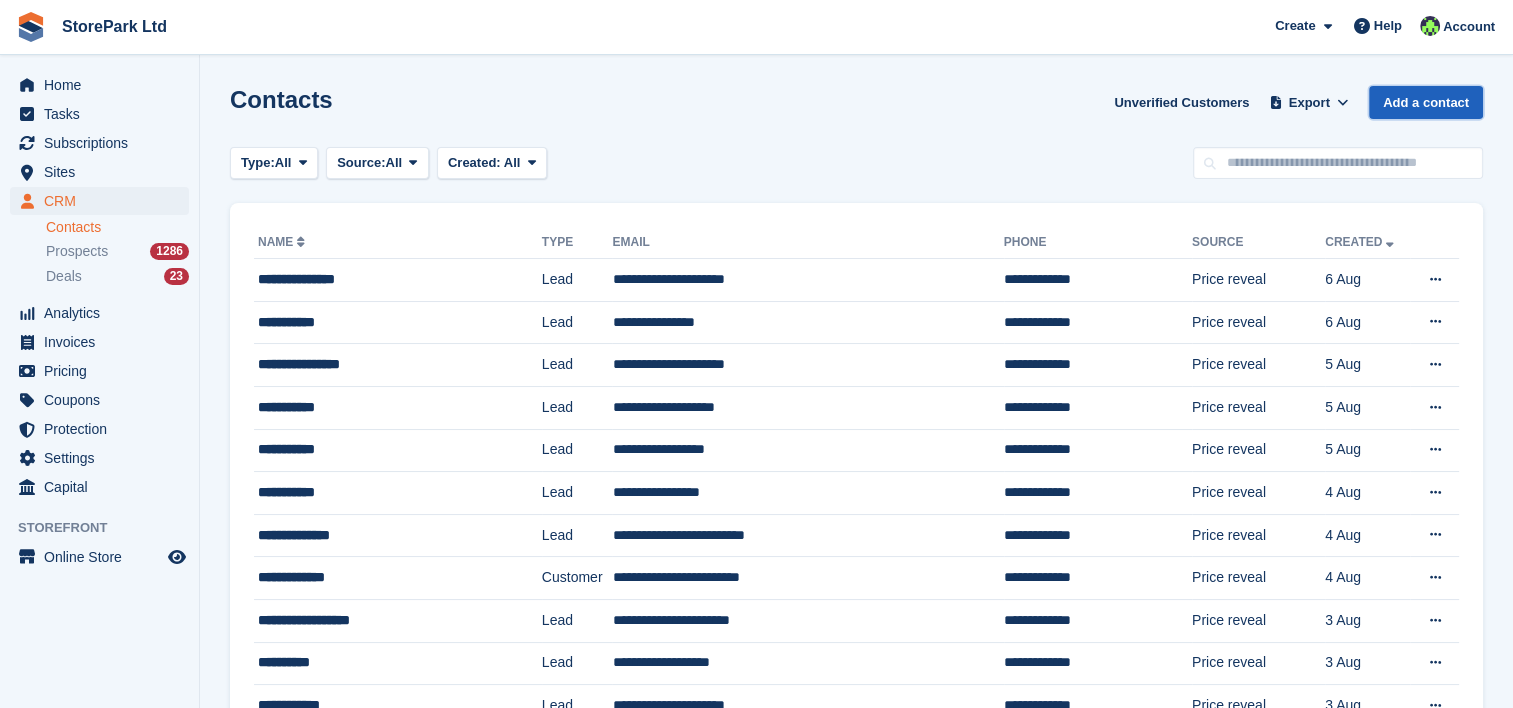 click on "Add a contact" at bounding box center (1426, 102) 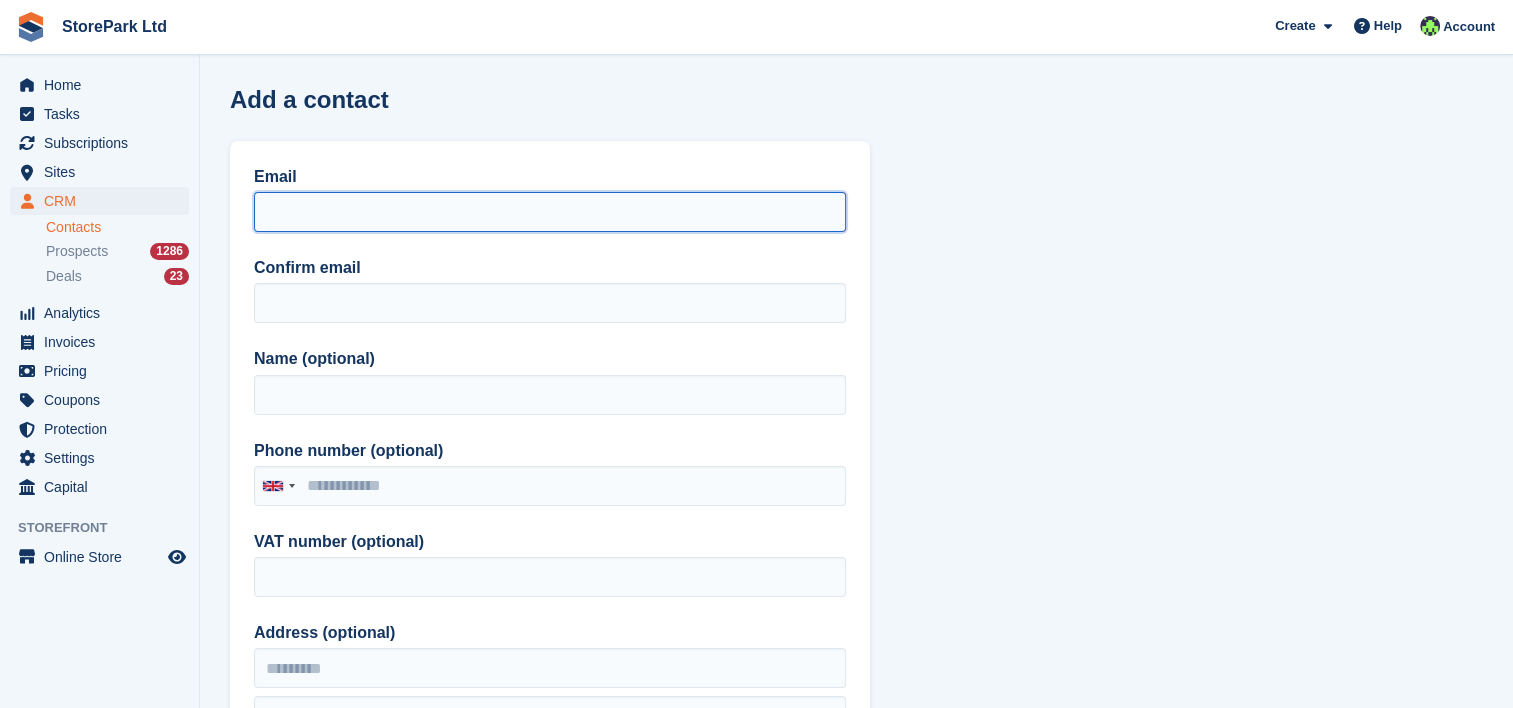 click on "Email" at bounding box center (550, 212) 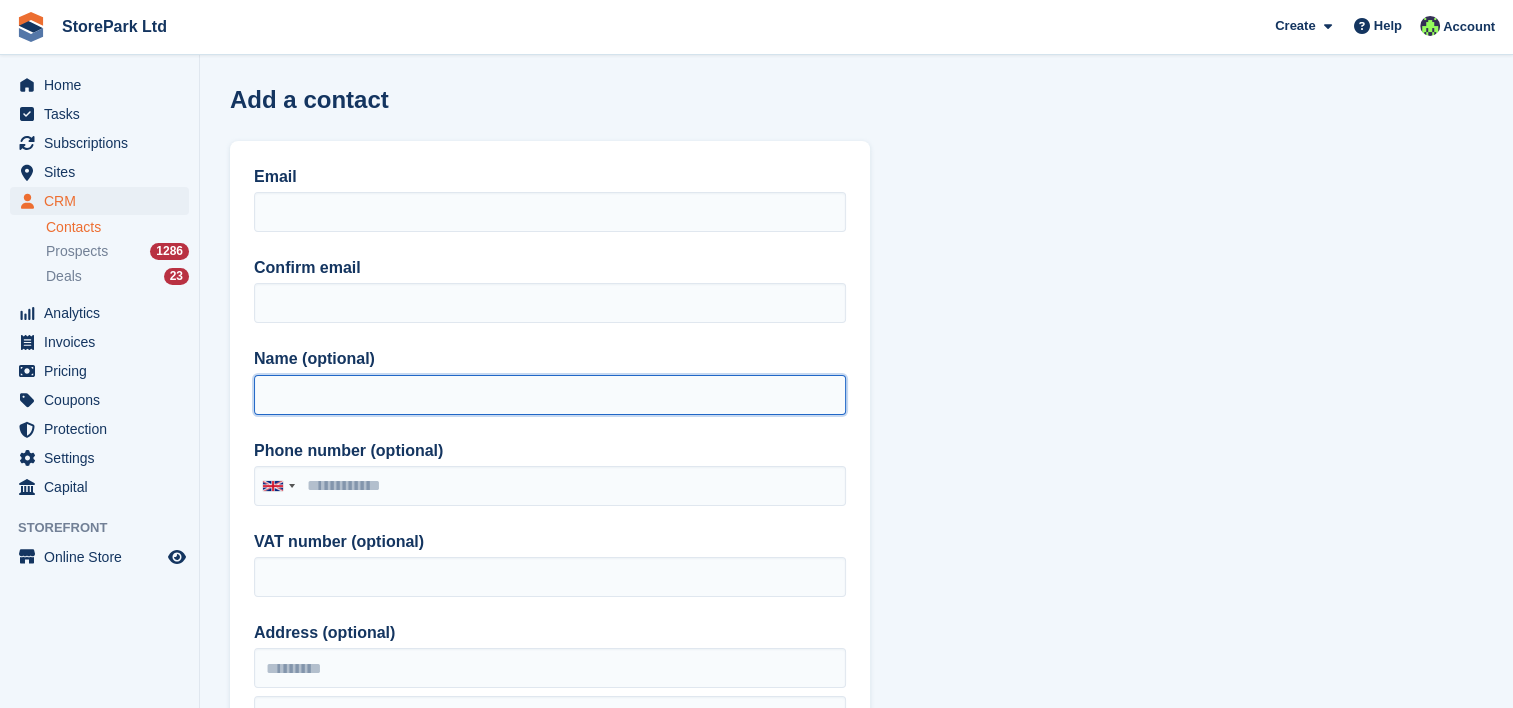 click on "Name (optional)" at bounding box center [550, 395] 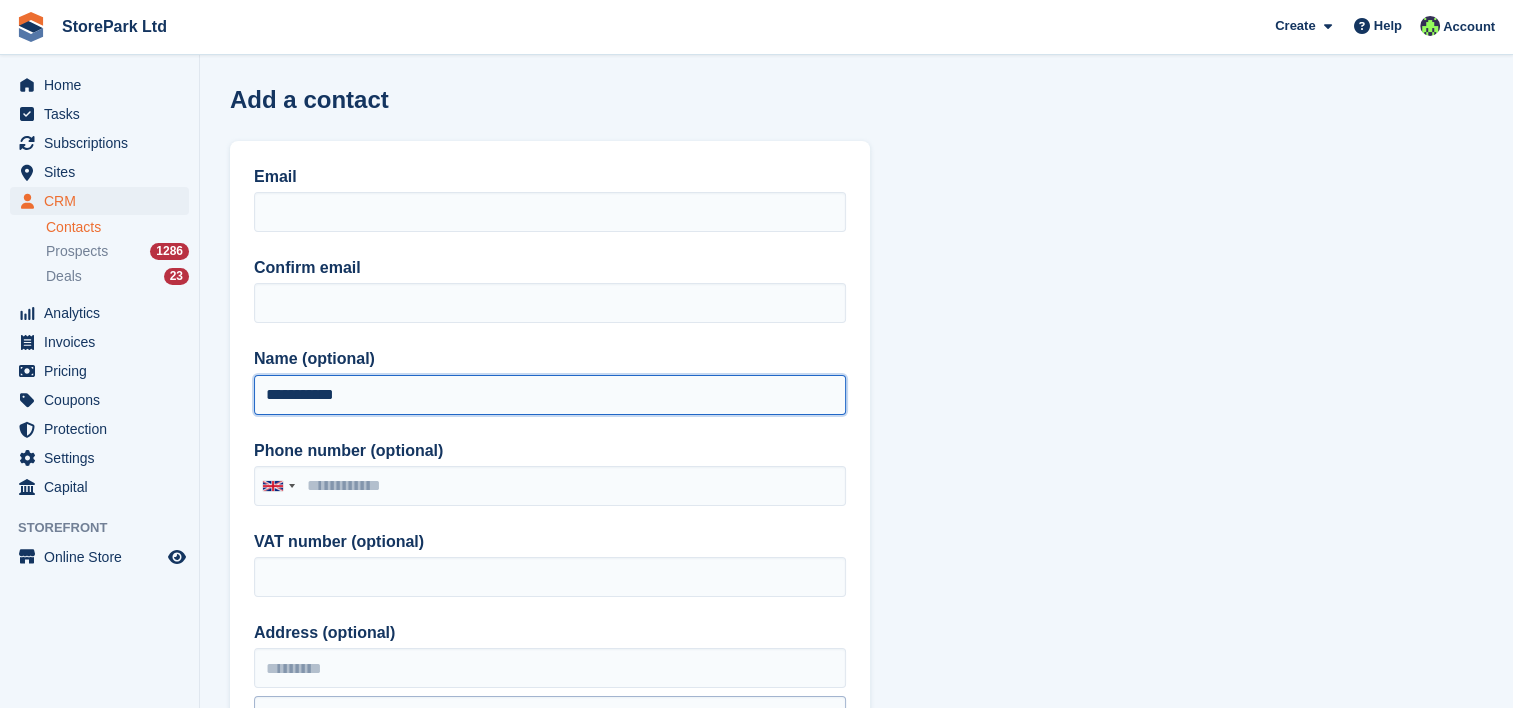 type on "**********" 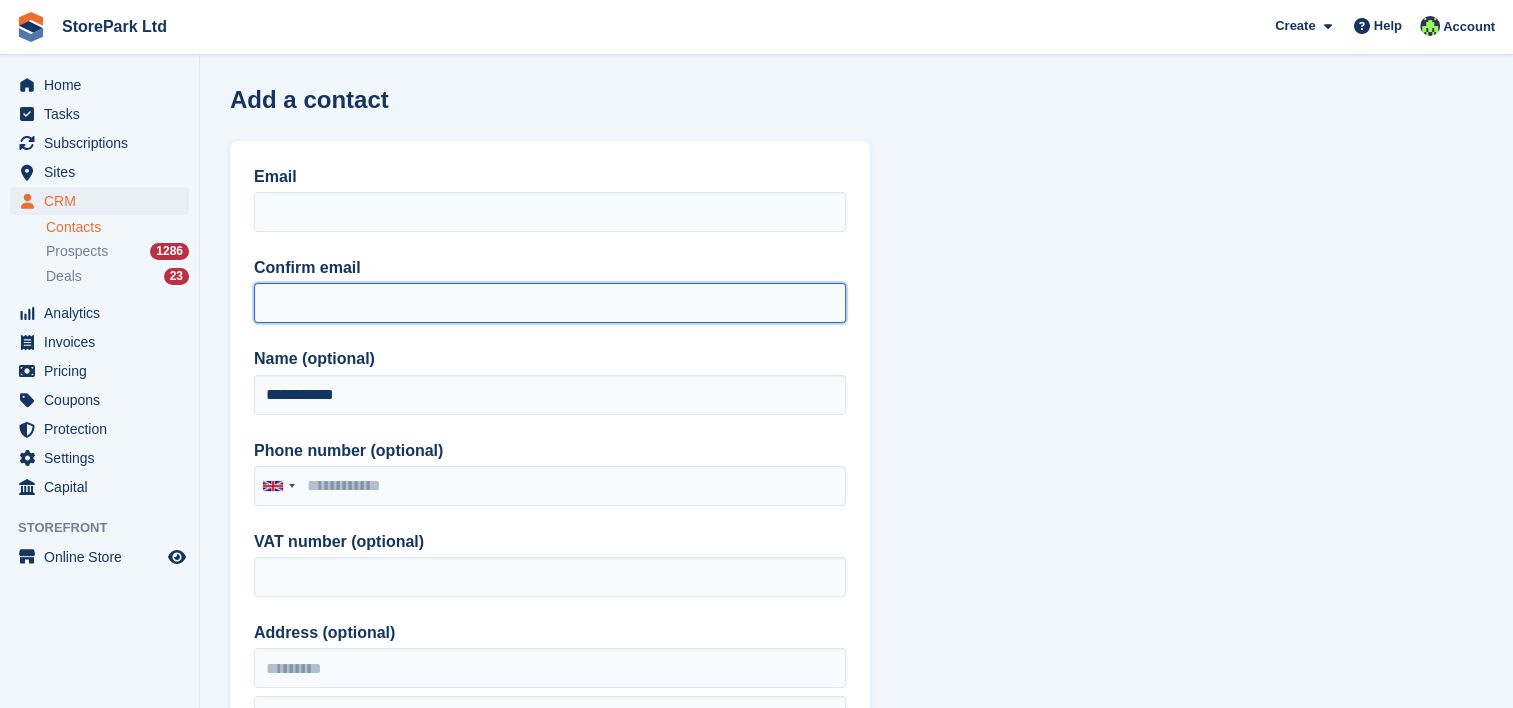 click on "Confirm email" at bounding box center (550, 303) 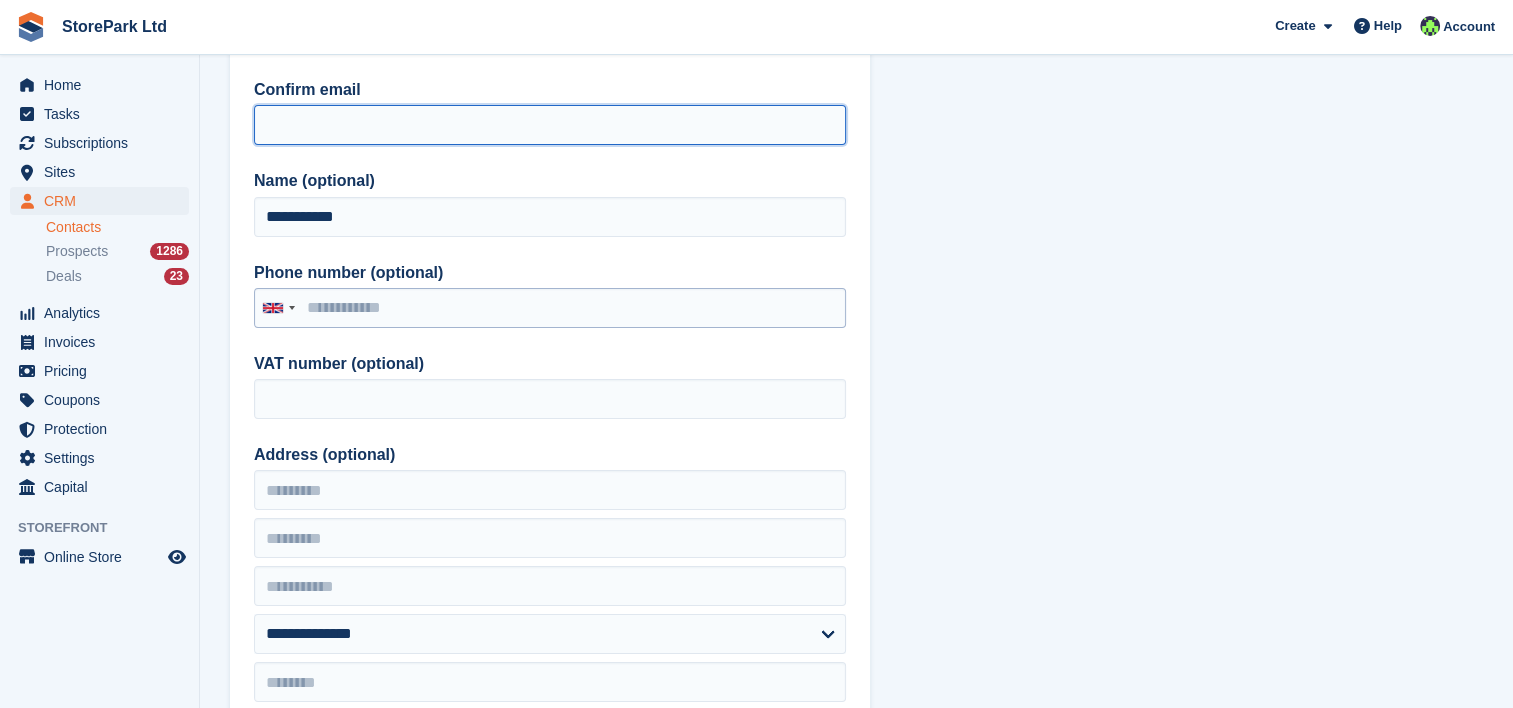scroll, scrollTop: 180, scrollLeft: 0, axis: vertical 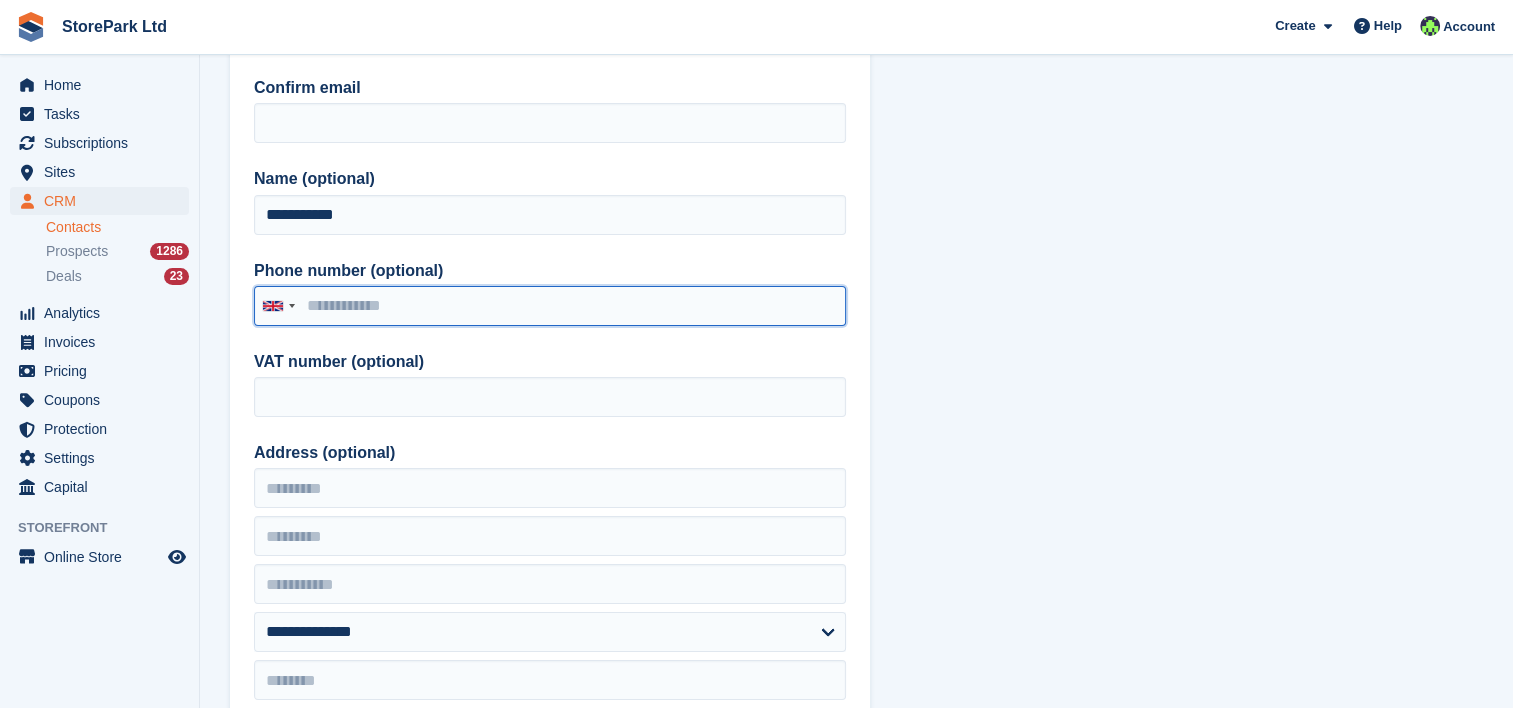 click on "Phone number (optional)" at bounding box center (550, 306) 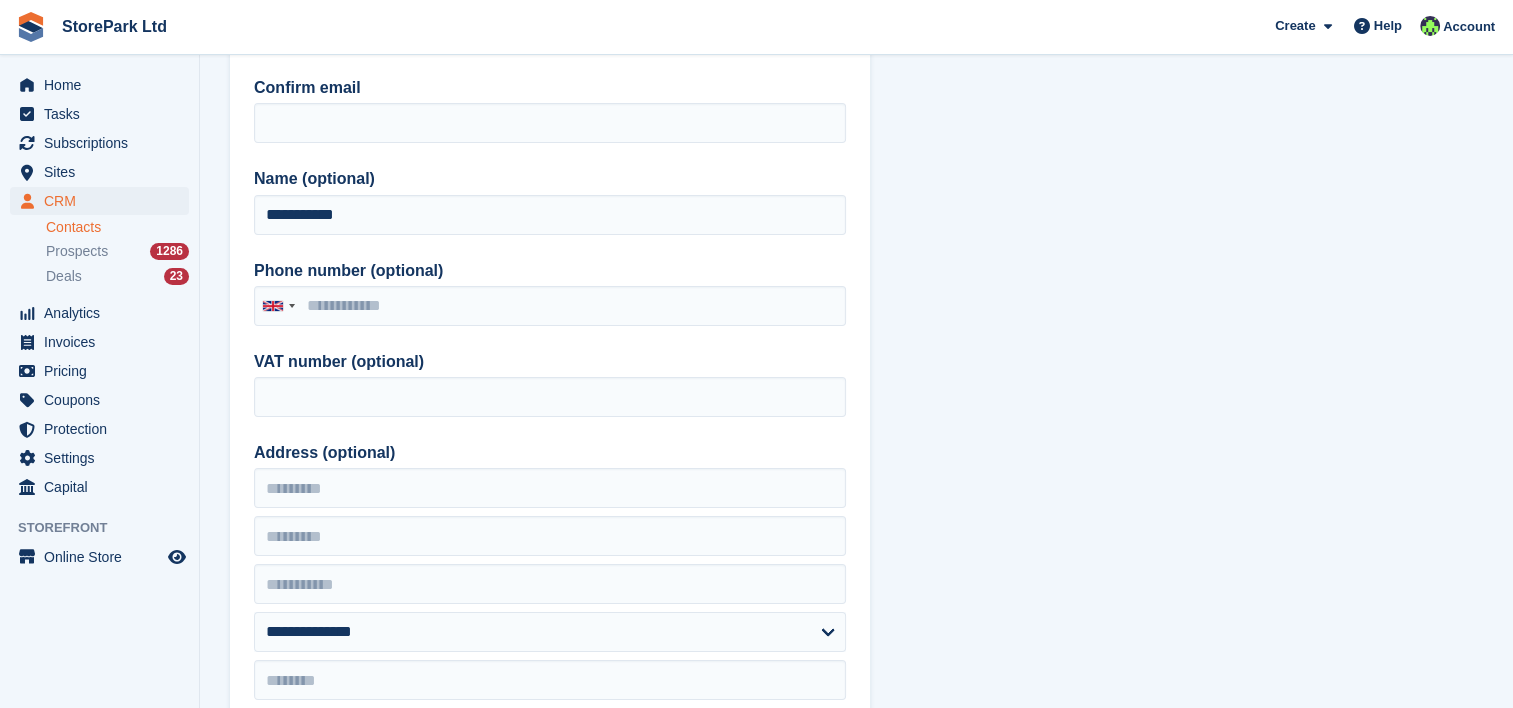 click on "**********" at bounding box center [856, 701] 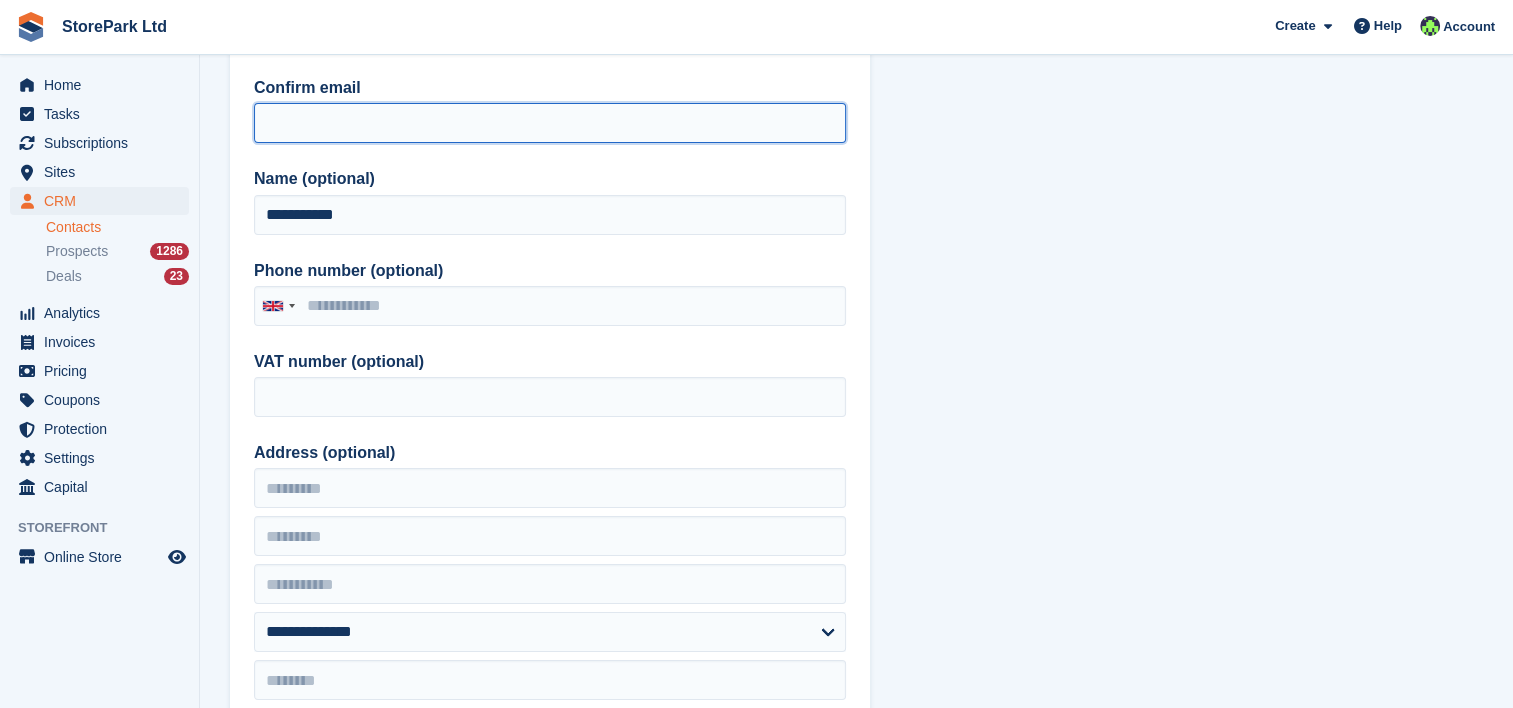 click on "Confirm email" at bounding box center (550, 123) 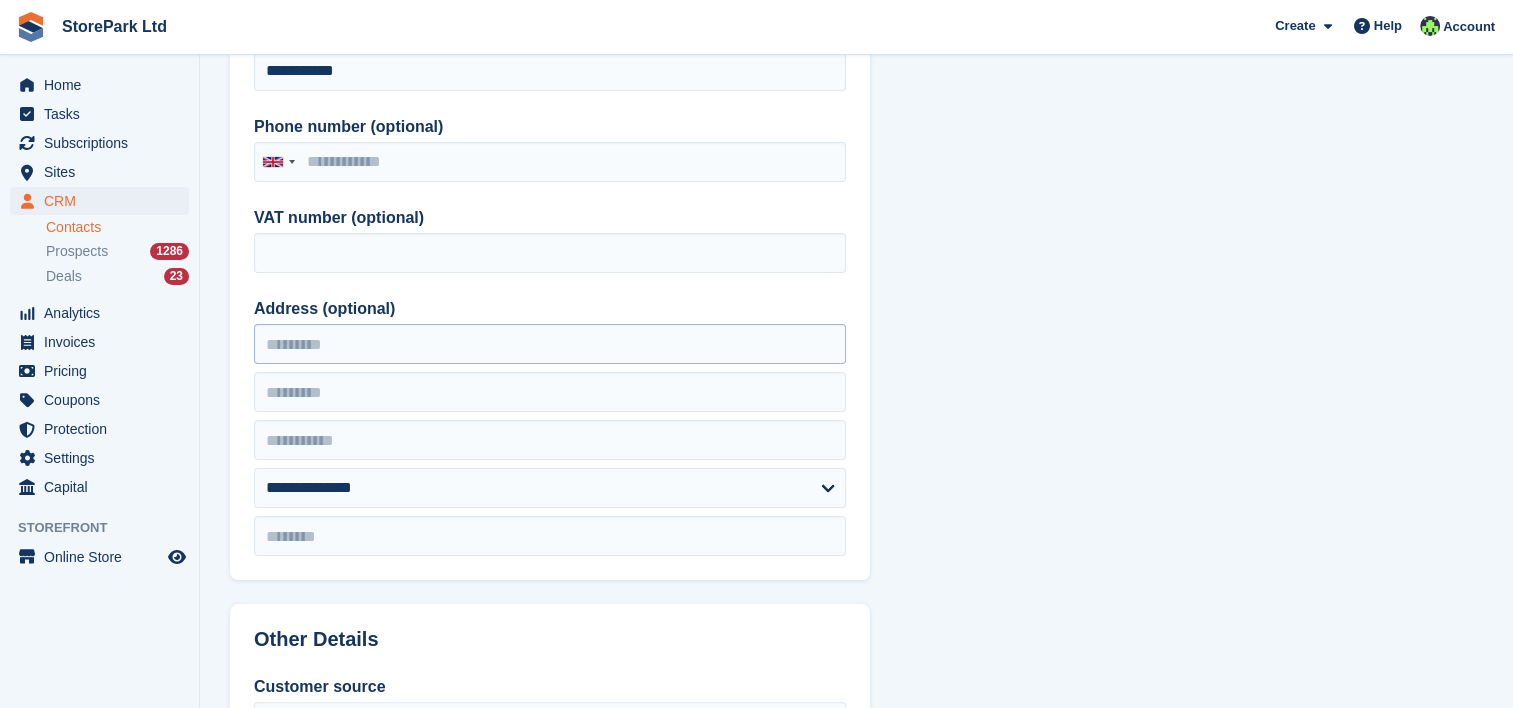 scroll, scrollTop: 343, scrollLeft: 0, axis: vertical 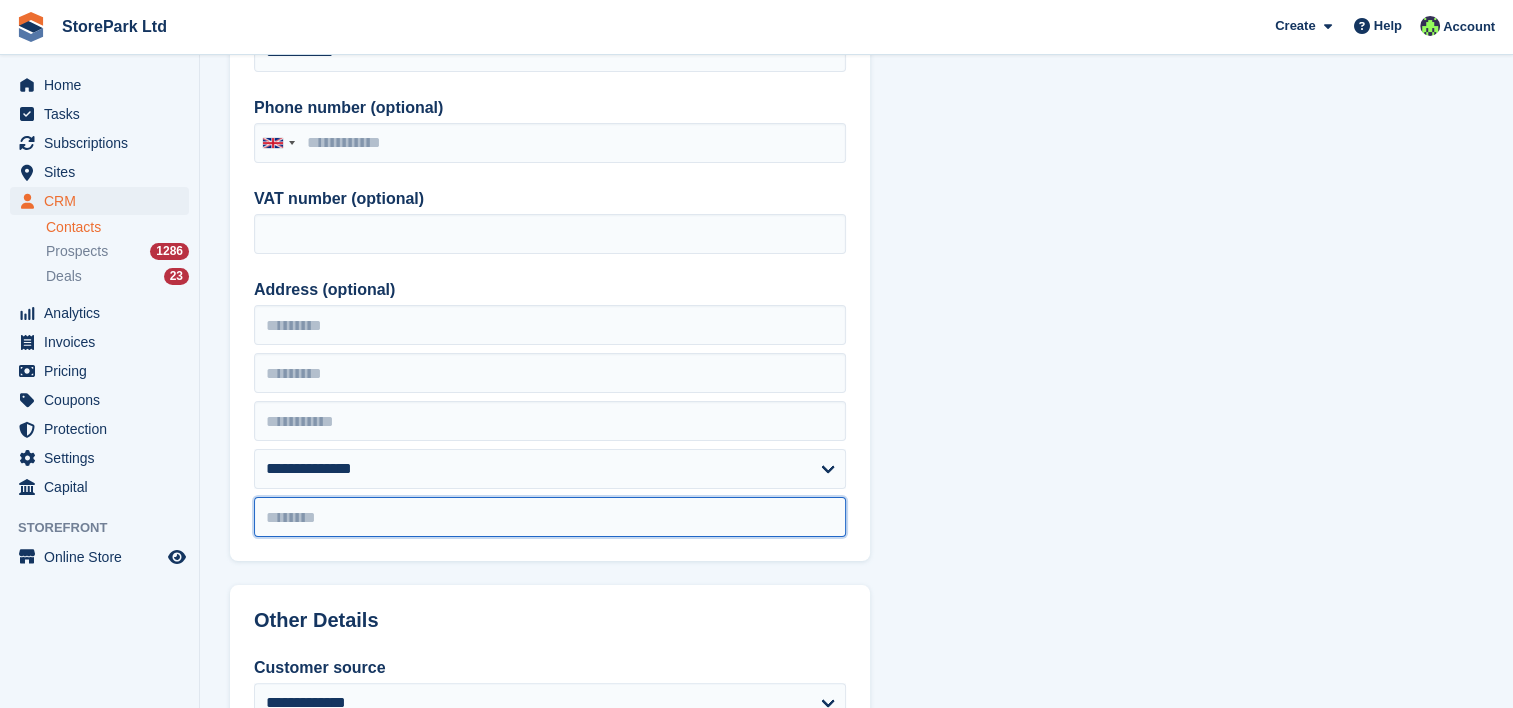 click at bounding box center [550, 517] 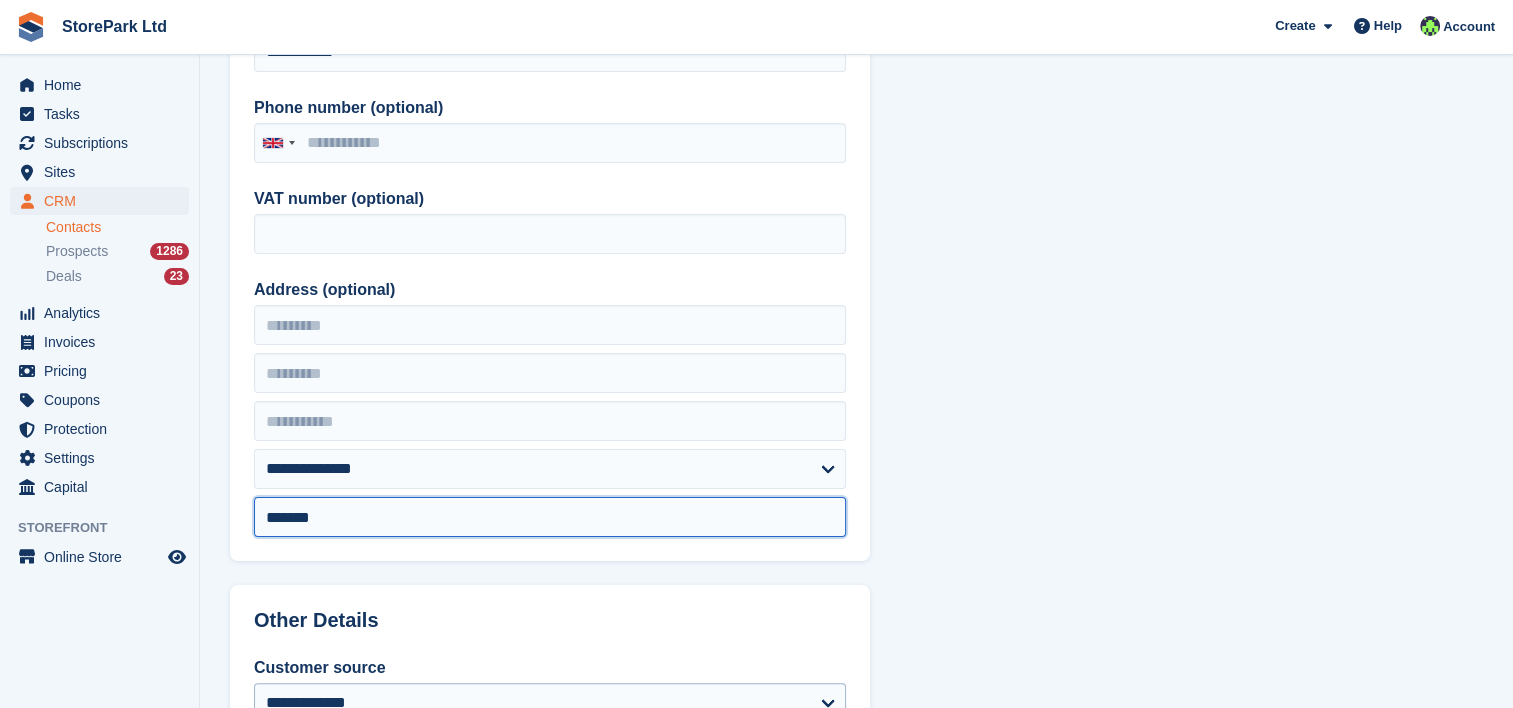 type on "*******" 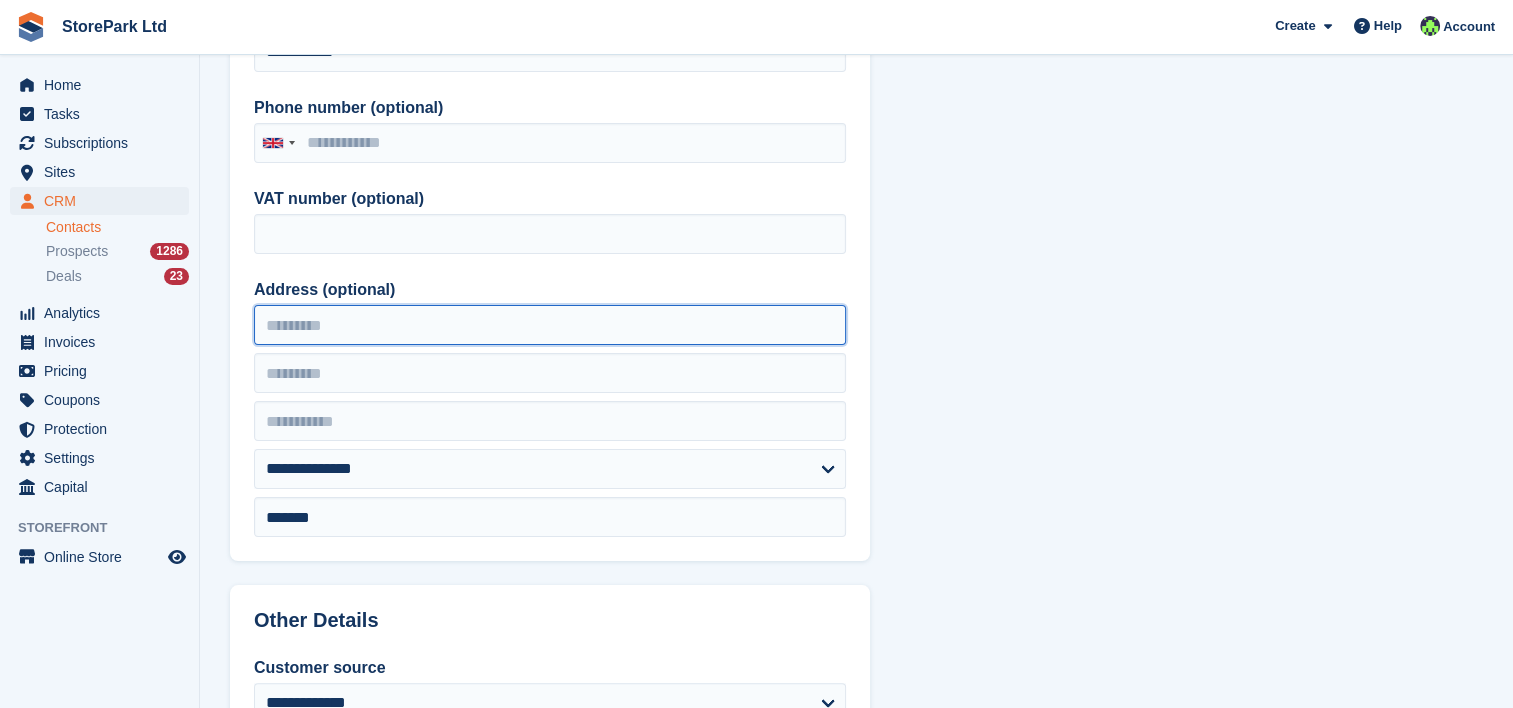 click on "Address (optional)" at bounding box center [550, 325] 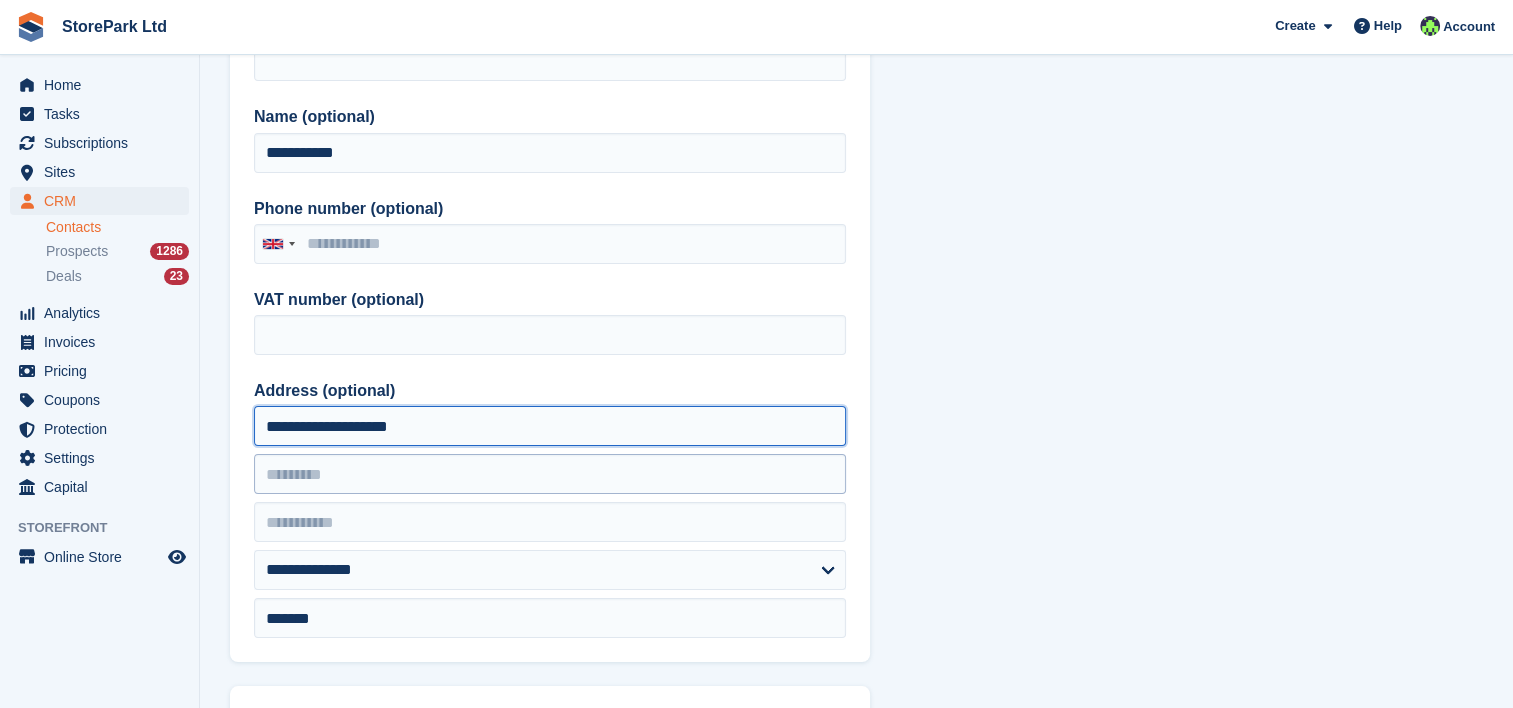 scroll, scrollTop: 243, scrollLeft: 0, axis: vertical 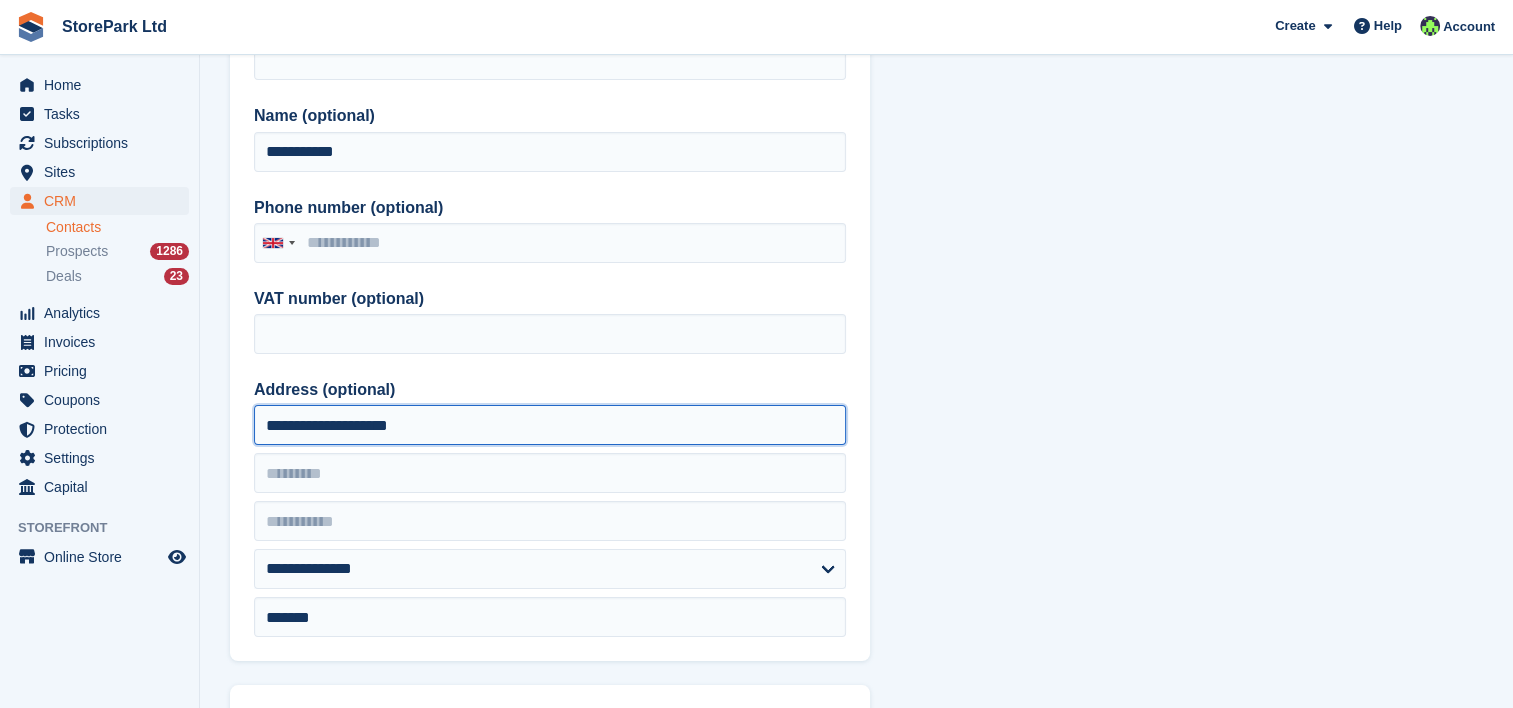type on "**********" 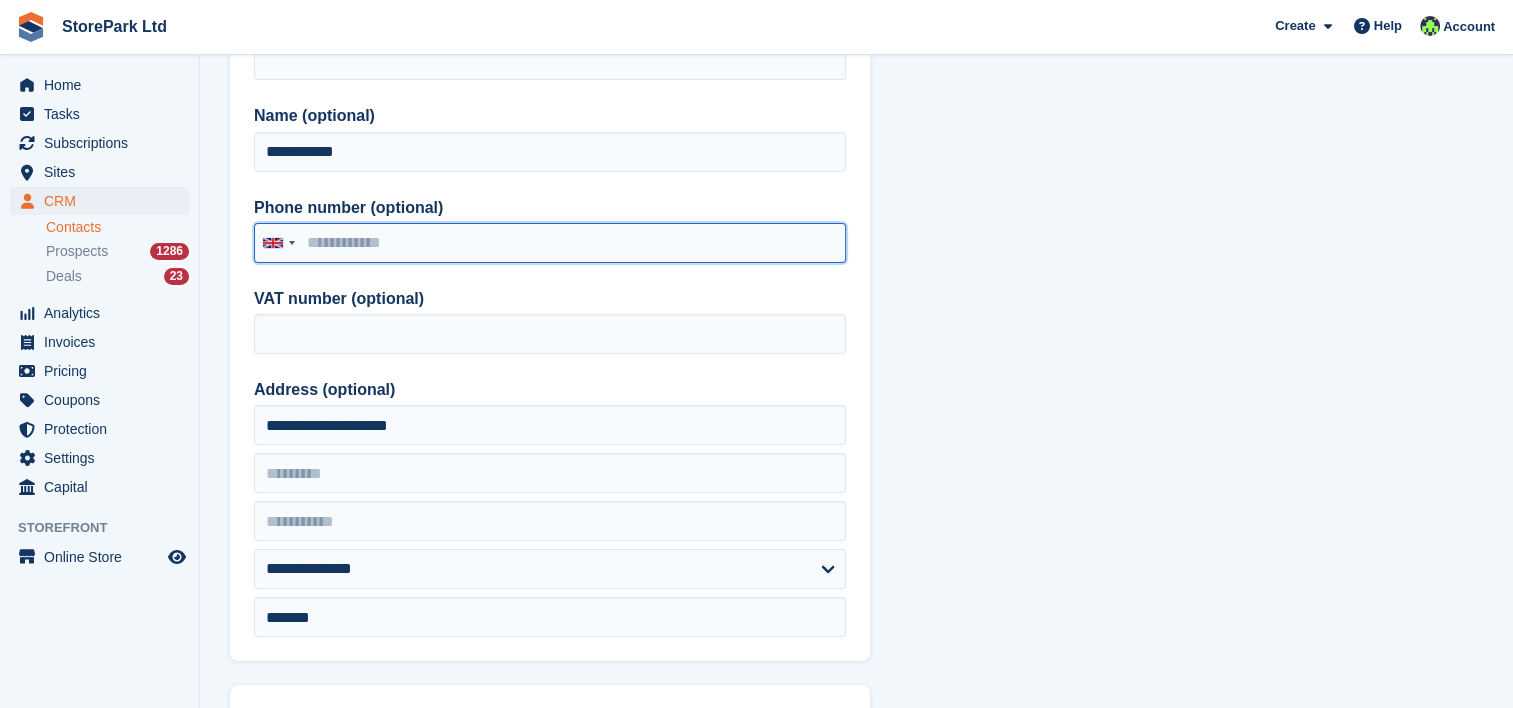 click on "Phone number (optional)" at bounding box center (550, 243) 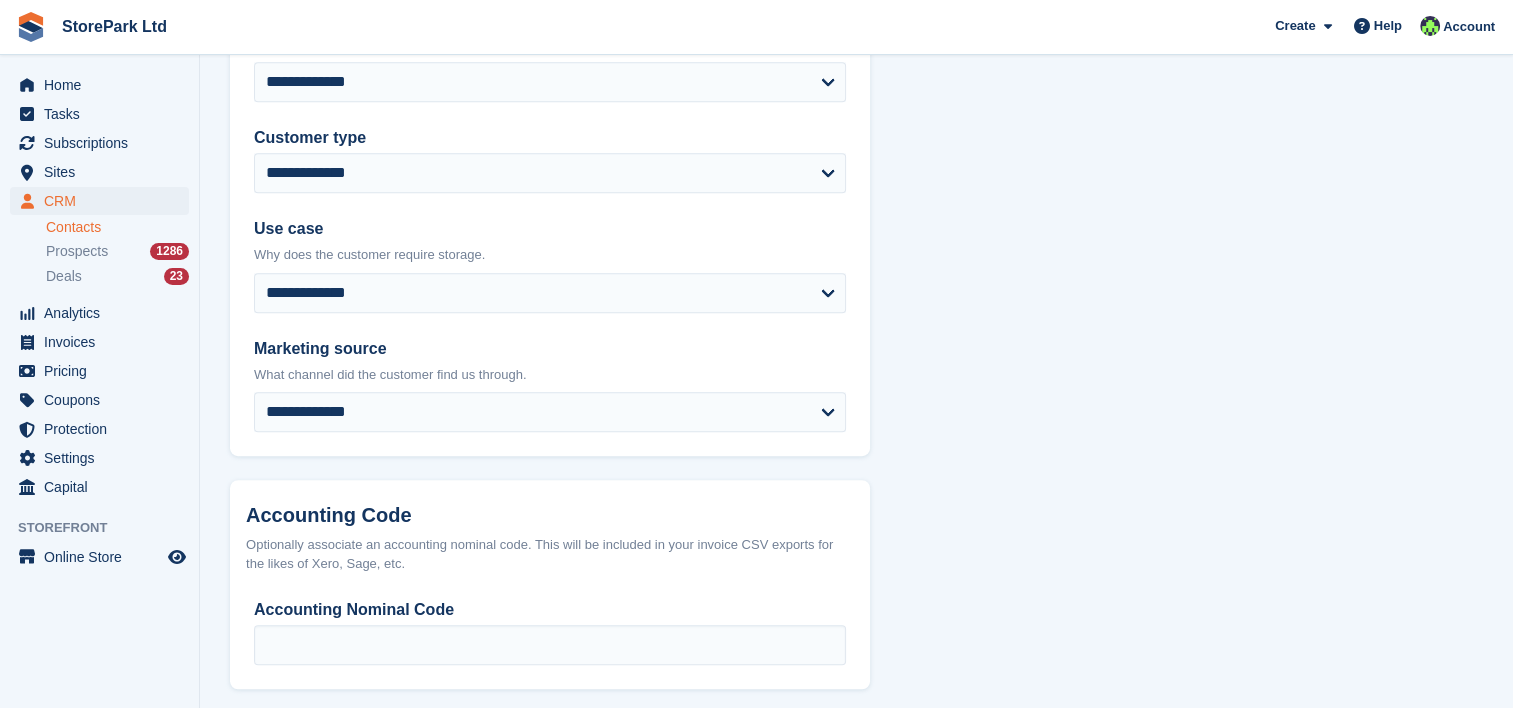 scroll, scrollTop: 1011, scrollLeft: 0, axis: vertical 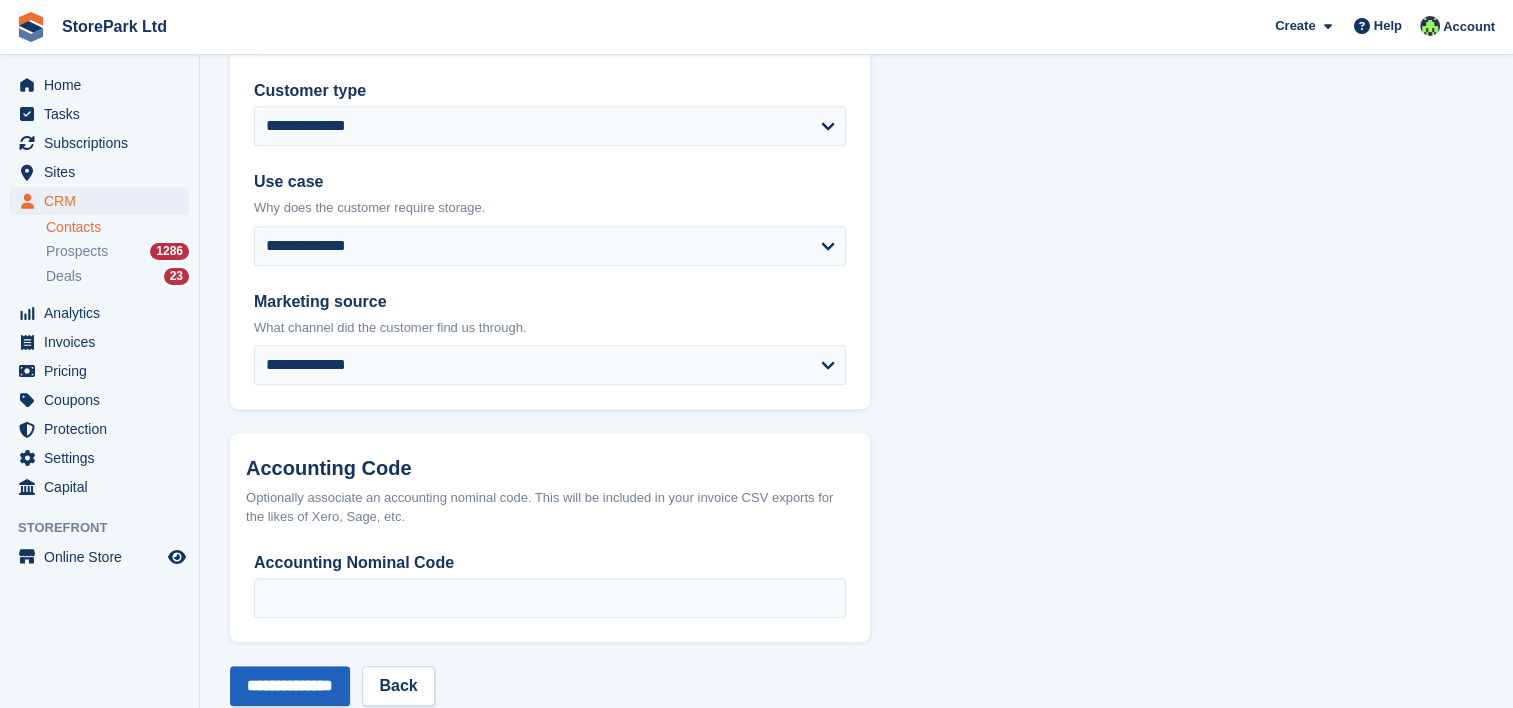 type on "**********" 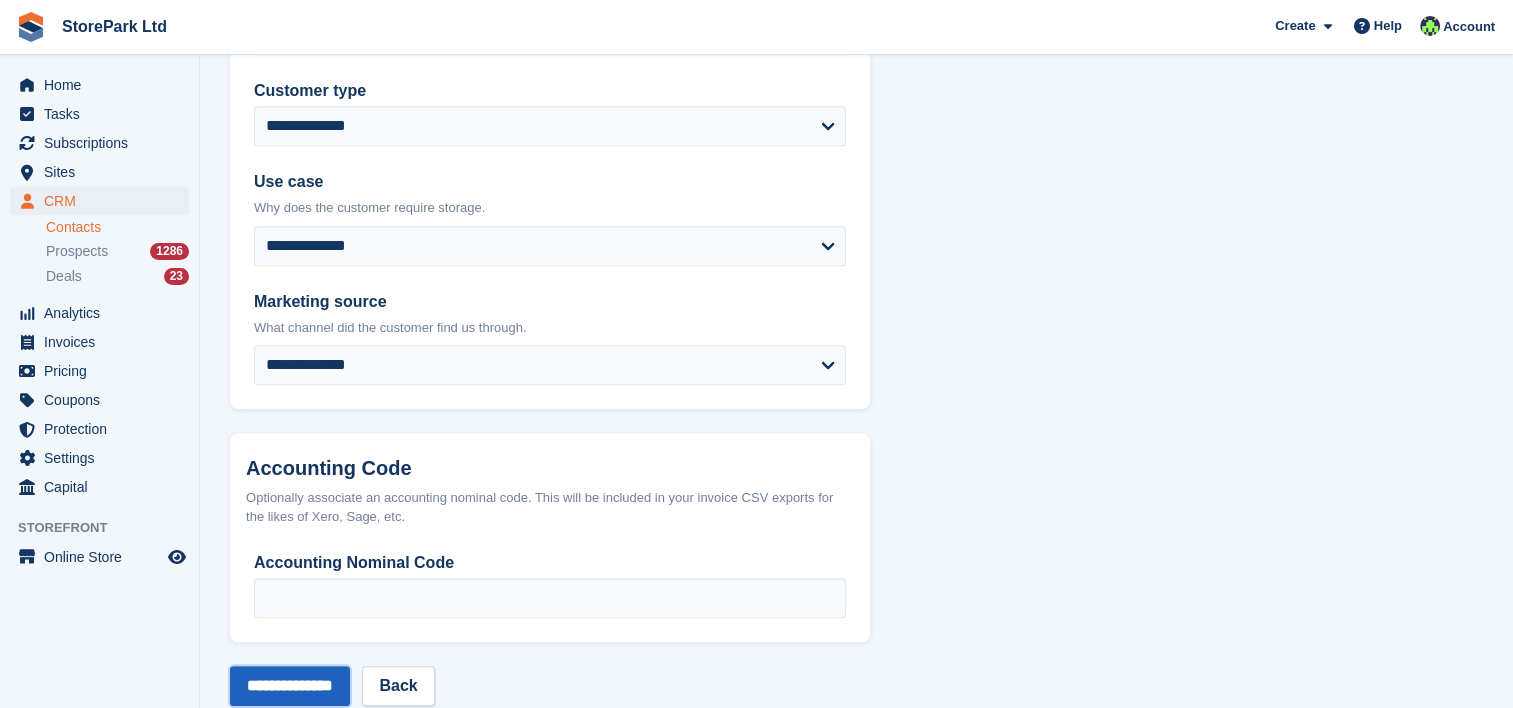 click on "**********" at bounding box center (290, 686) 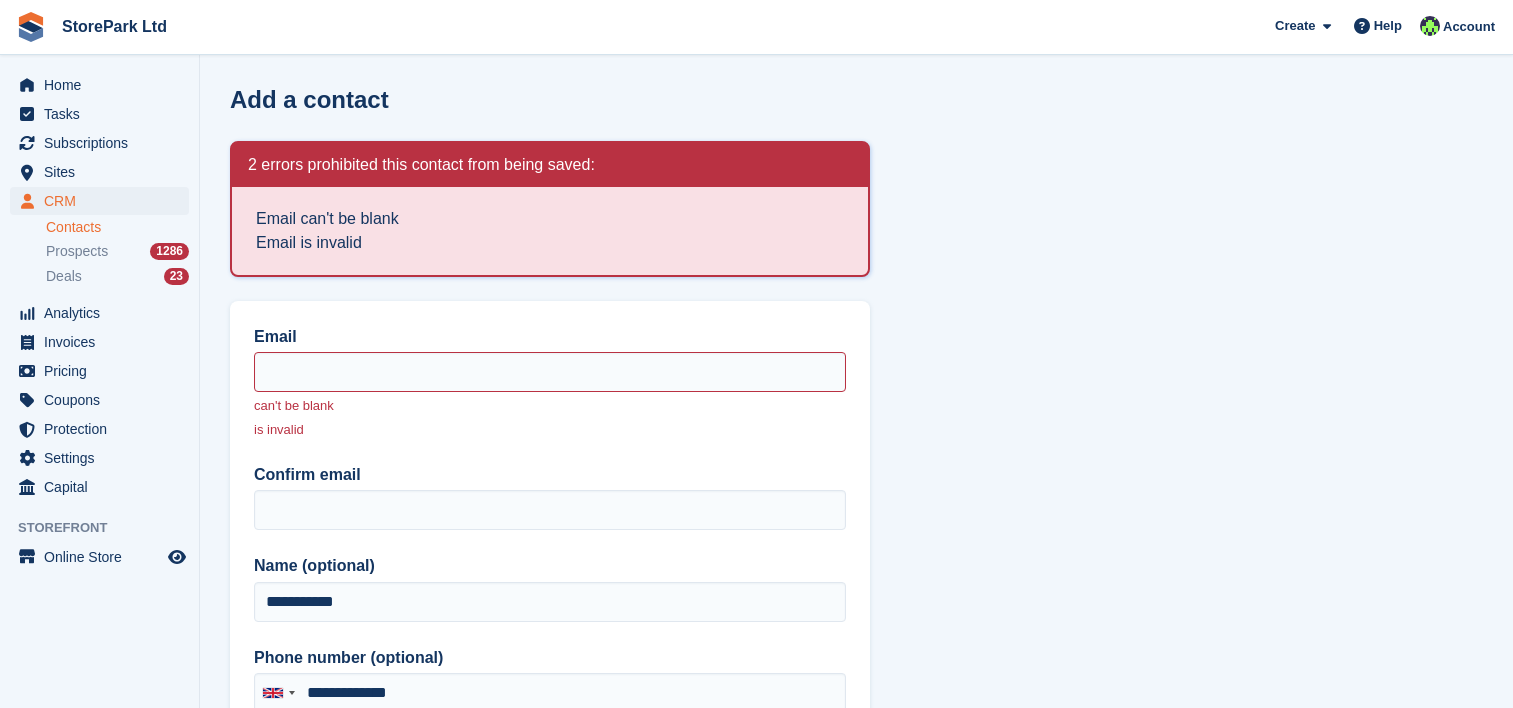 type on "**********" 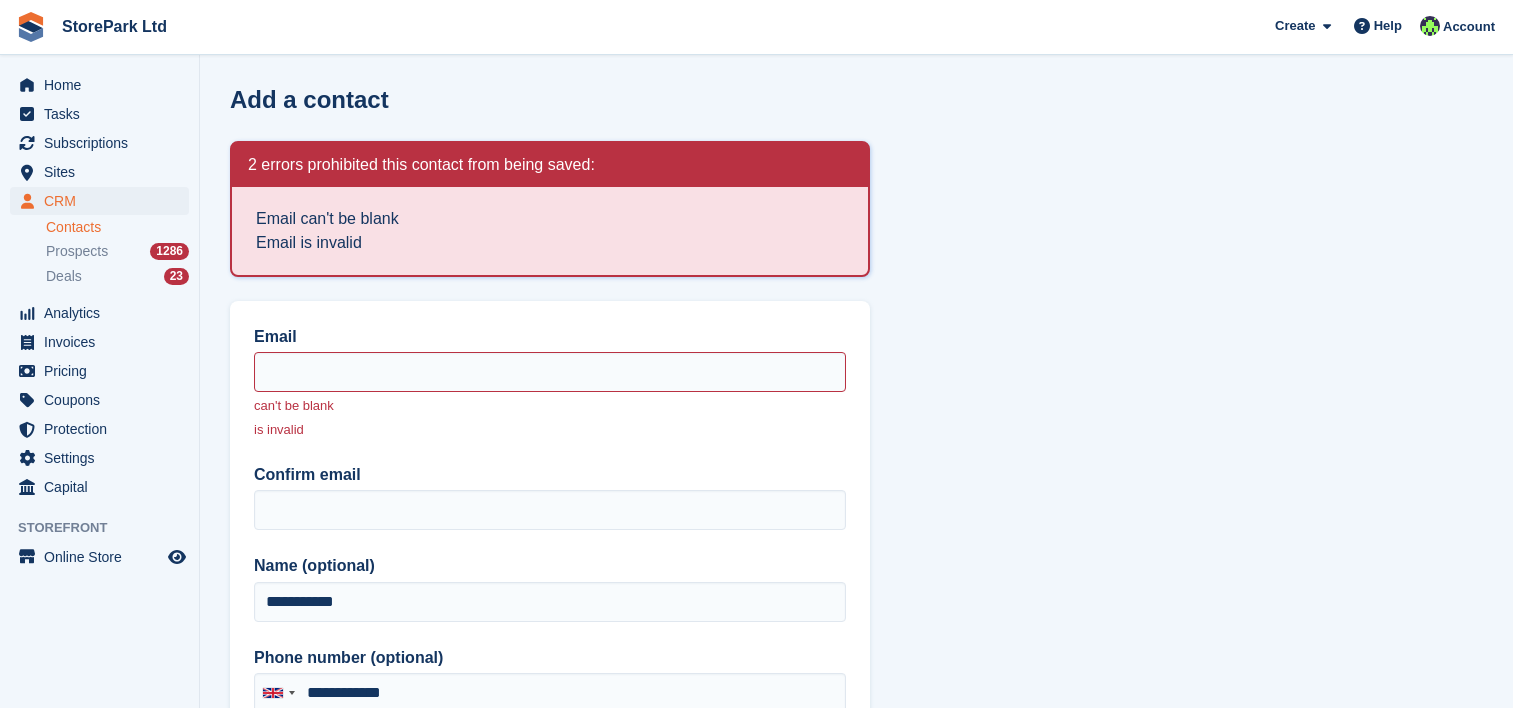 scroll, scrollTop: 0, scrollLeft: 0, axis: both 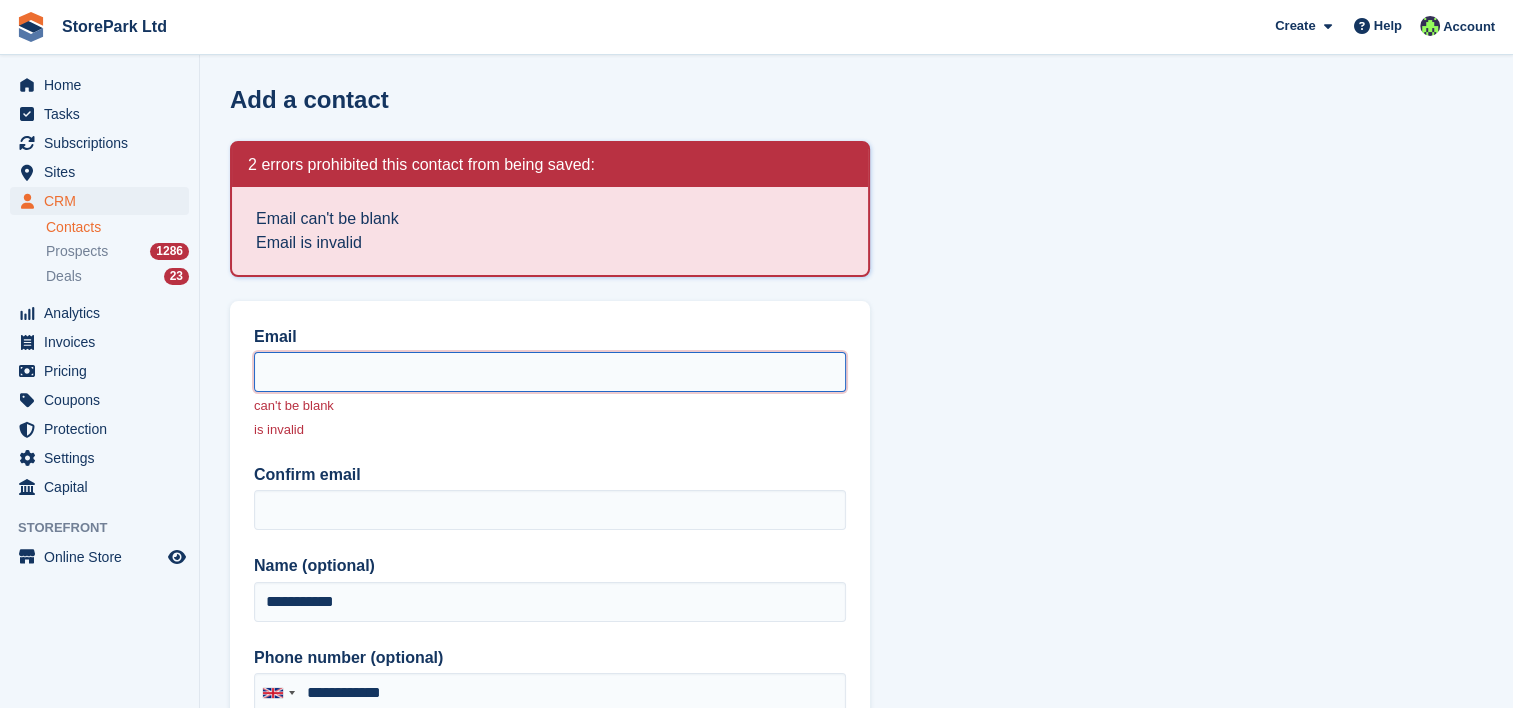 click on "Email" at bounding box center [550, 372] 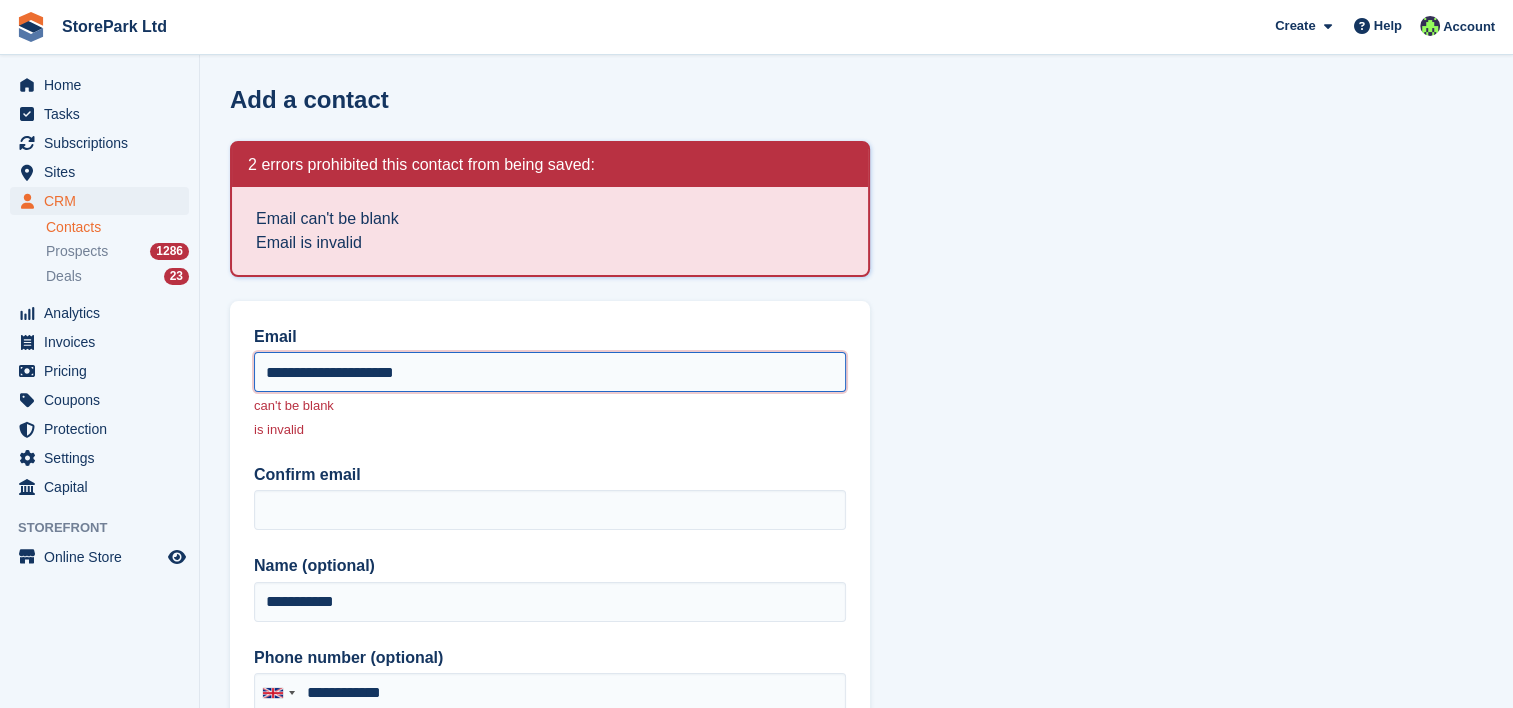 drag, startPoint x: 460, startPoint y: 381, endPoint x: 193, endPoint y: 363, distance: 267.60605 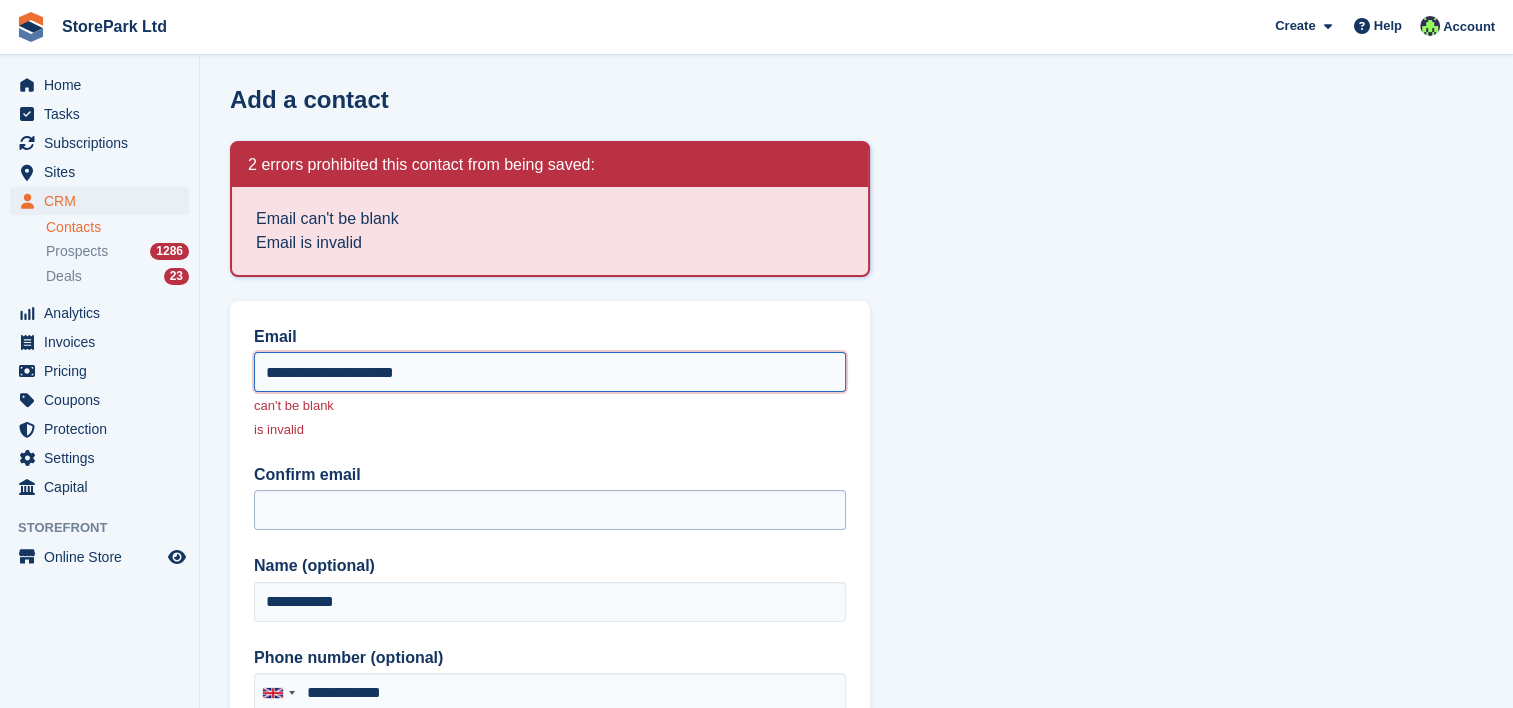 type on "**********" 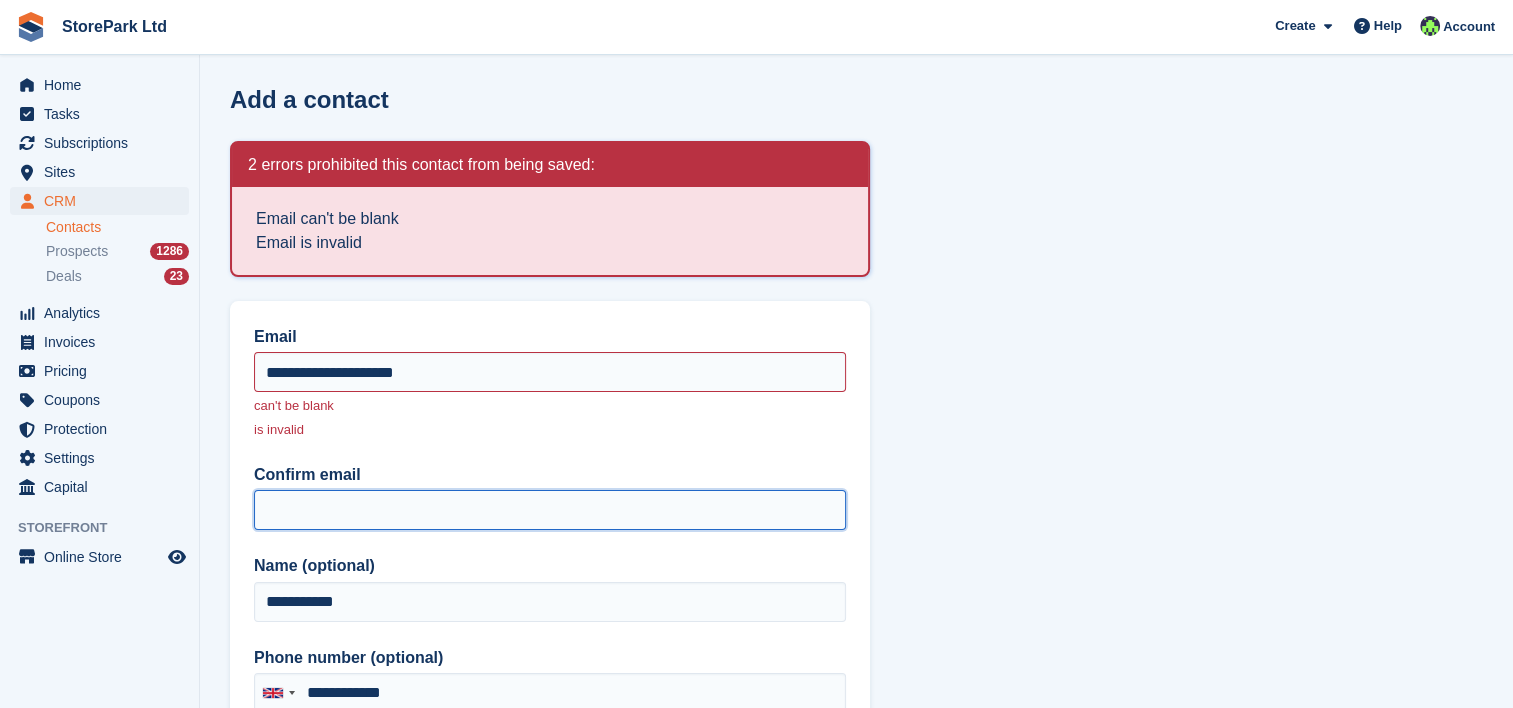 paste on "**********" 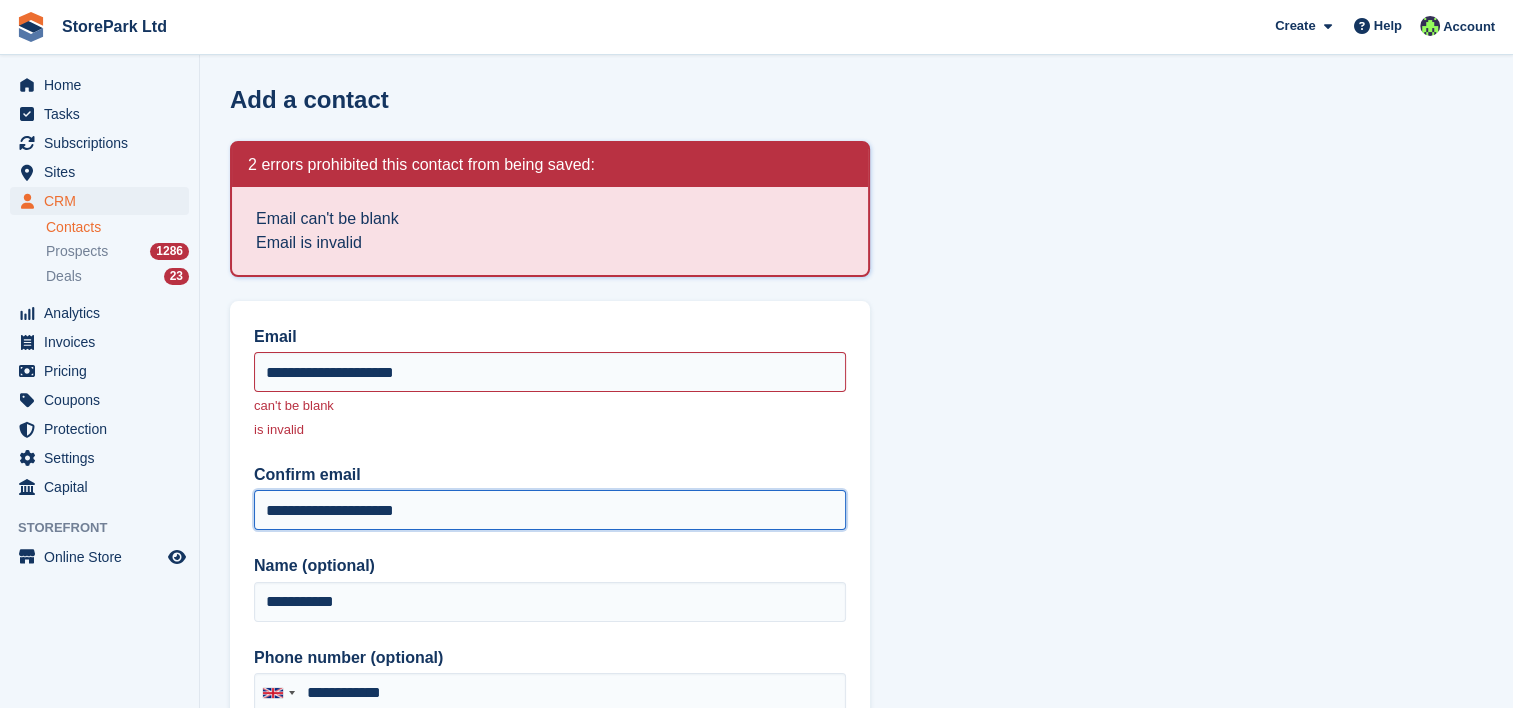 click on "**********" at bounding box center (550, 510) 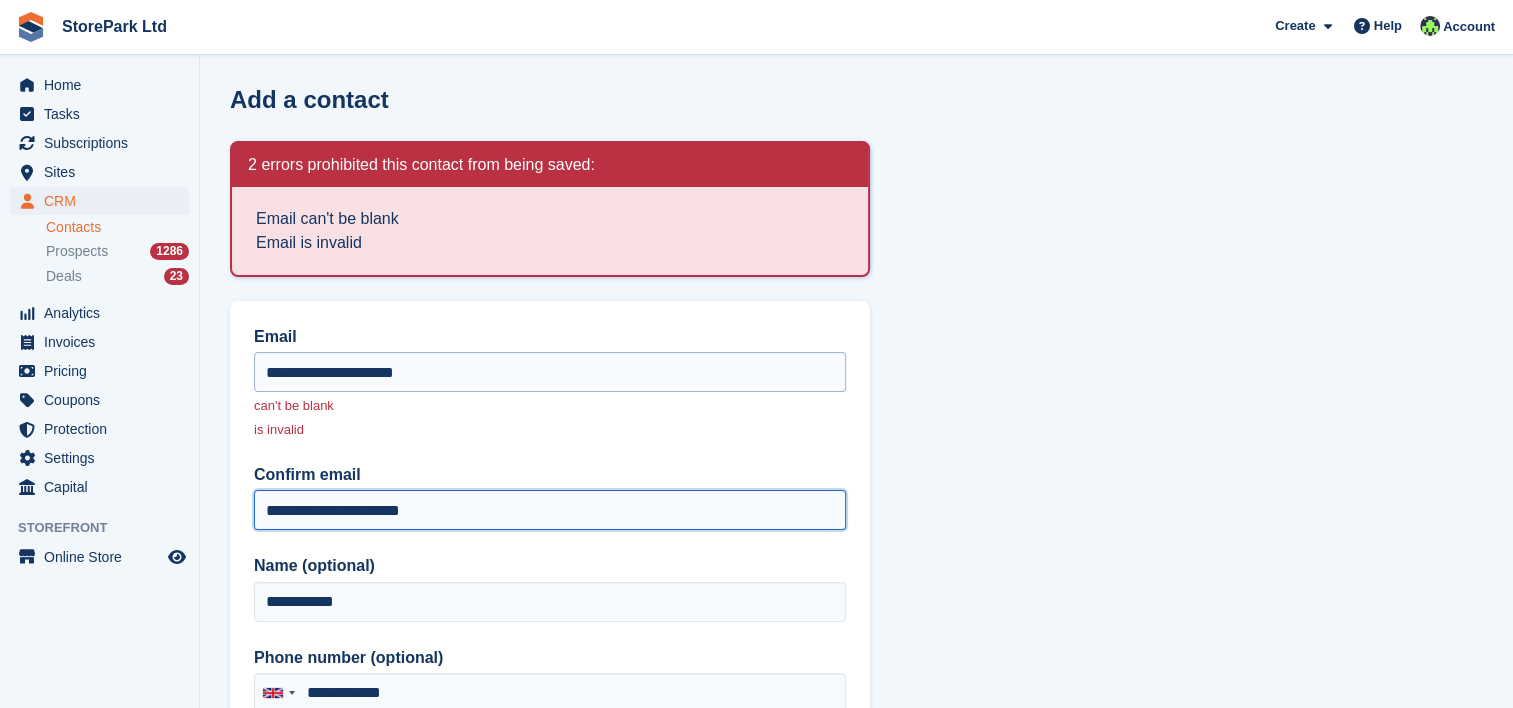 type on "**********" 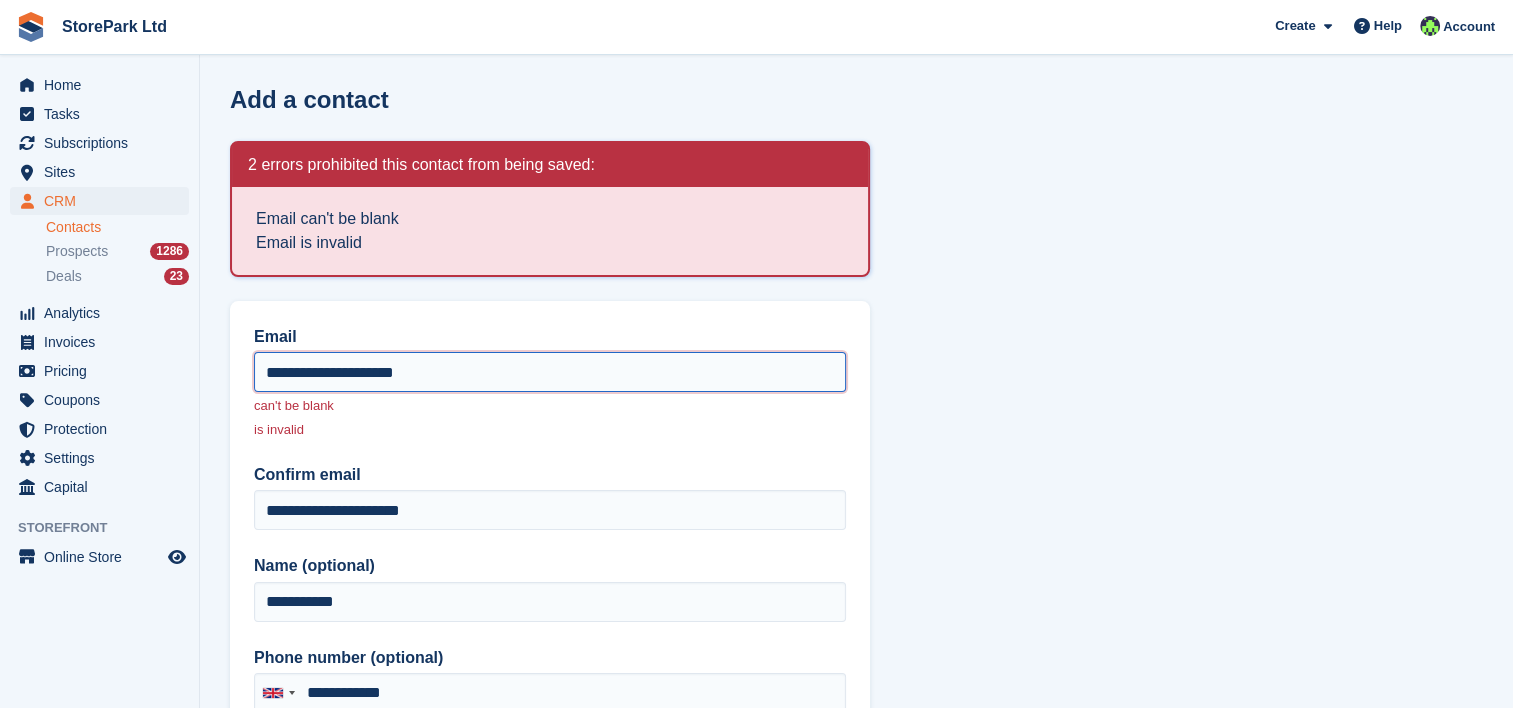 click on "**********" at bounding box center (550, 372) 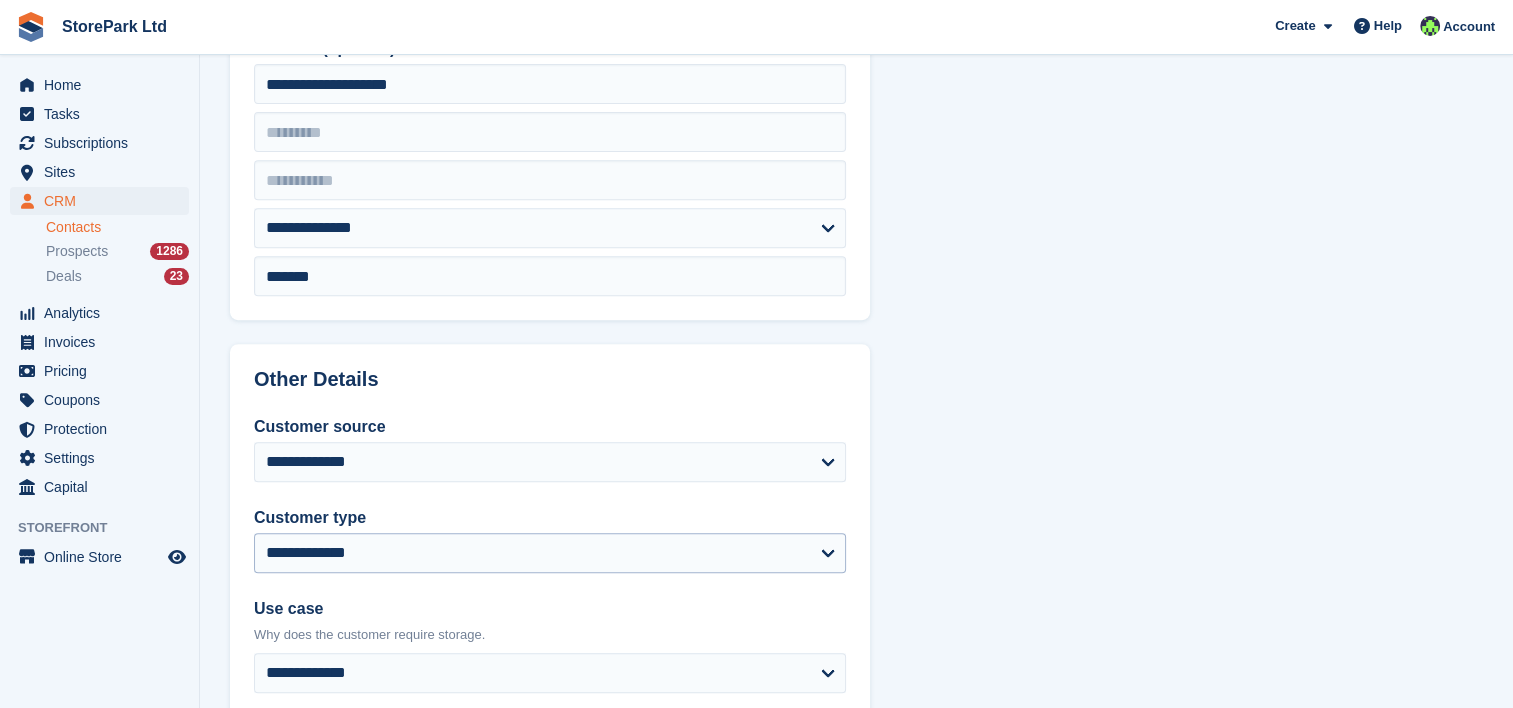 scroll, scrollTop: 1260, scrollLeft: 0, axis: vertical 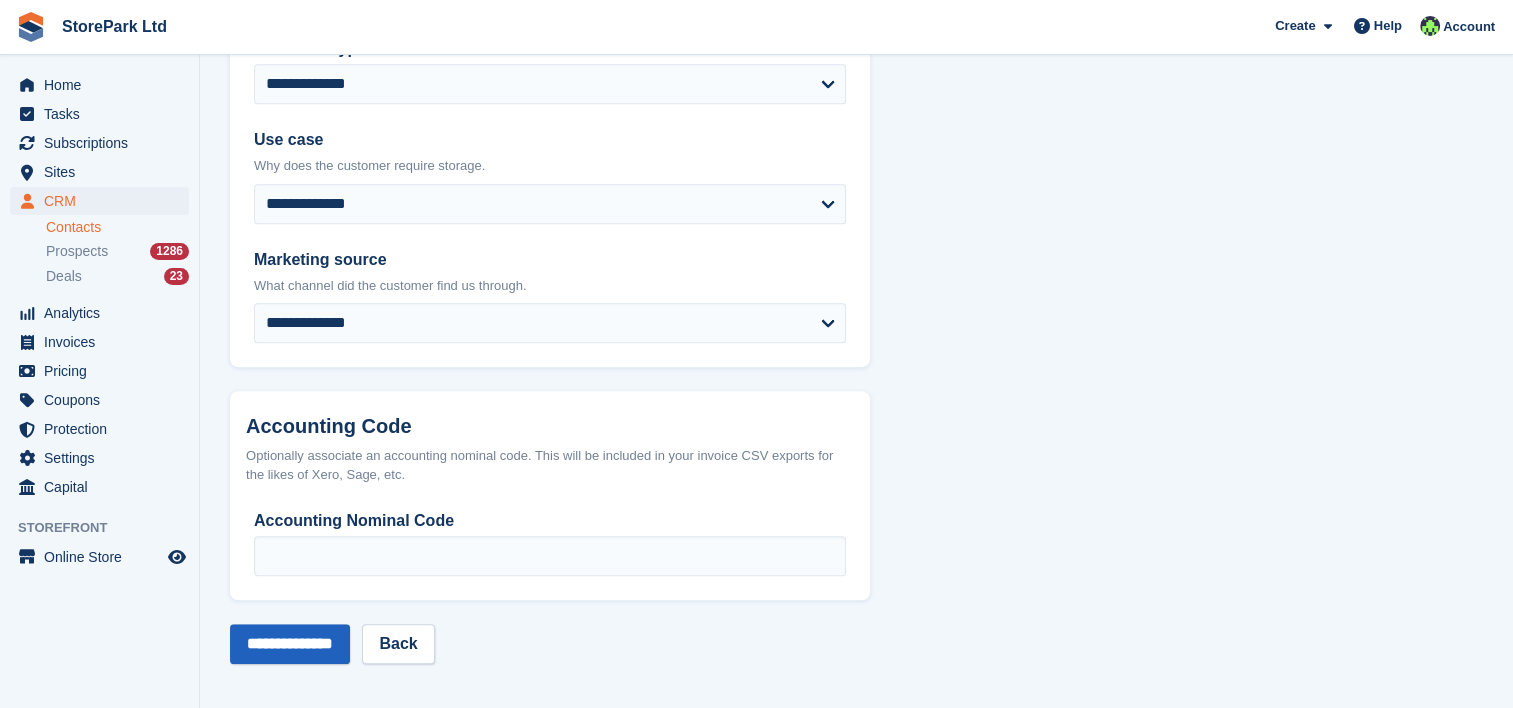 type on "**********" 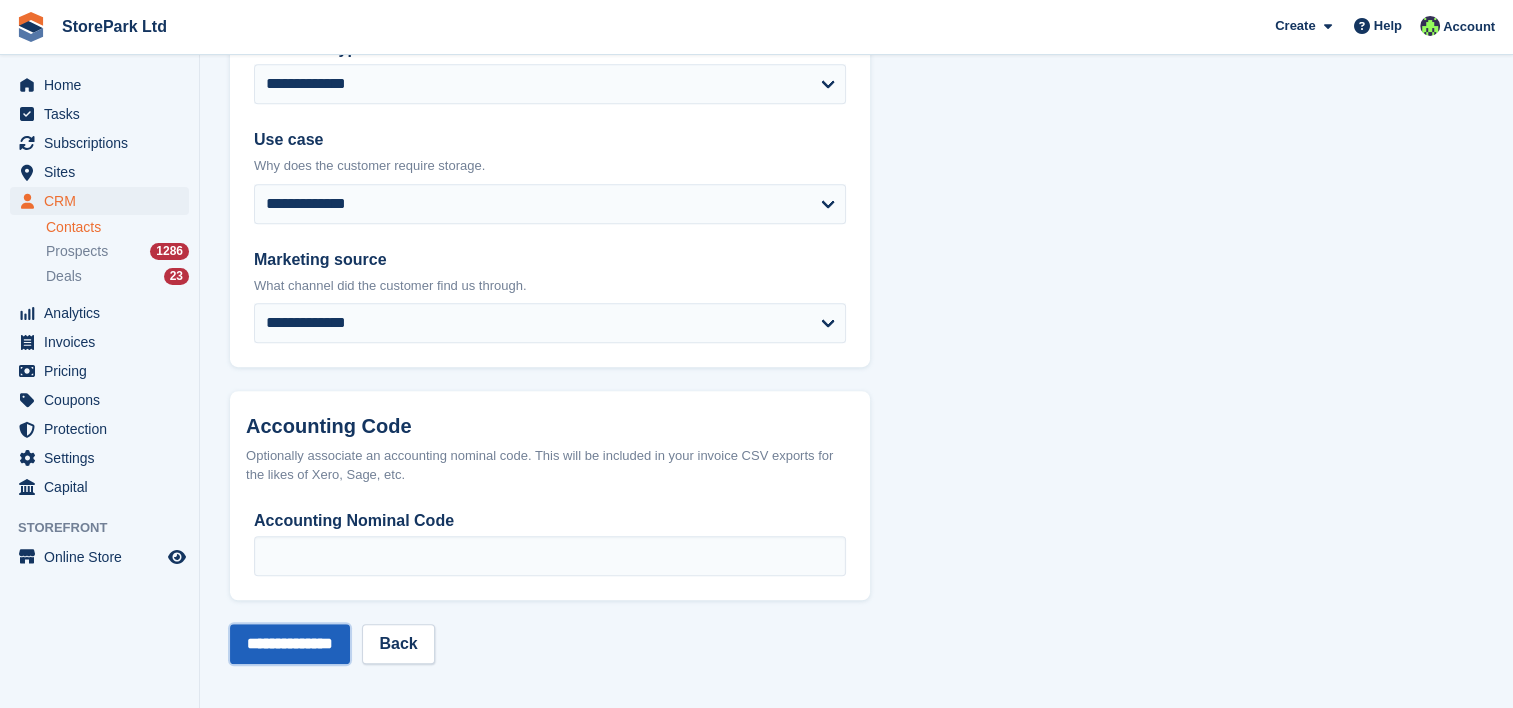 click on "**********" at bounding box center (290, 644) 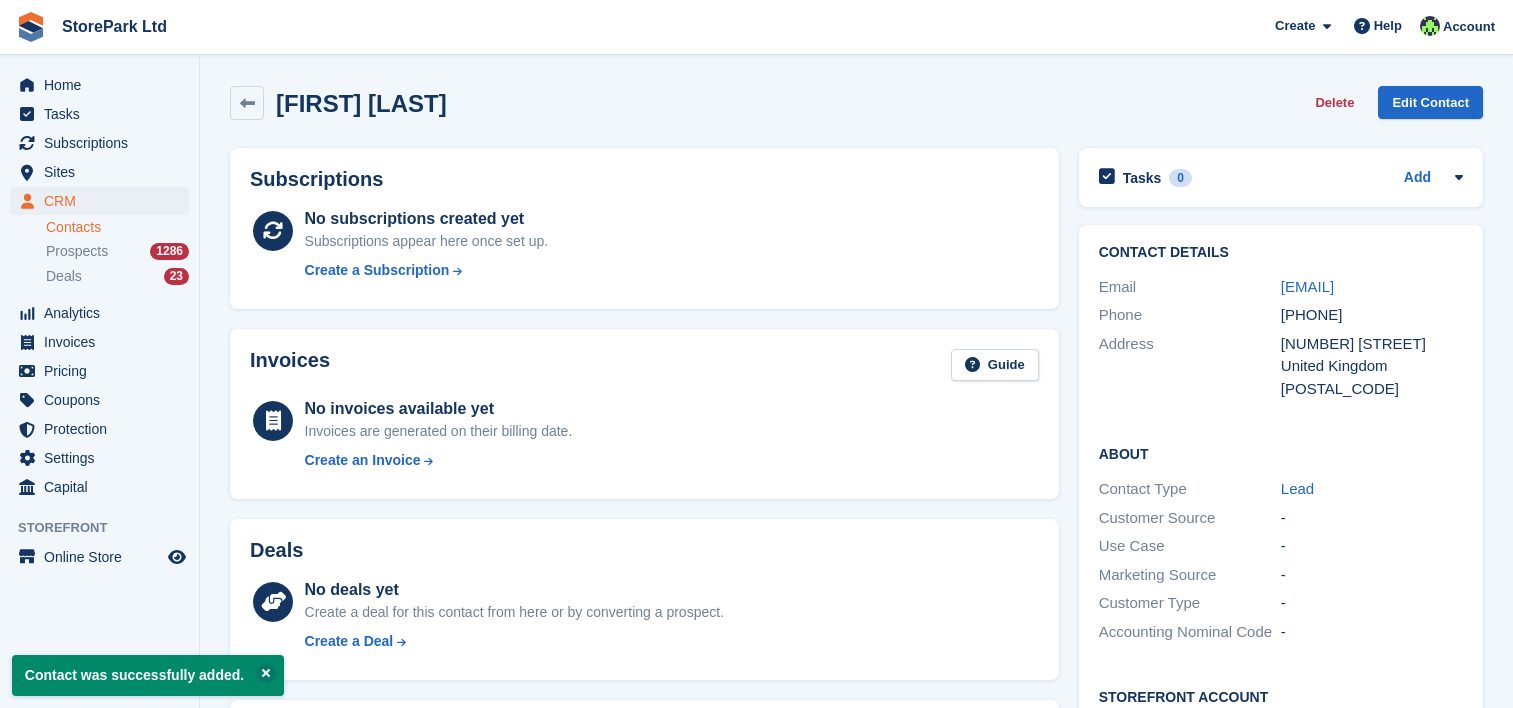 scroll, scrollTop: 0, scrollLeft: 0, axis: both 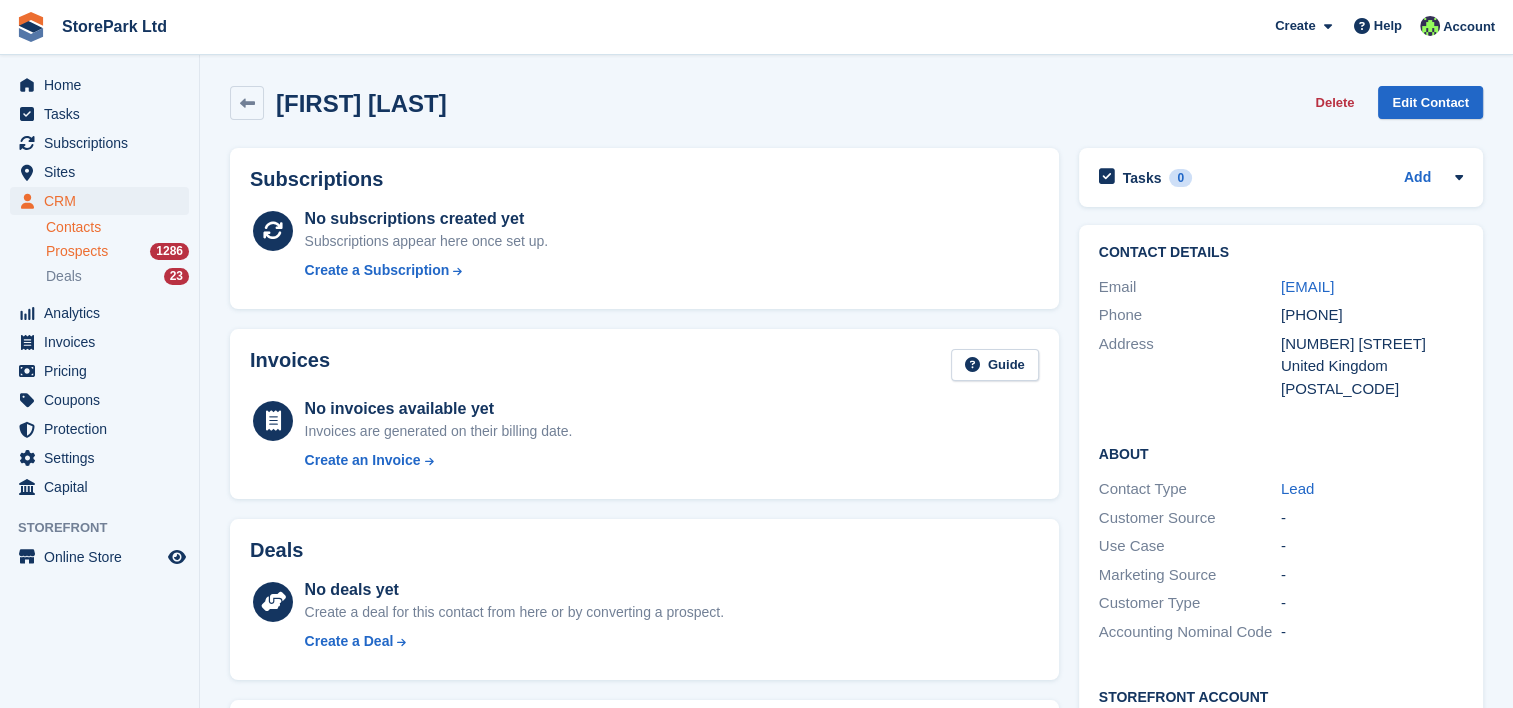 click on "Prospects" at bounding box center (77, 251) 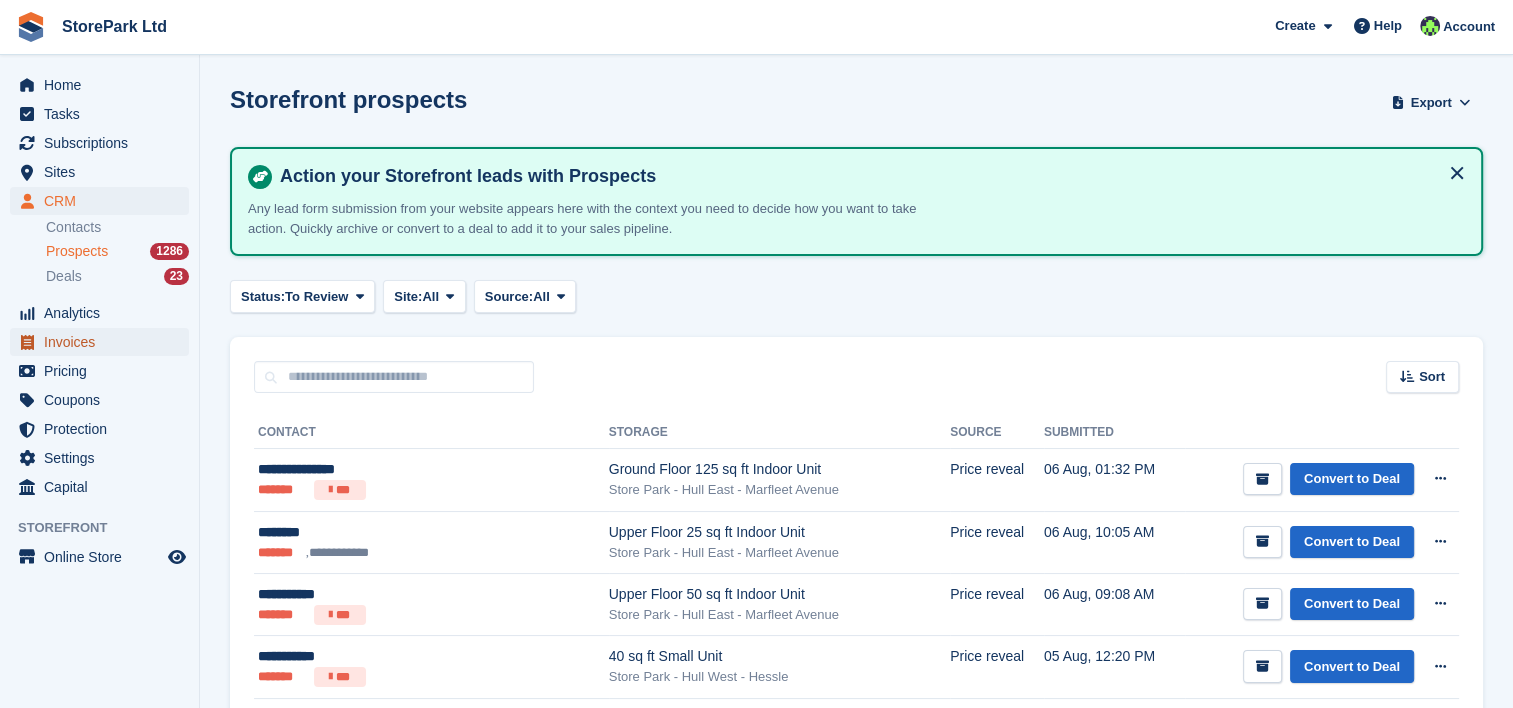 click on "Invoices" at bounding box center (104, 342) 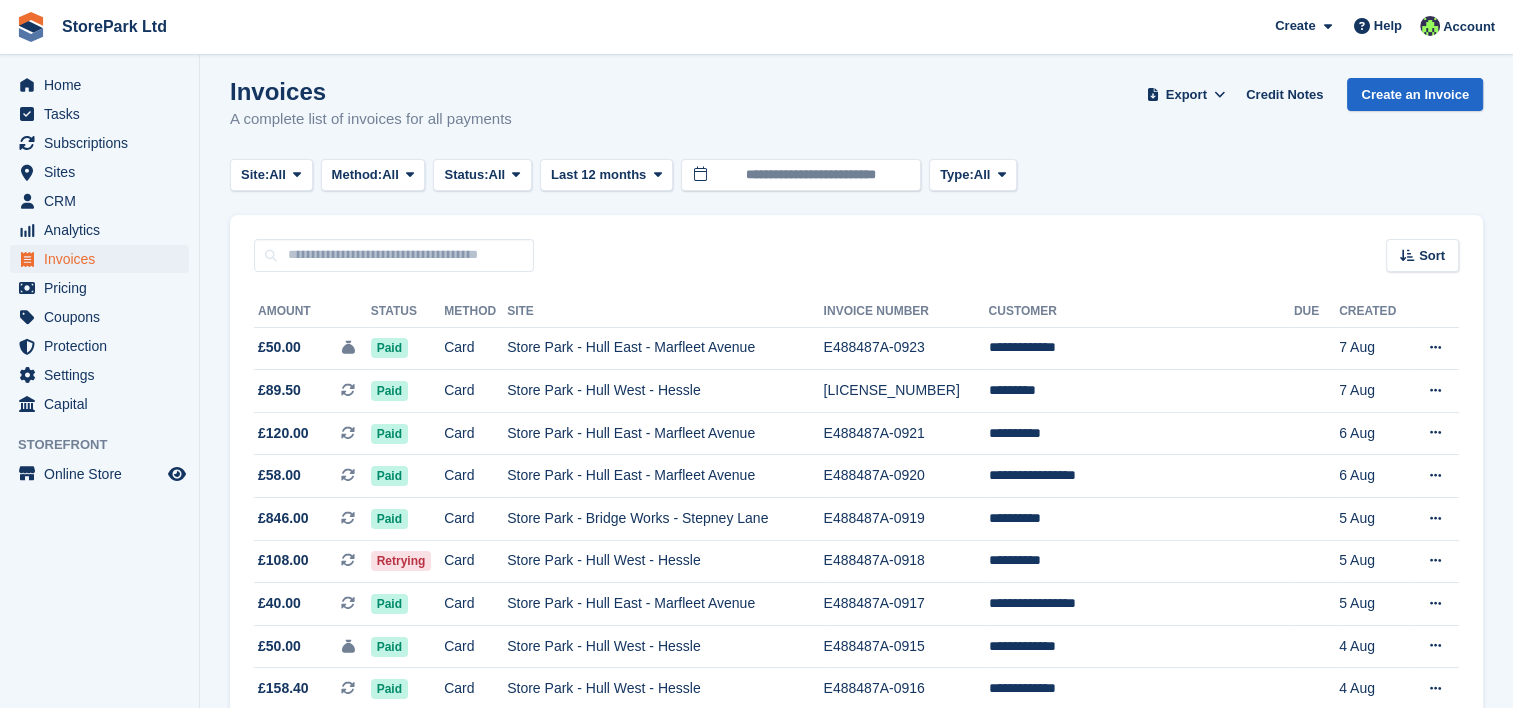 scroll, scrollTop: 6, scrollLeft: 0, axis: vertical 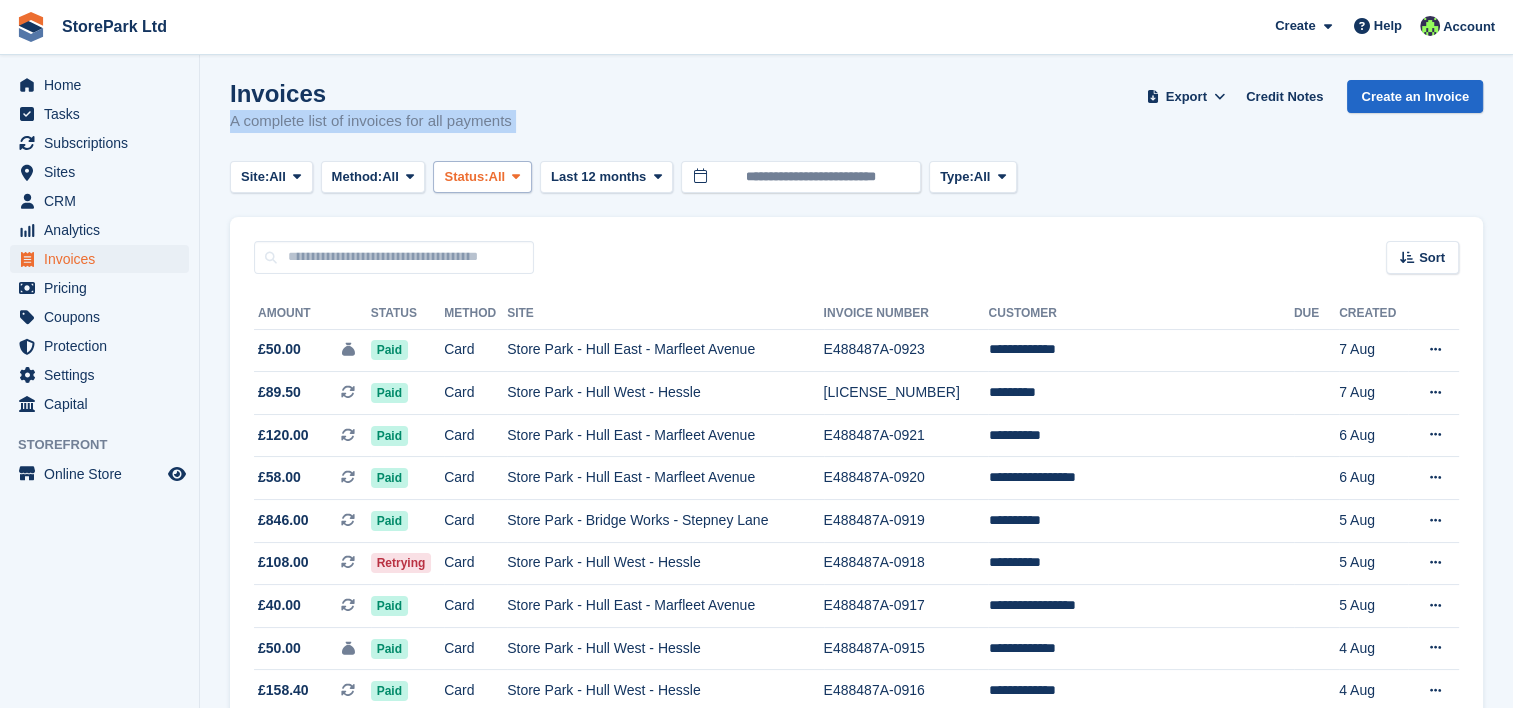 drag, startPoint x: 495, startPoint y: 159, endPoint x: 492, endPoint y: 187, distance: 28.160255 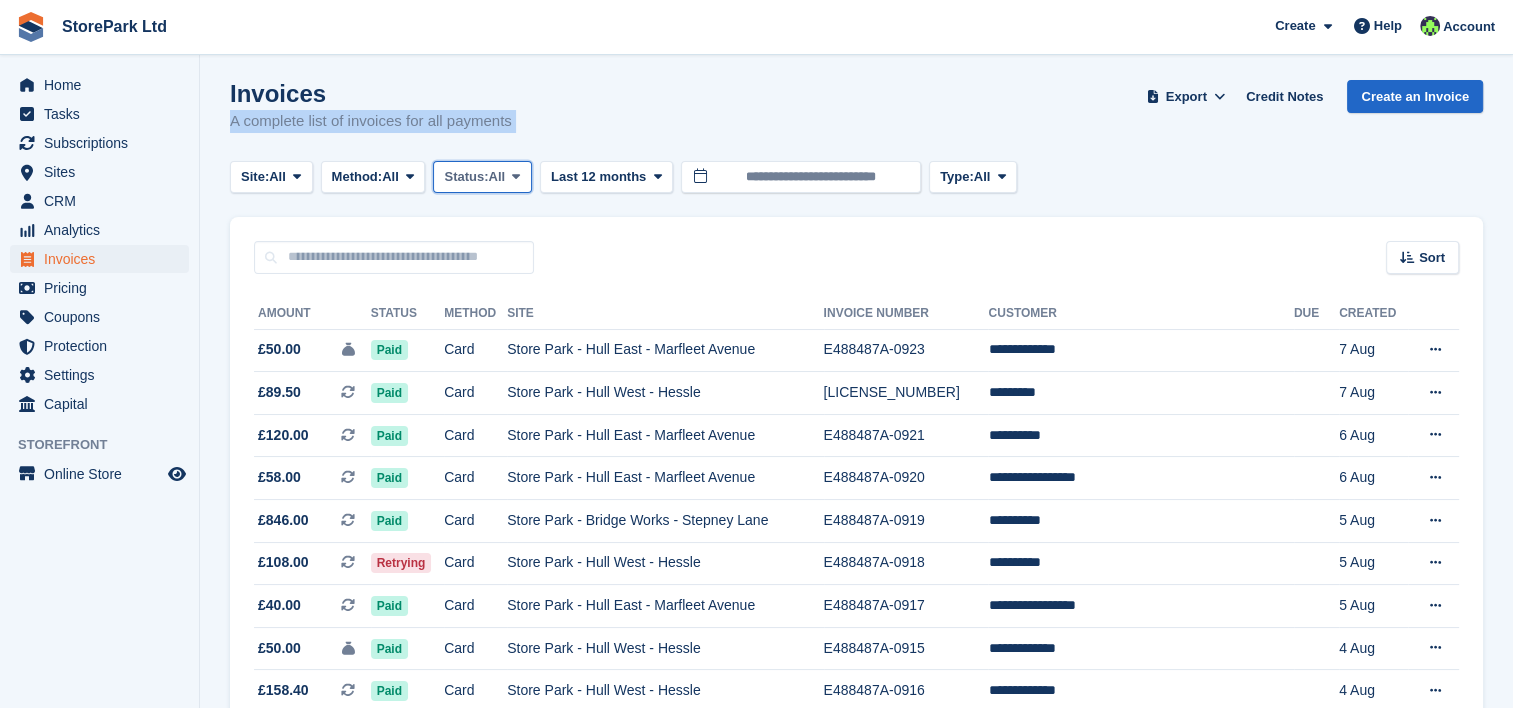 click on "Status:
All" at bounding box center (482, 177) 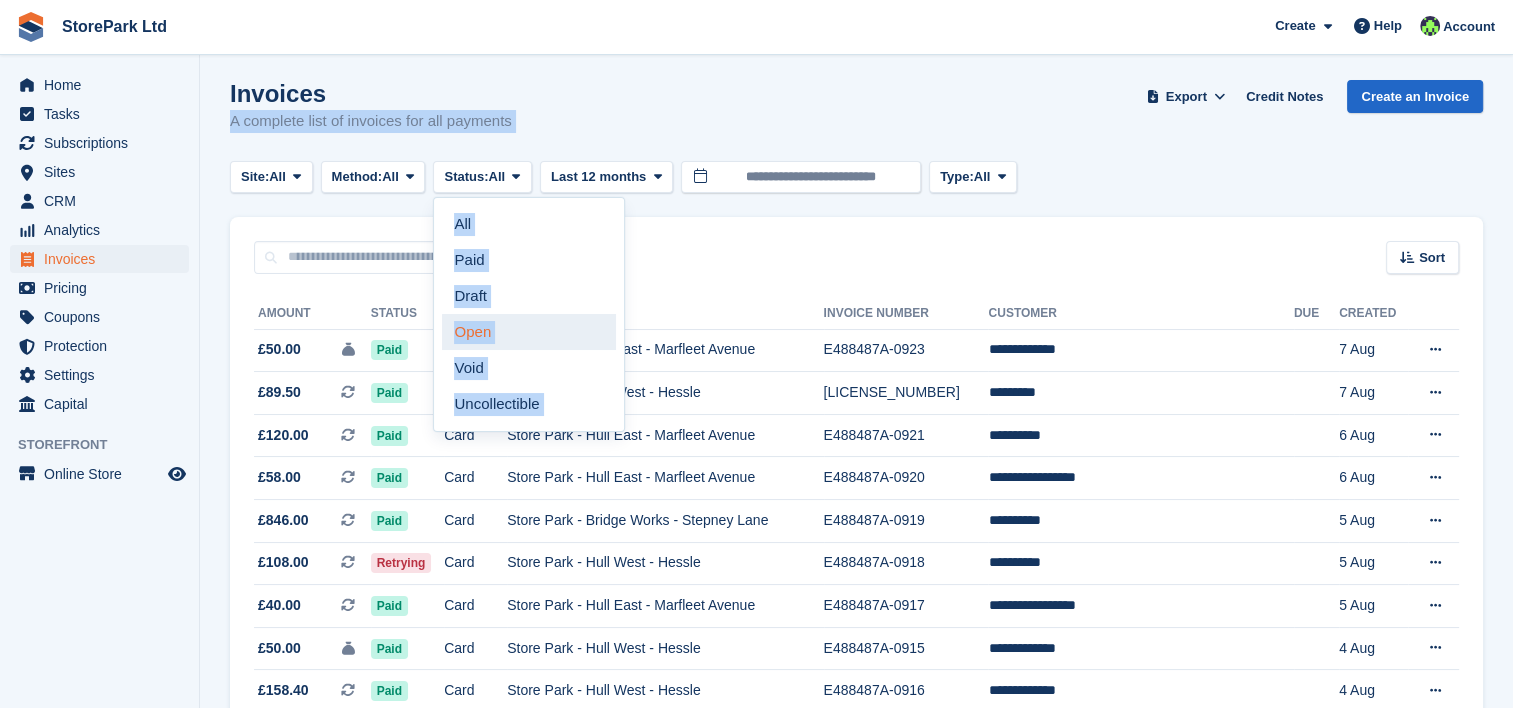 click on "Open" at bounding box center (529, 332) 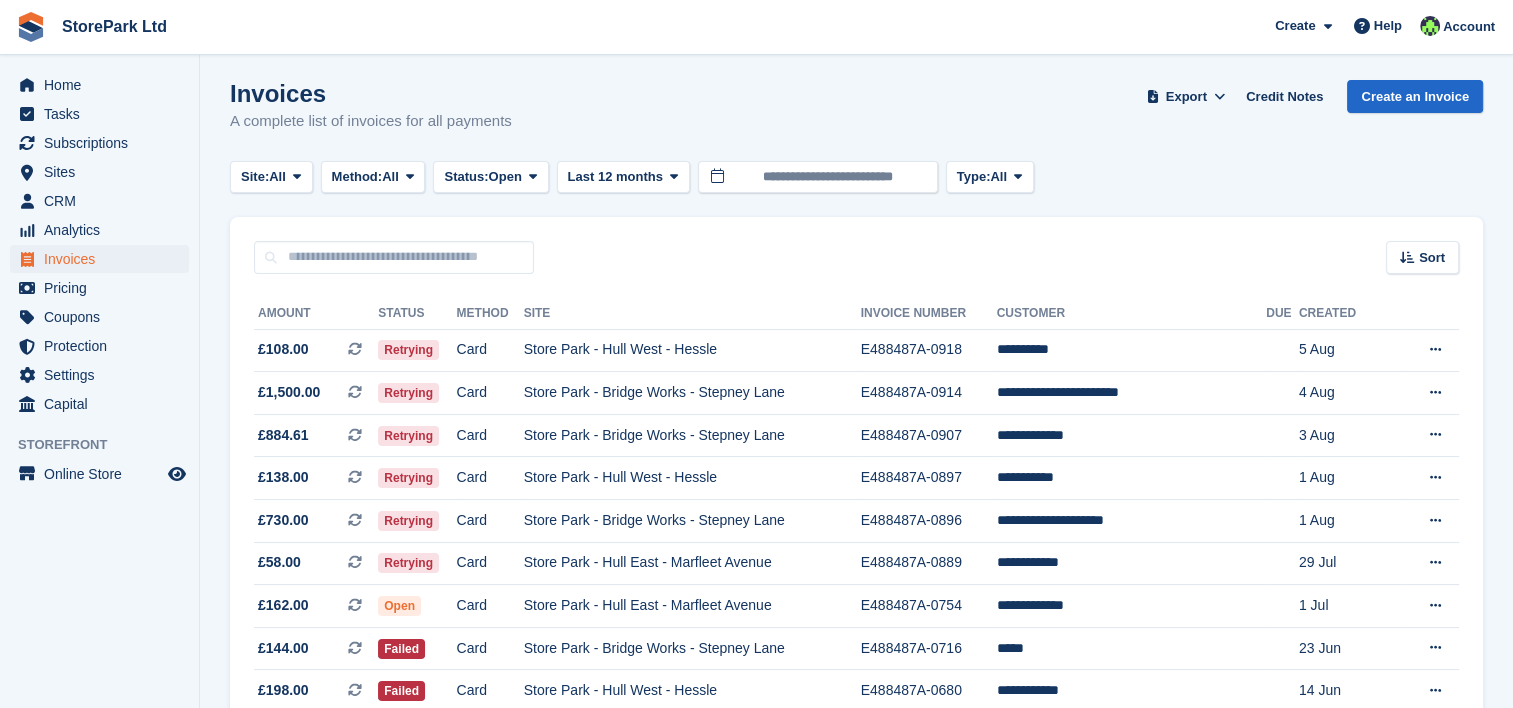scroll, scrollTop: 131, scrollLeft: 0, axis: vertical 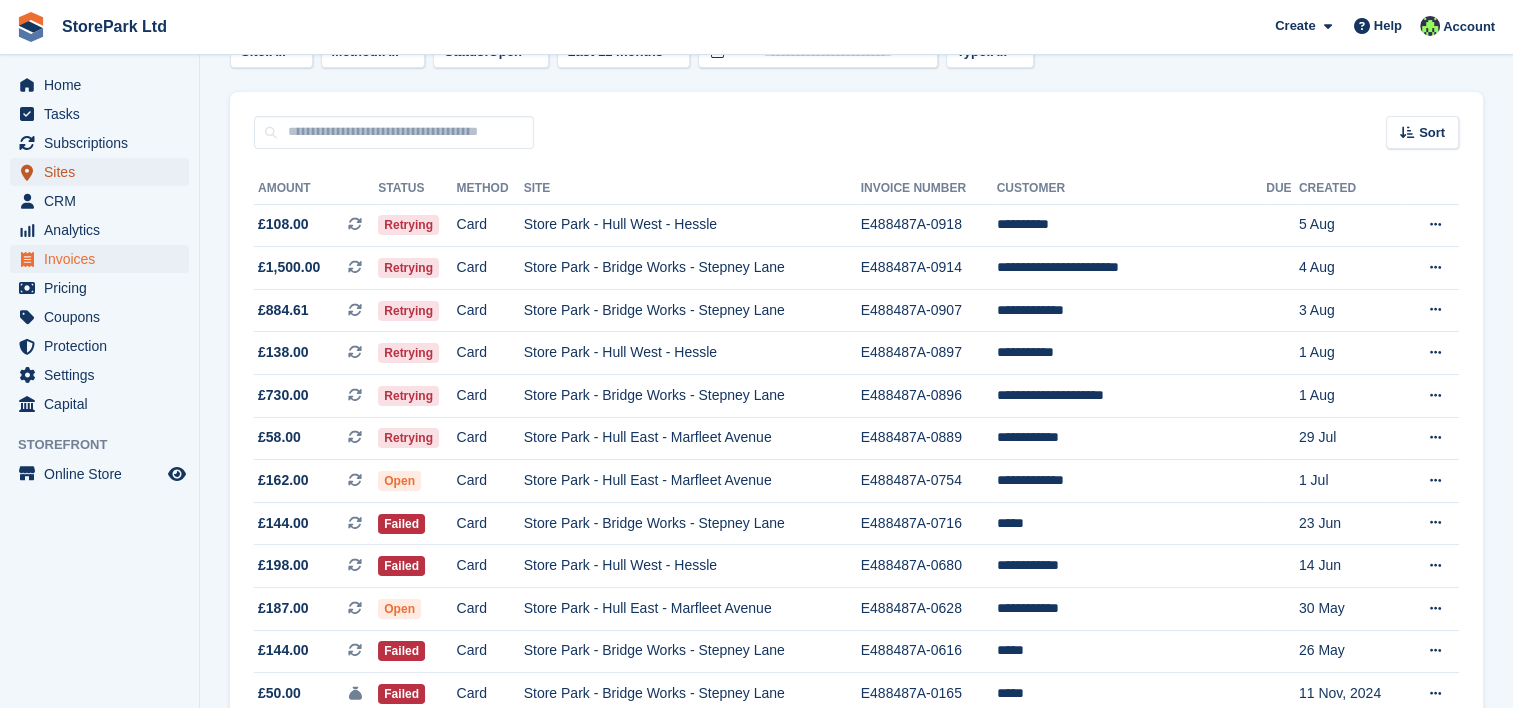 click on "Sites" at bounding box center [104, 172] 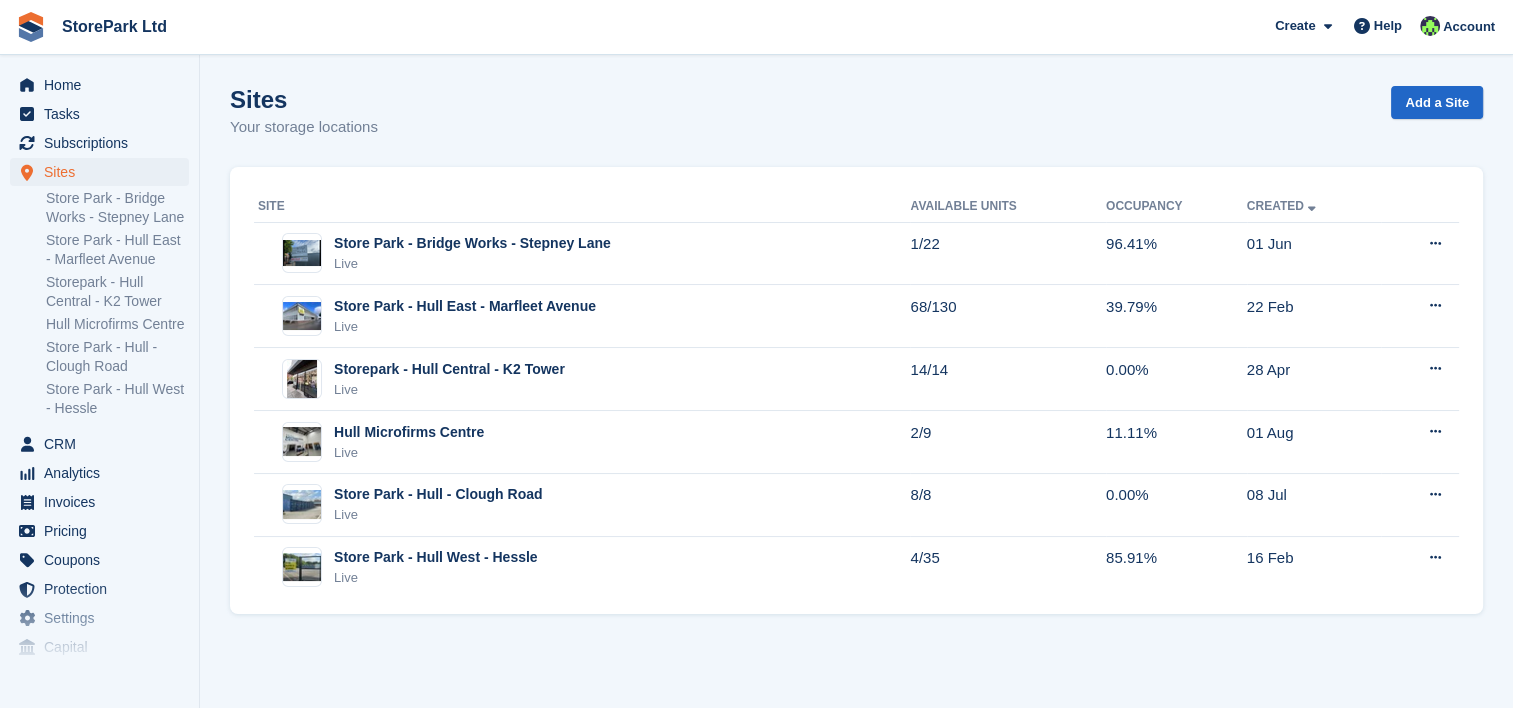 scroll, scrollTop: 0, scrollLeft: 0, axis: both 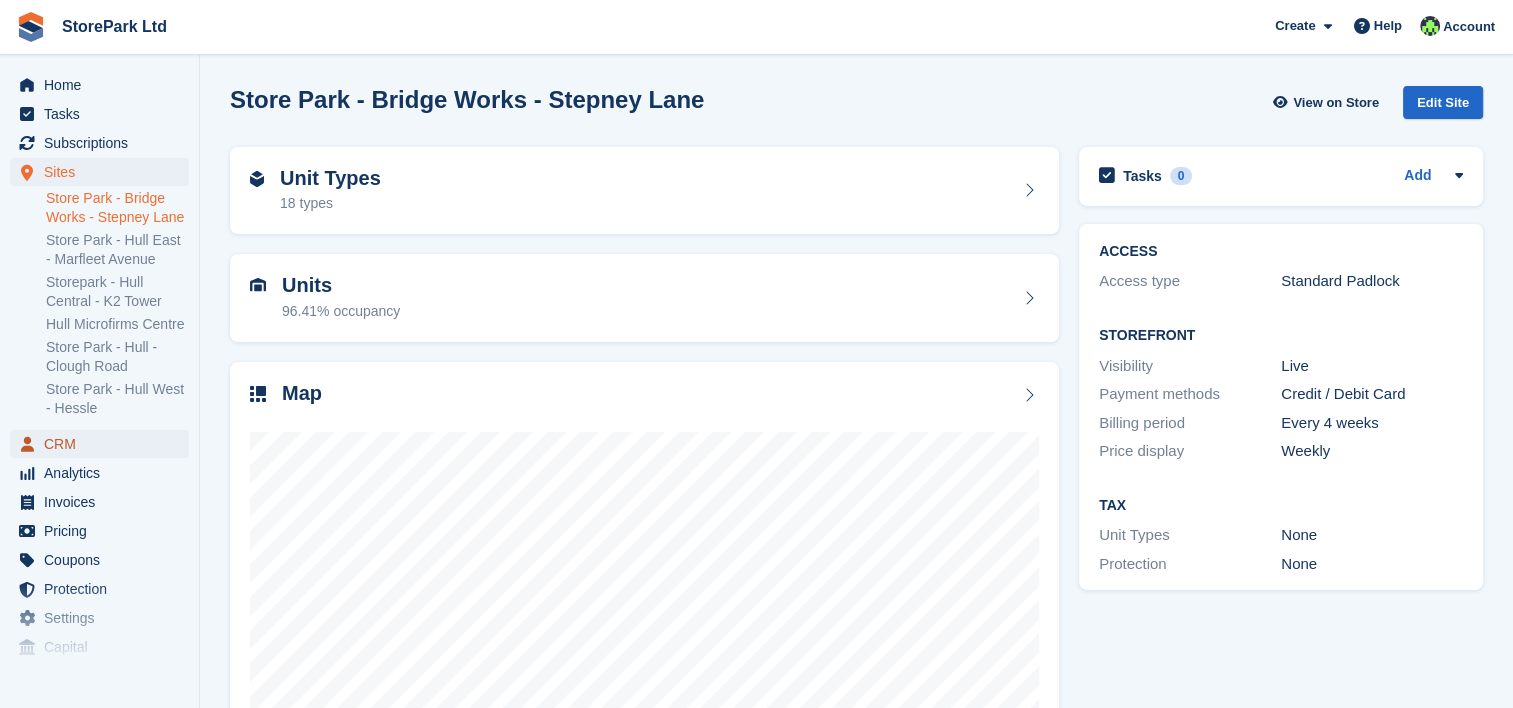click on "CRM" at bounding box center (104, 444) 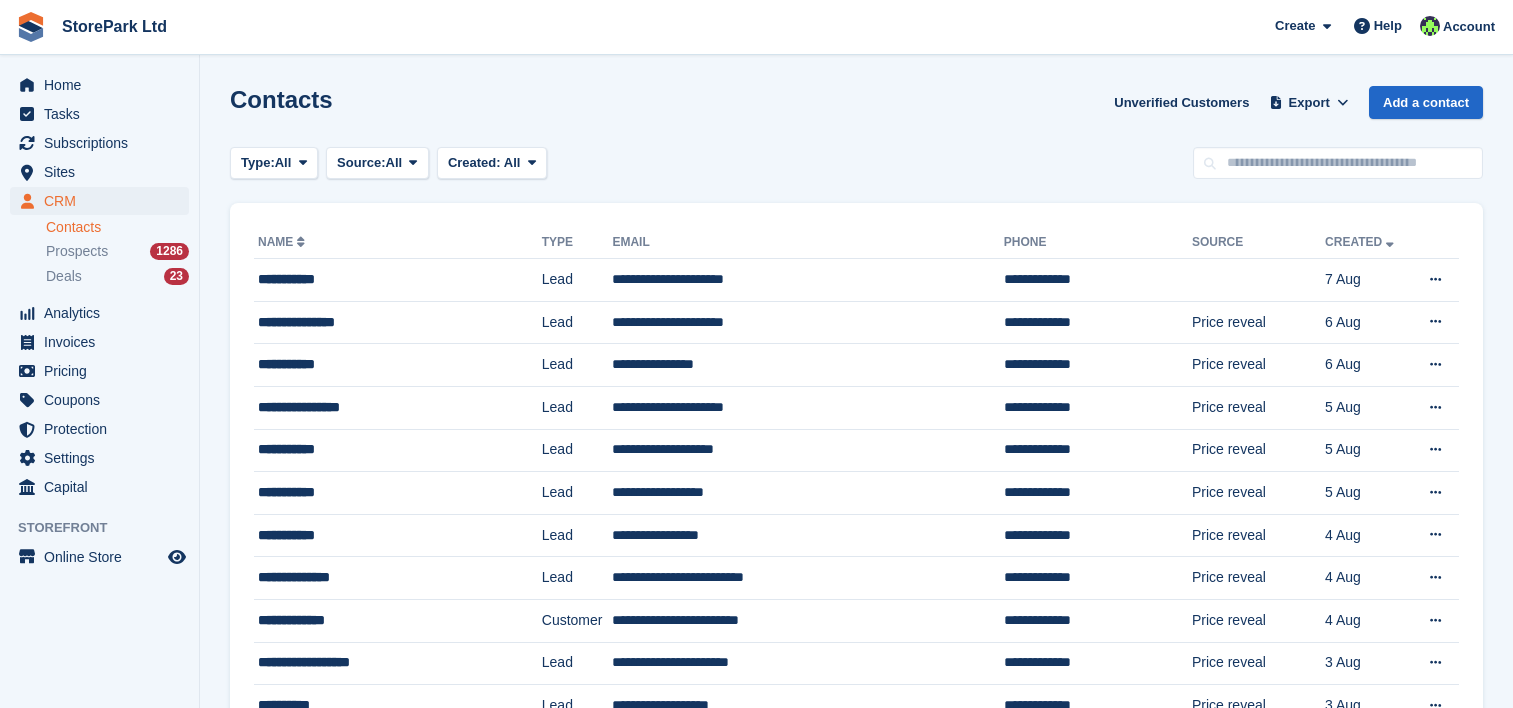 scroll, scrollTop: 0, scrollLeft: 0, axis: both 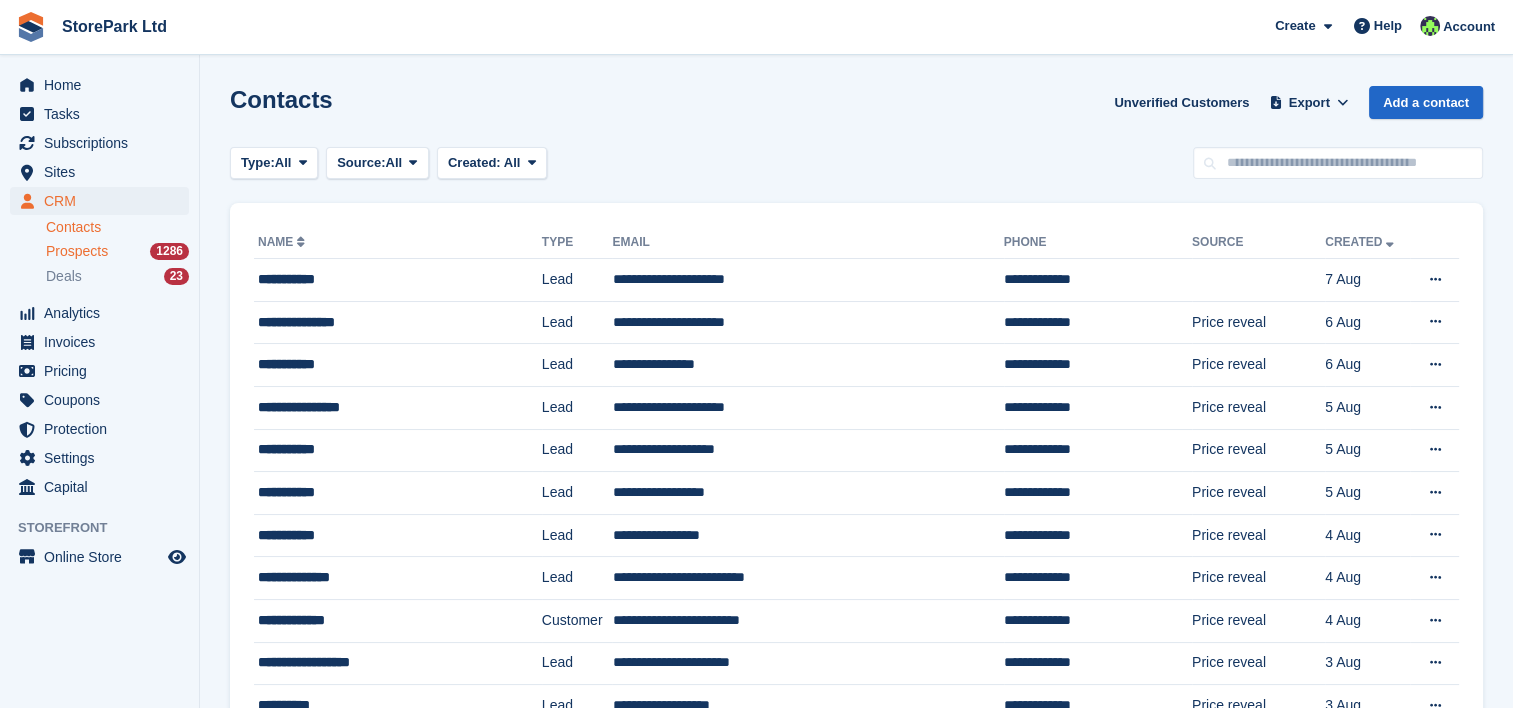click on "Prospects" at bounding box center (77, 251) 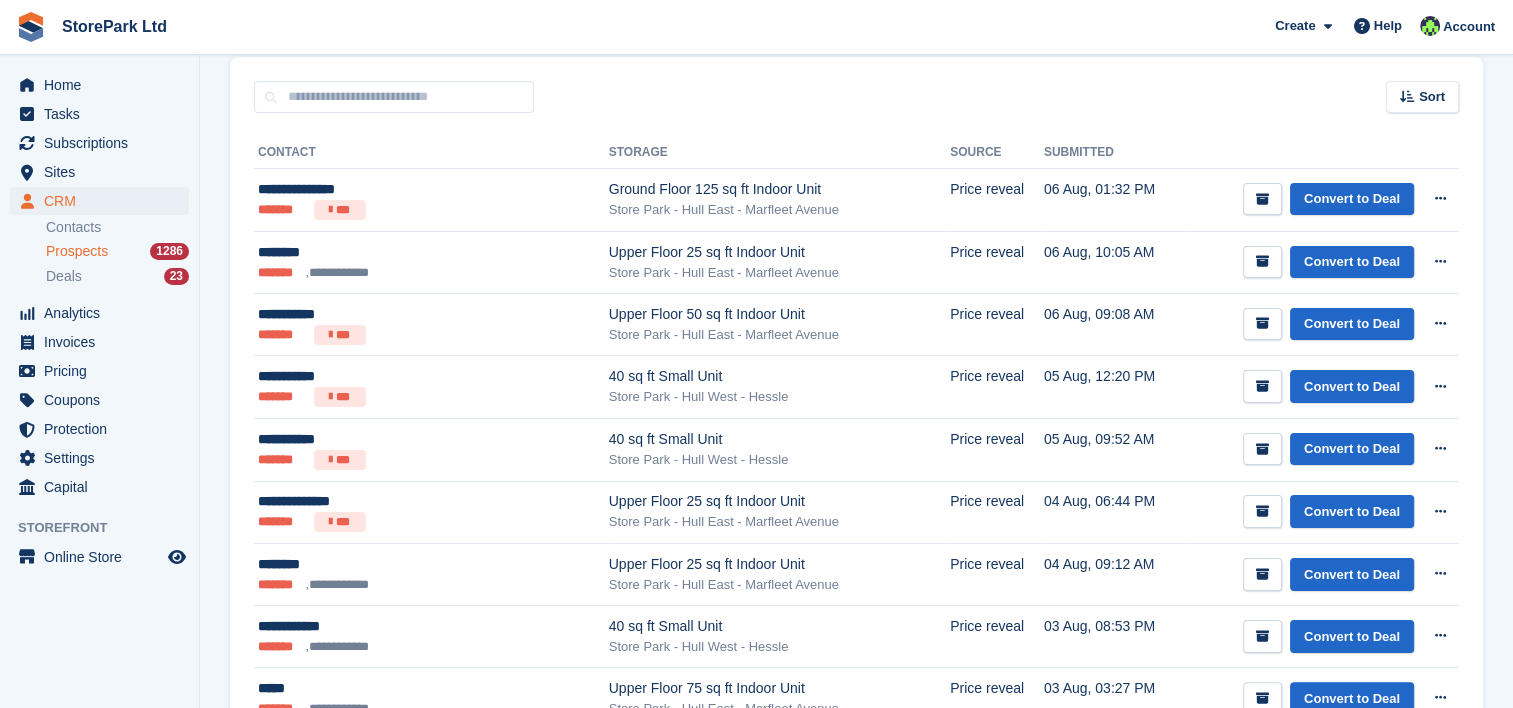 scroll, scrollTop: 316, scrollLeft: 0, axis: vertical 